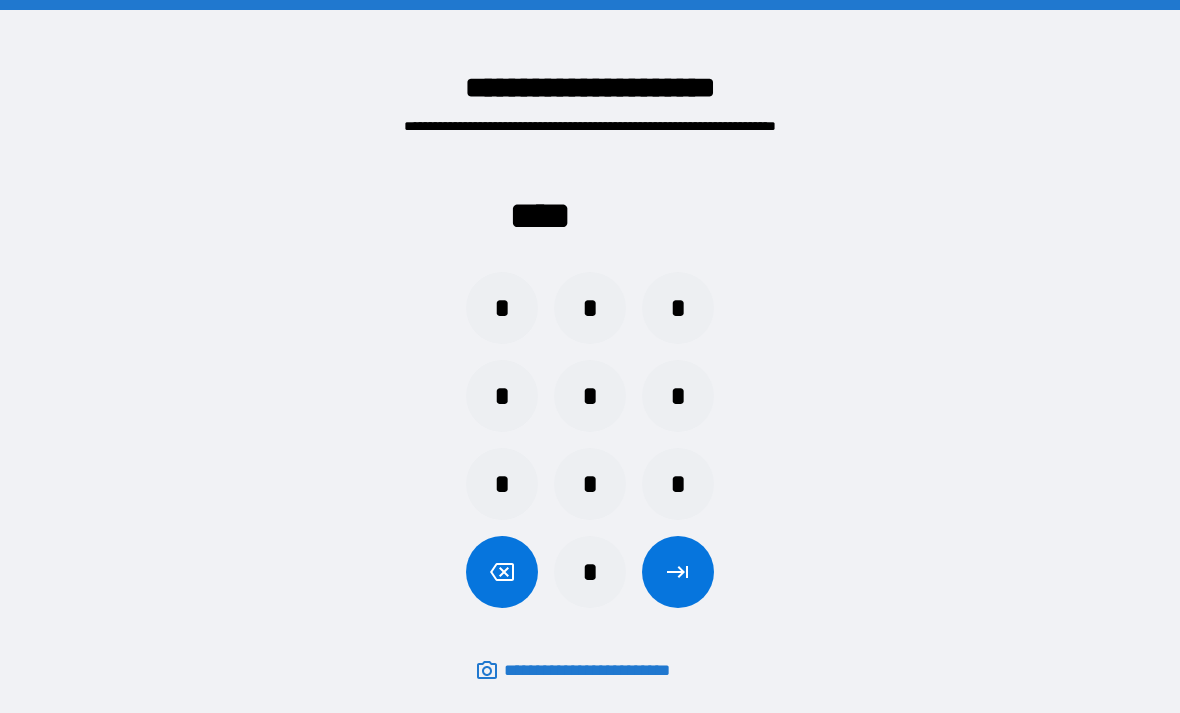 scroll, scrollTop: 64, scrollLeft: 0, axis: vertical 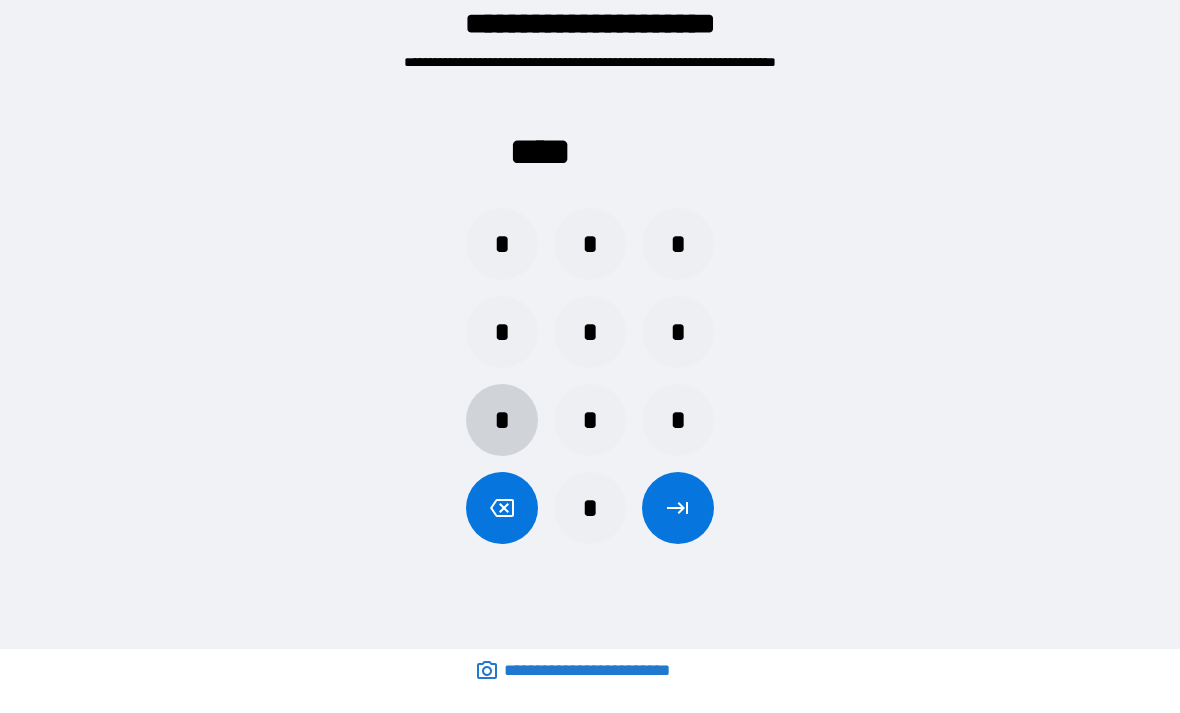 click on "*" at bounding box center [502, 420] 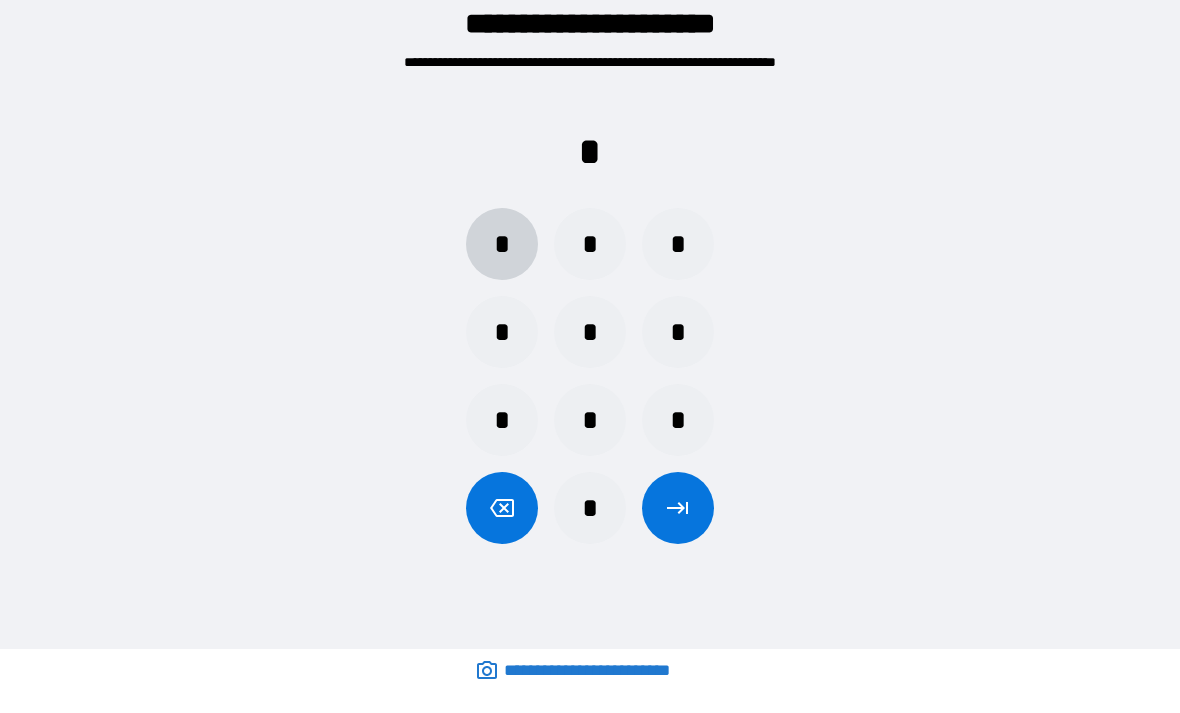 click on "*" at bounding box center [502, 244] 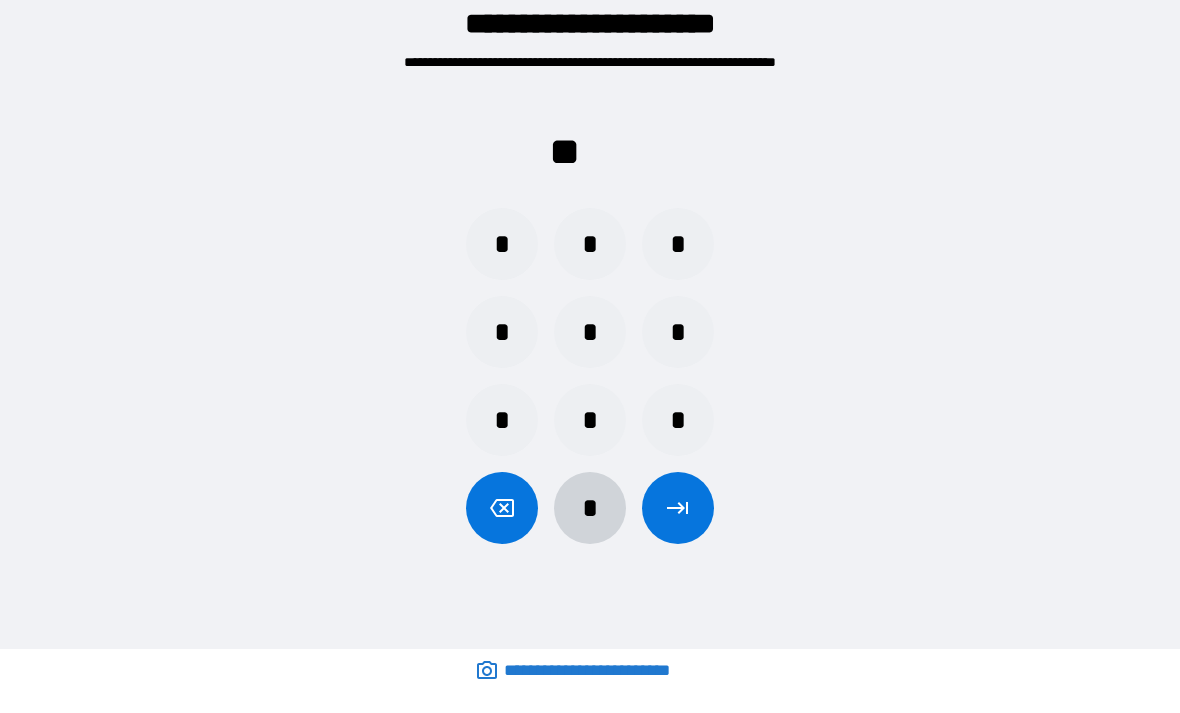 click on "*" at bounding box center (590, 508) 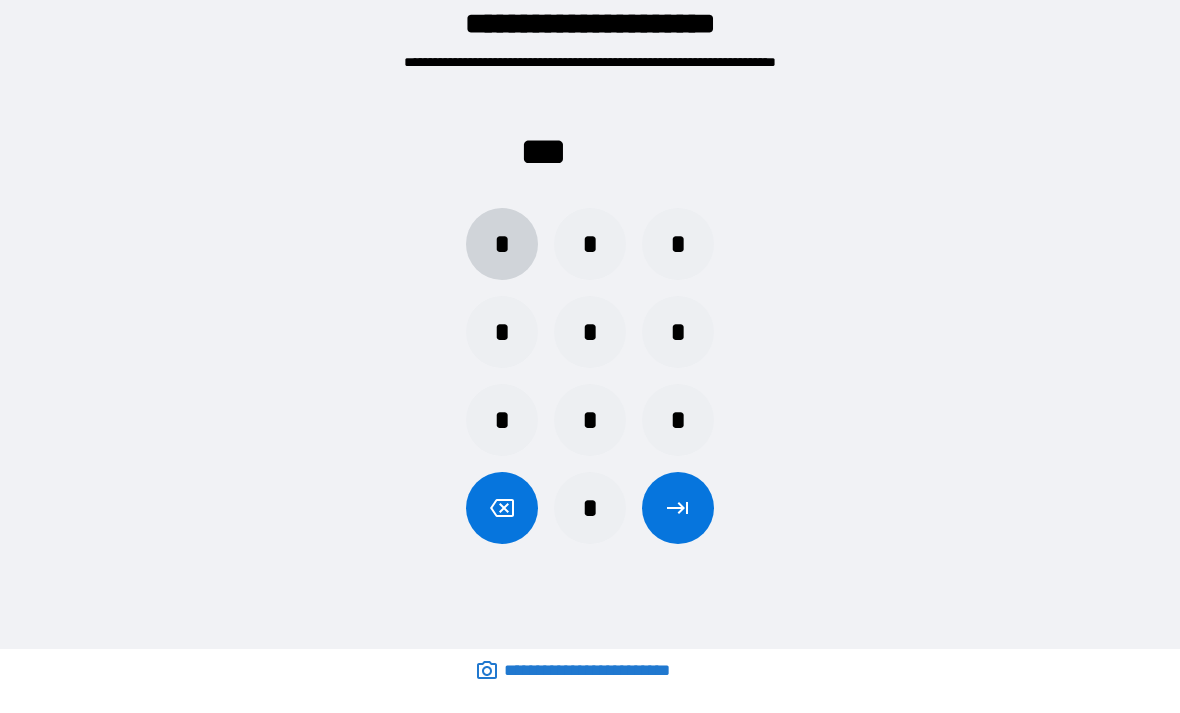 click on "*" at bounding box center [502, 244] 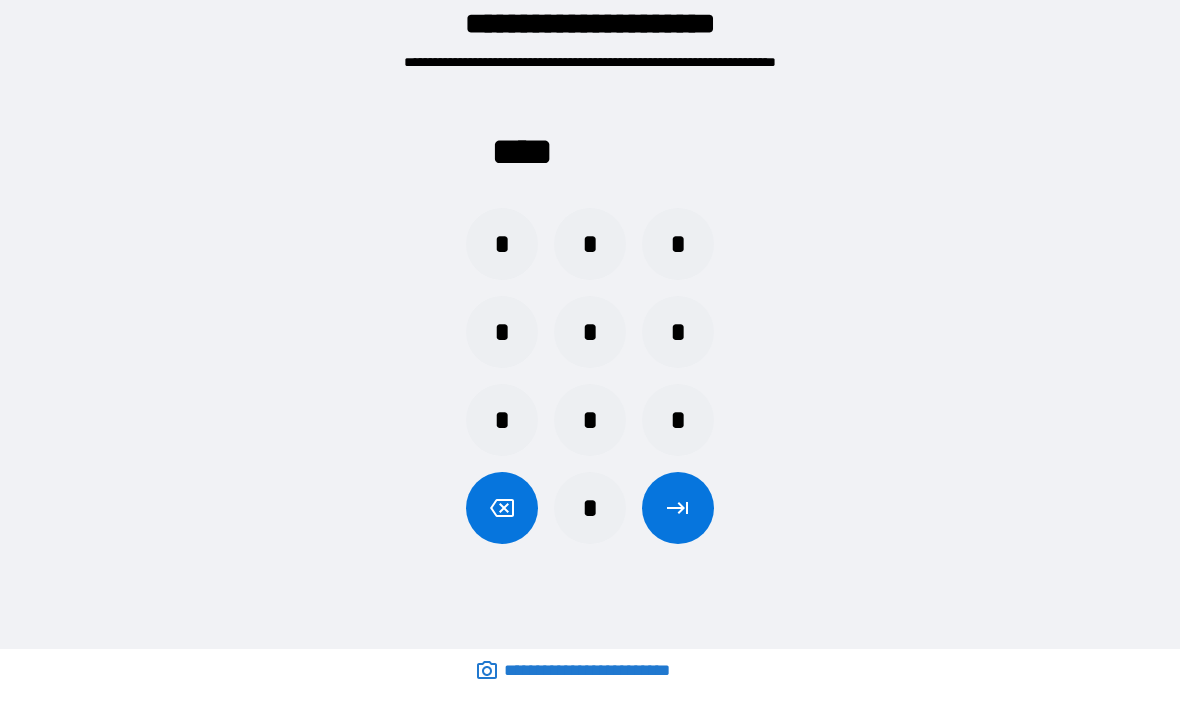 click on "*" at bounding box center (590, 508) 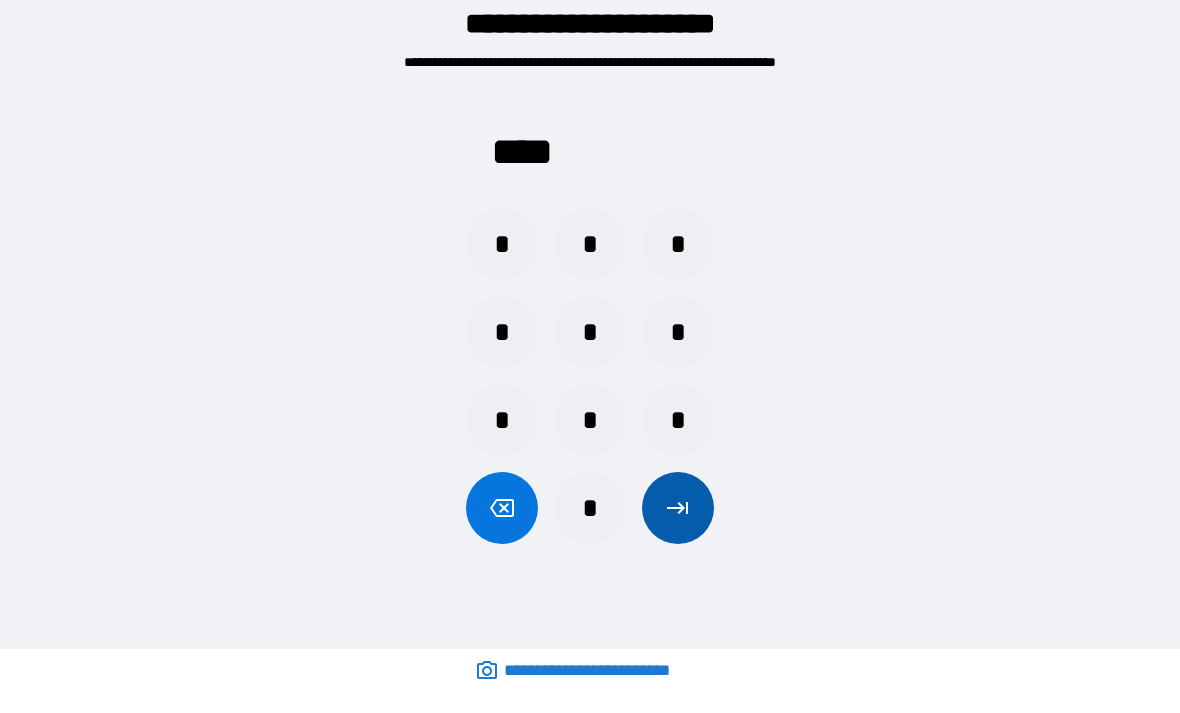 click 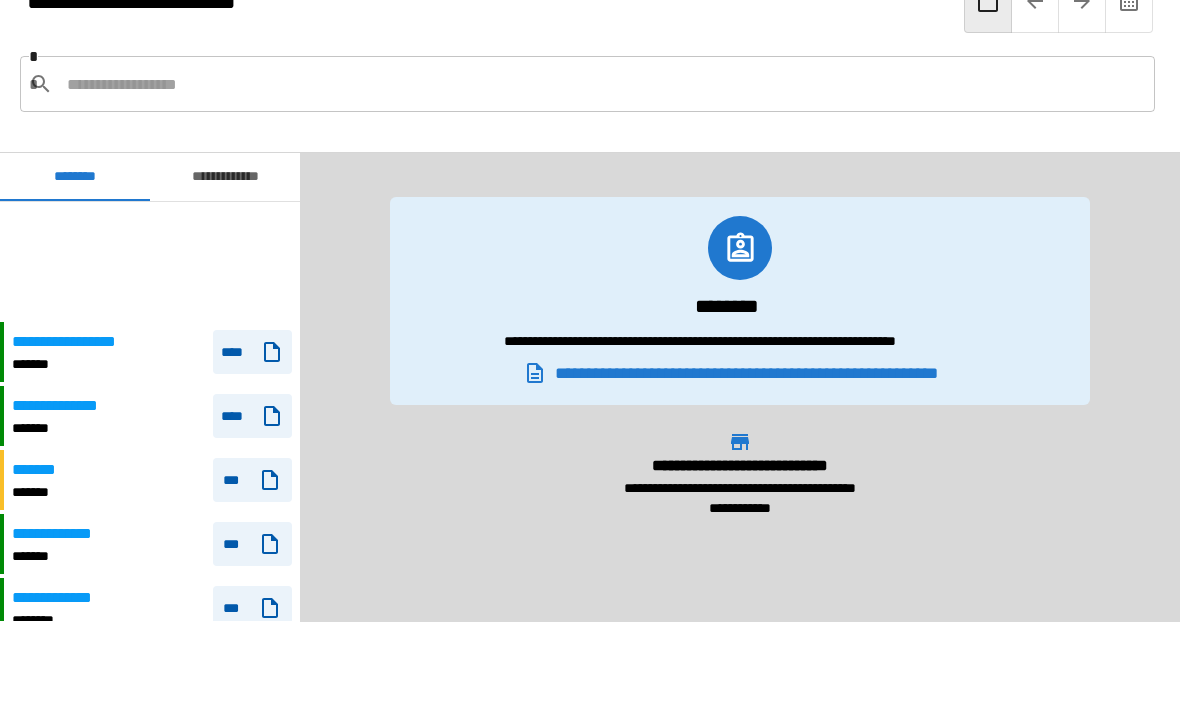 scroll, scrollTop: 120, scrollLeft: 0, axis: vertical 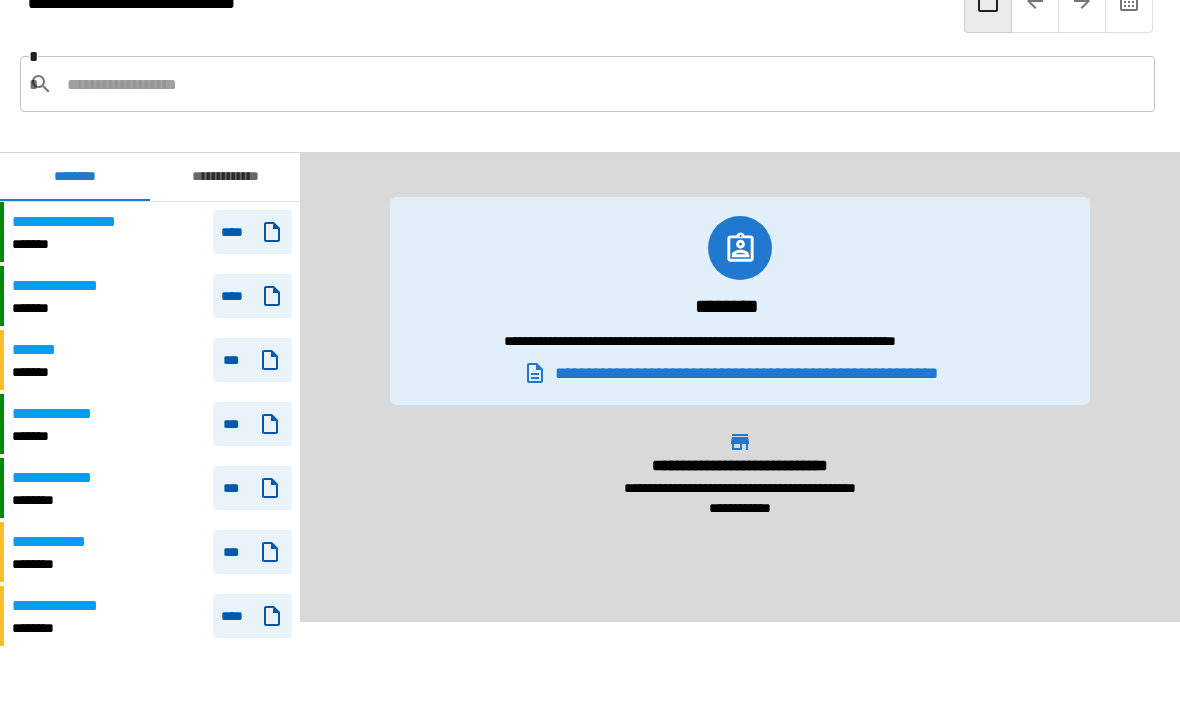 click on "**********" at bounding box center [152, 296] 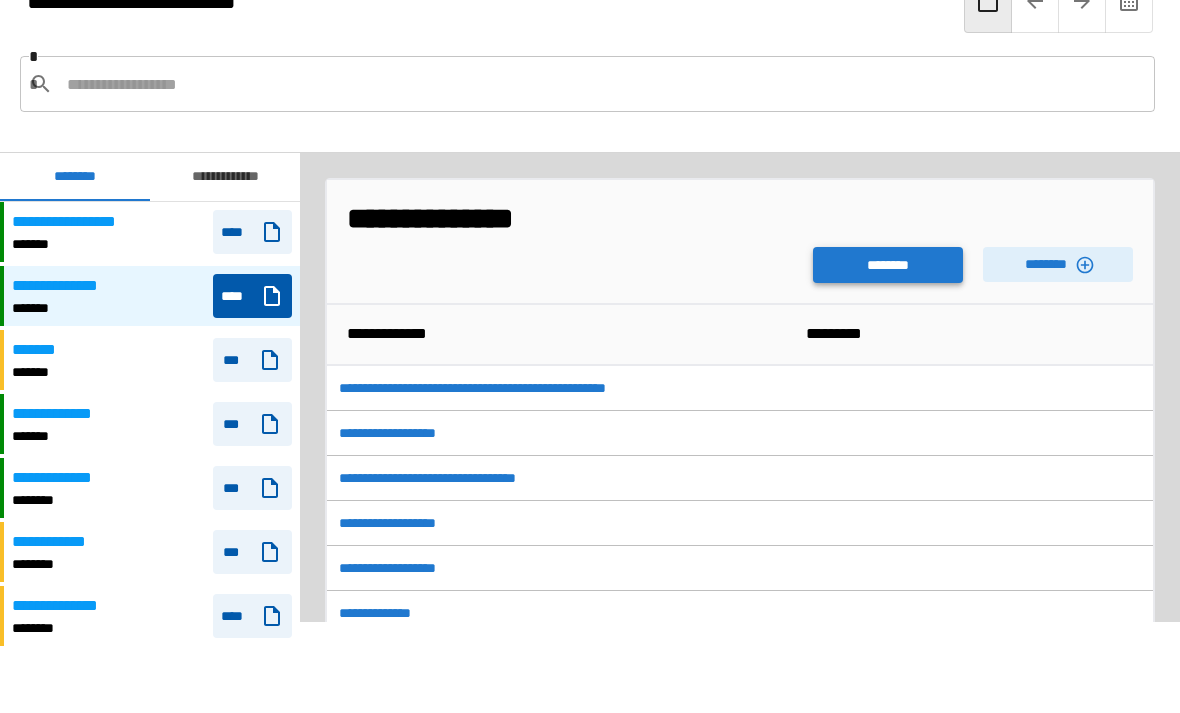 click on "********" at bounding box center (888, 265) 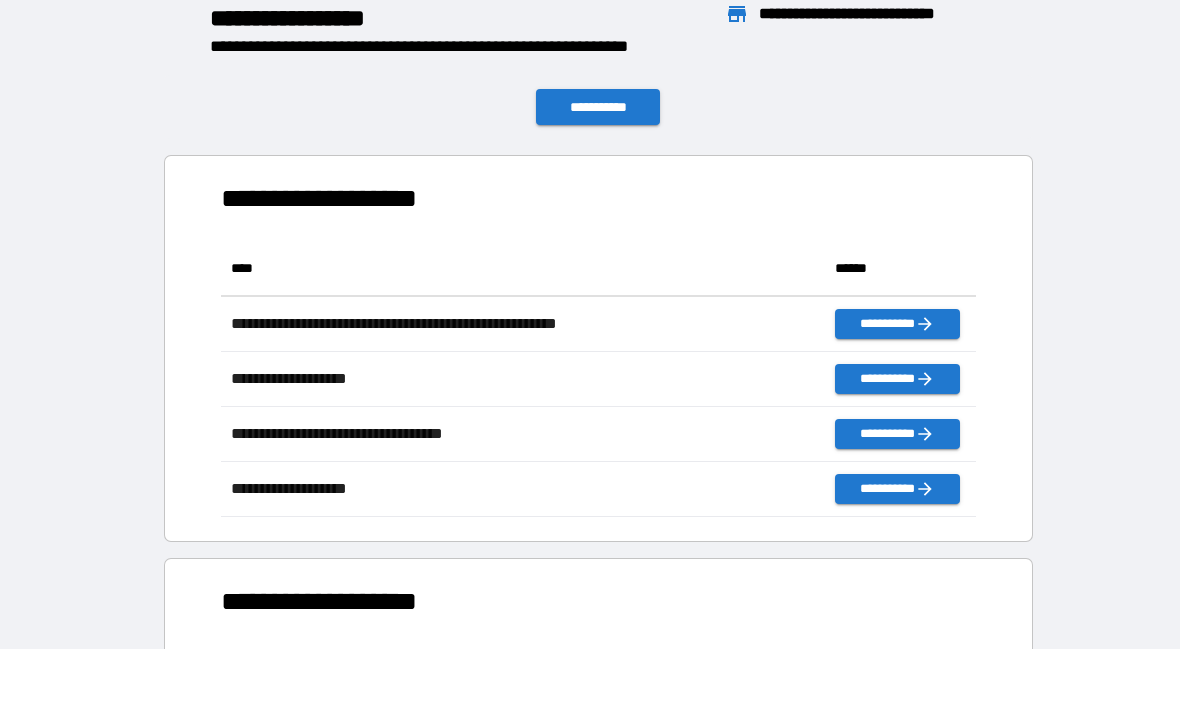 scroll, scrollTop: 1, scrollLeft: 1, axis: both 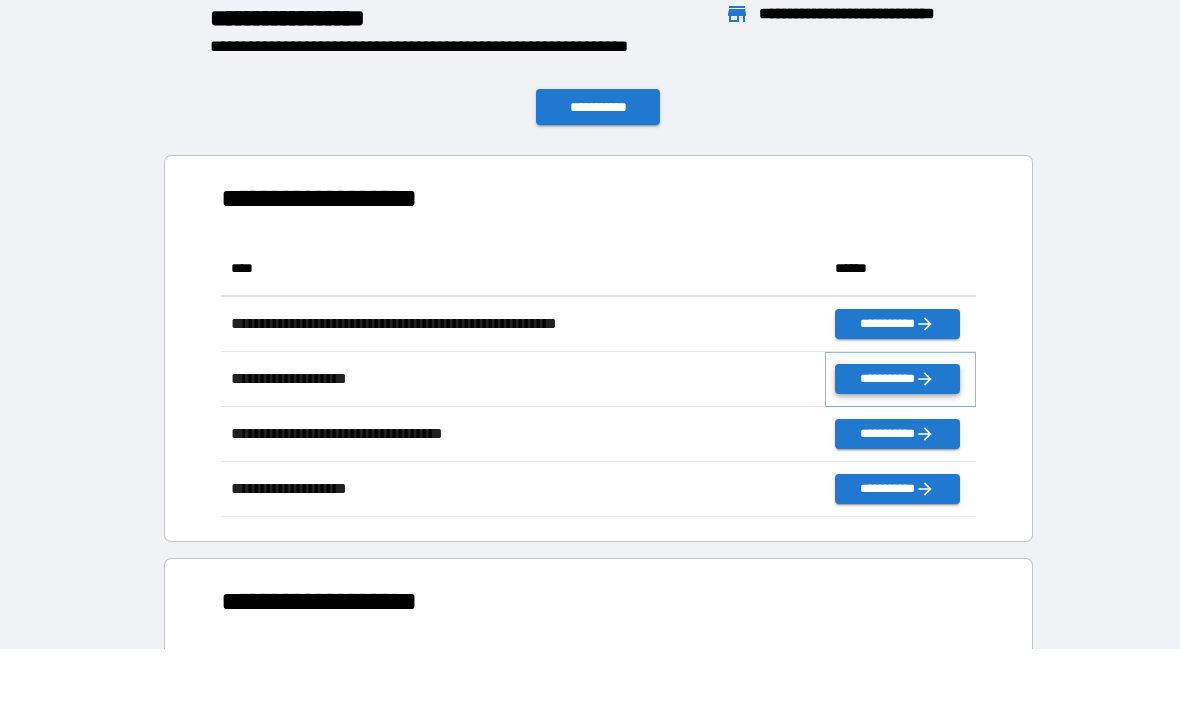 click 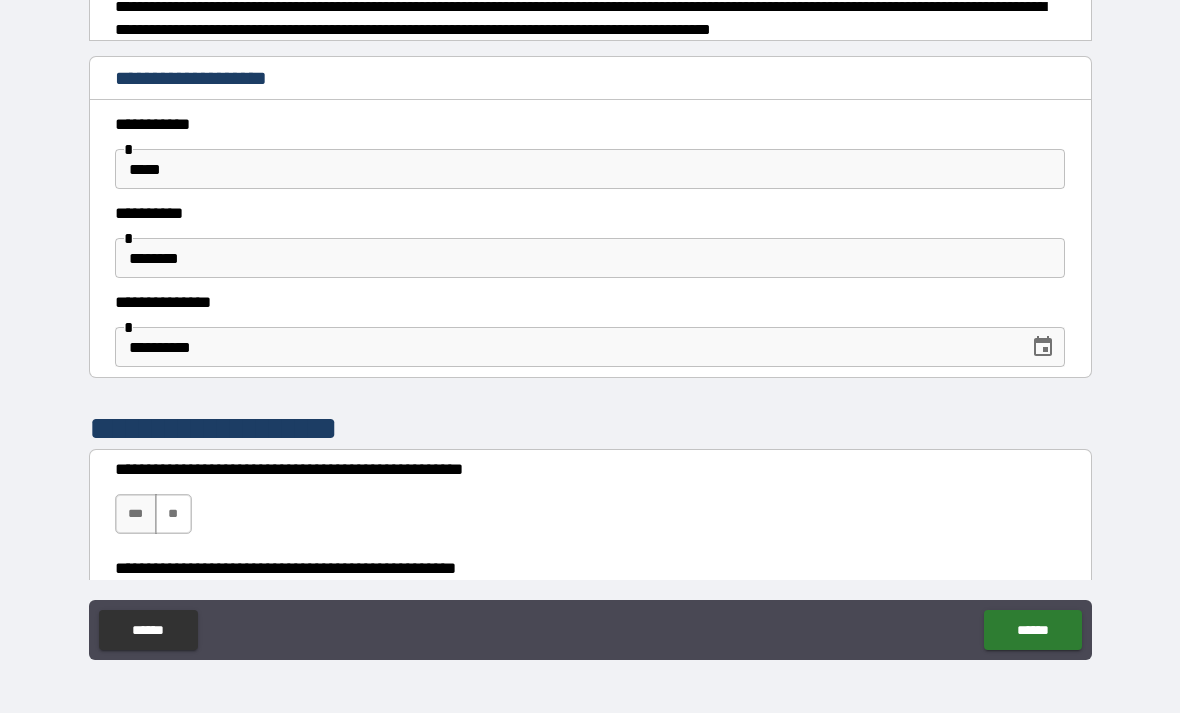 click on "**" at bounding box center (173, 514) 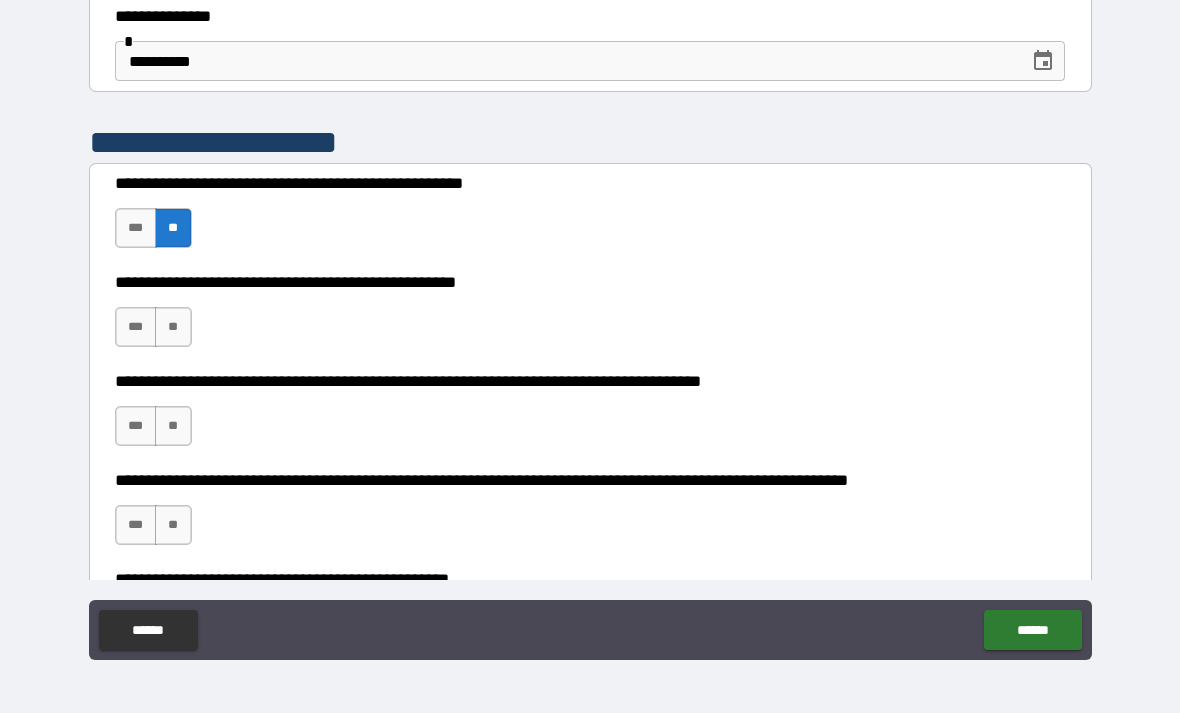 scroll, scrollTop: 304, scrollLeft: 0, axis: vertical 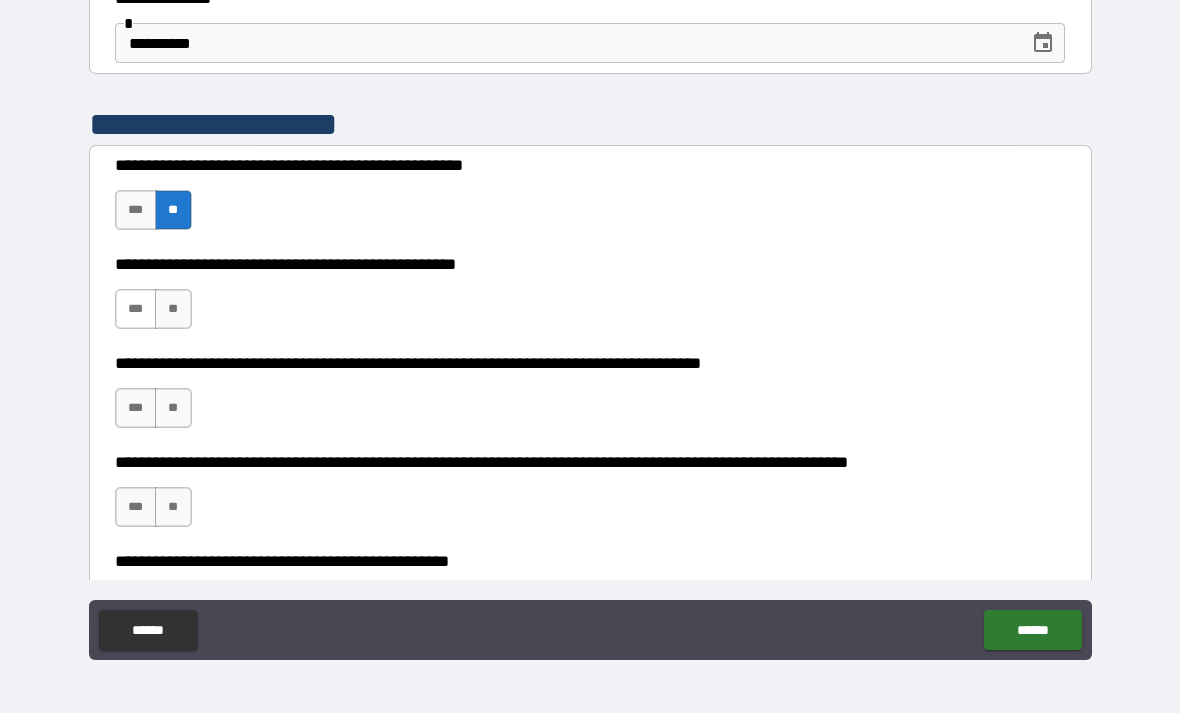 click on "***" at bounding box center [136, 309] 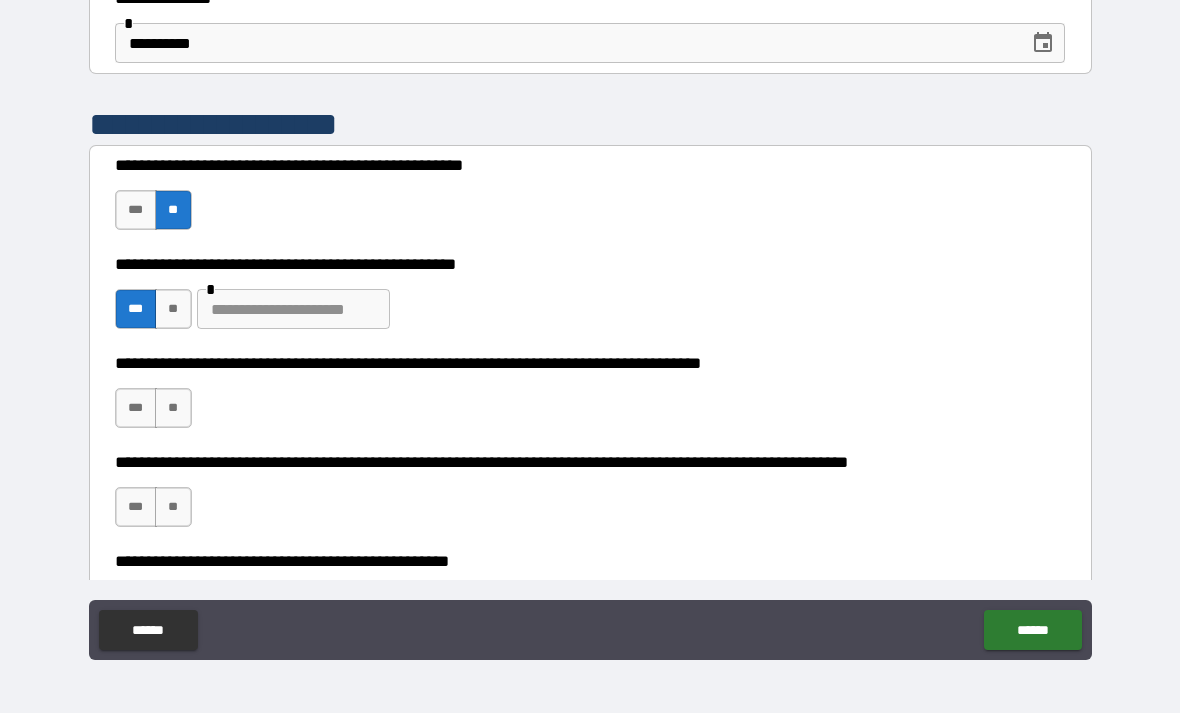 click at bounding box center (293, 309) 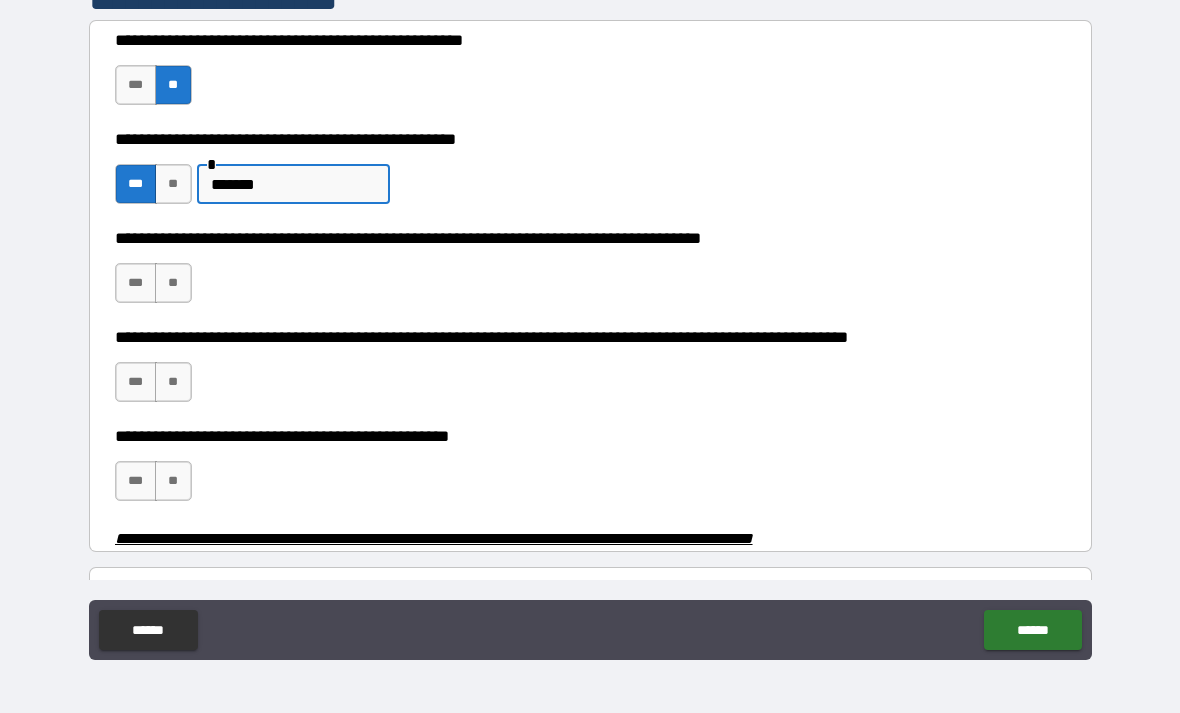 scroll, scrollTop: 430, scrollLeft: 0, axis: vertical 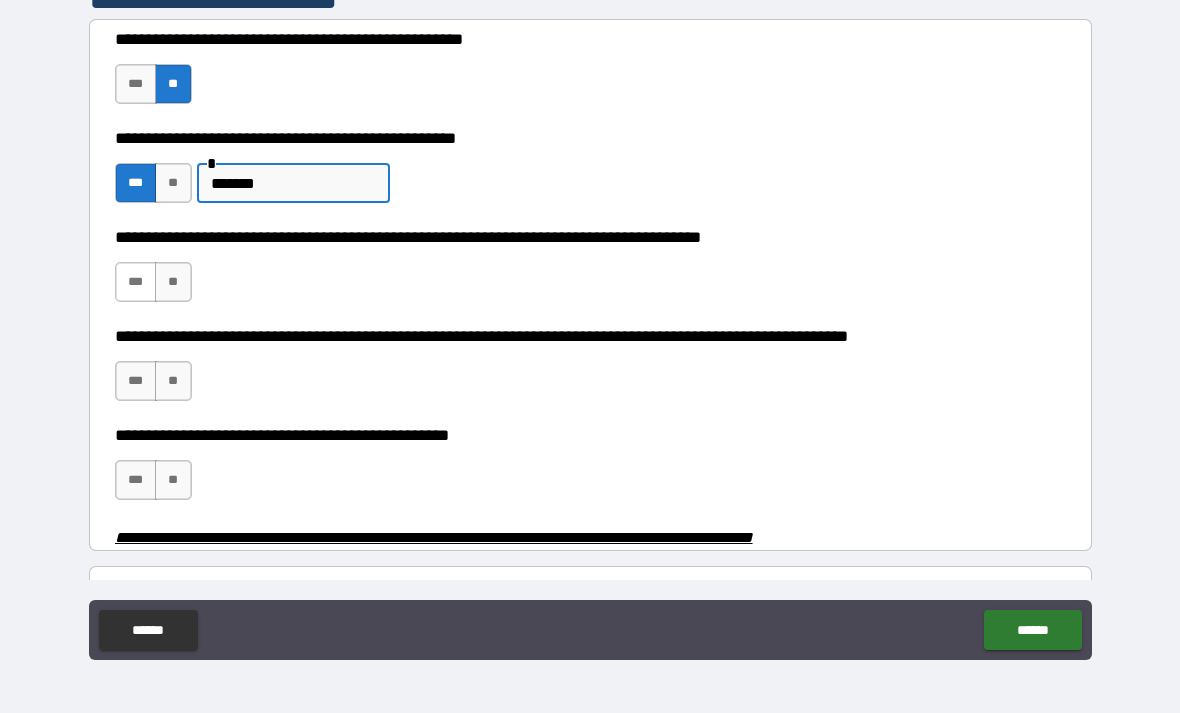 type on "*******" 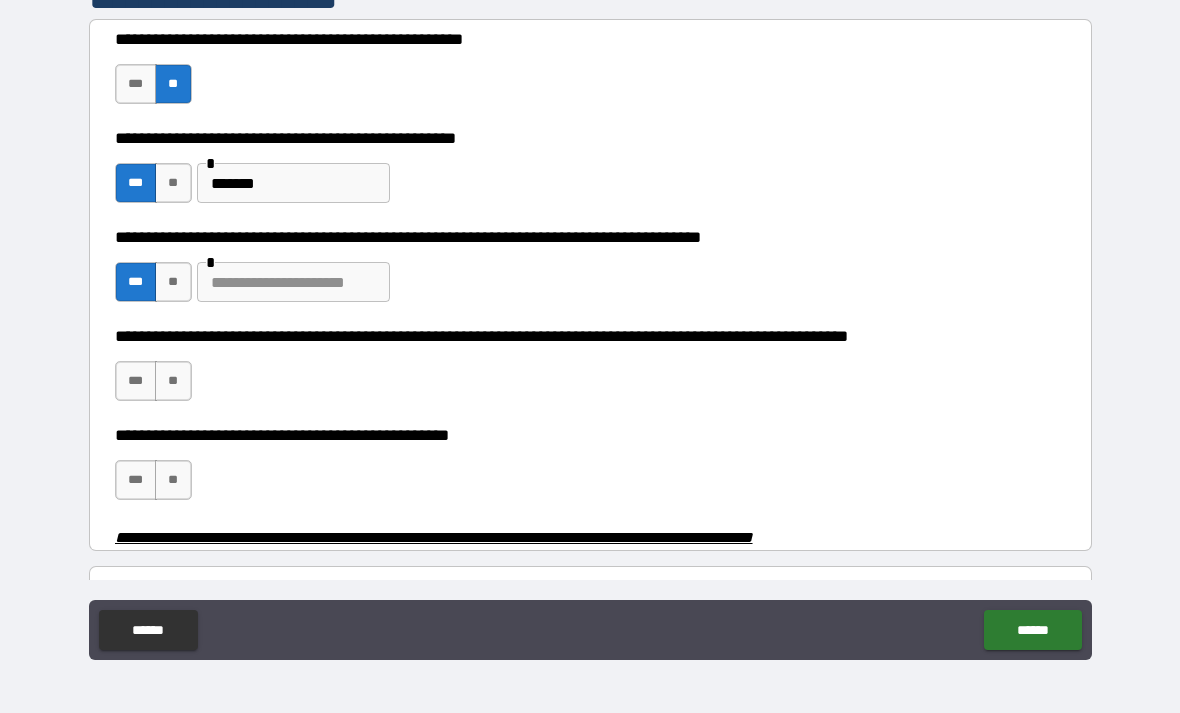 click at bounding box center [293, 282] 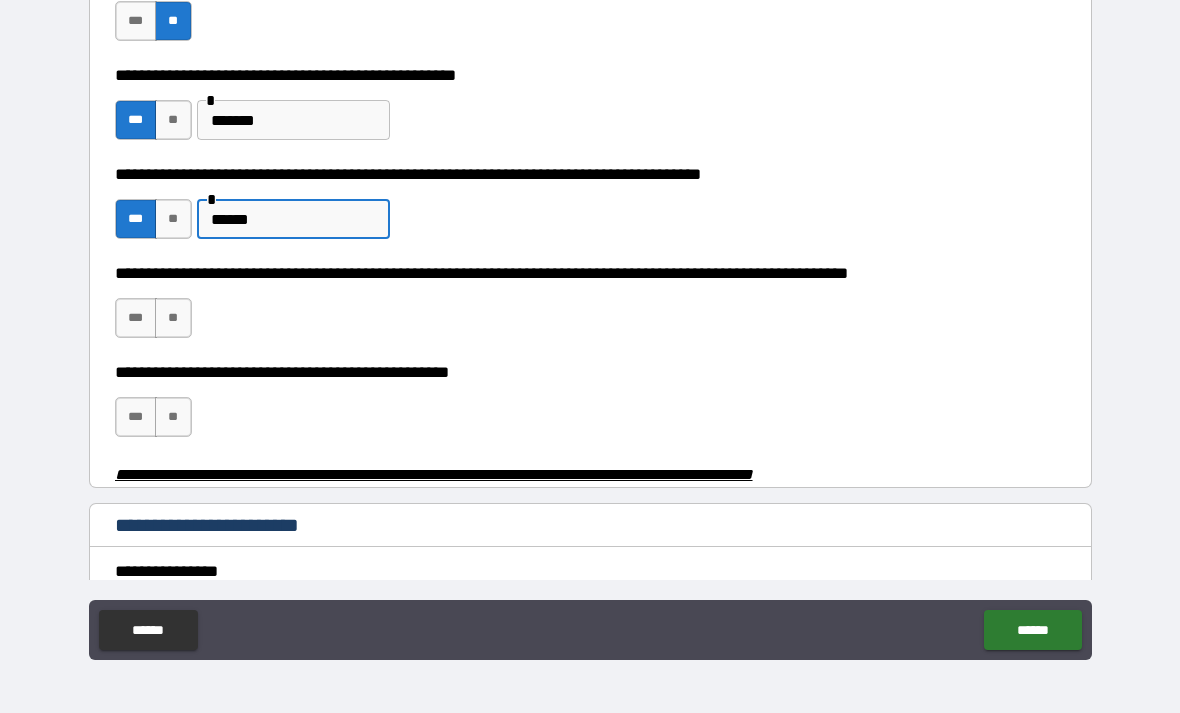 scroll, scrollTop: 506, scrollLeft: 0, axis: vertical 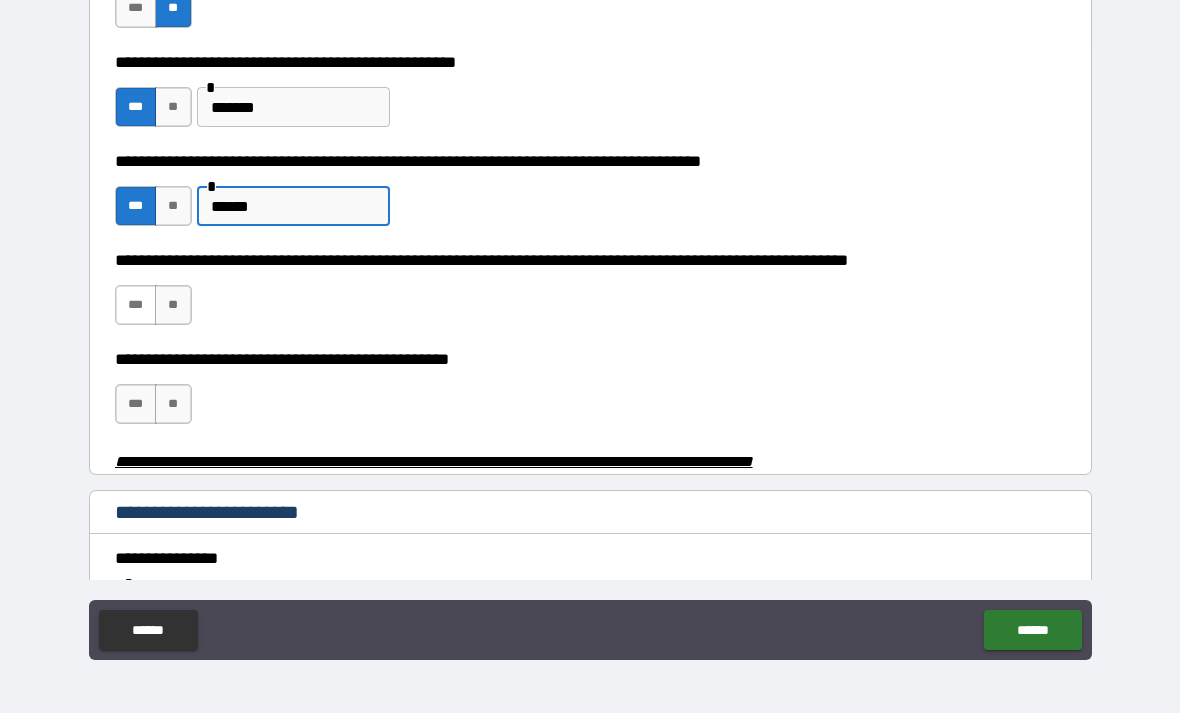 type on "******" 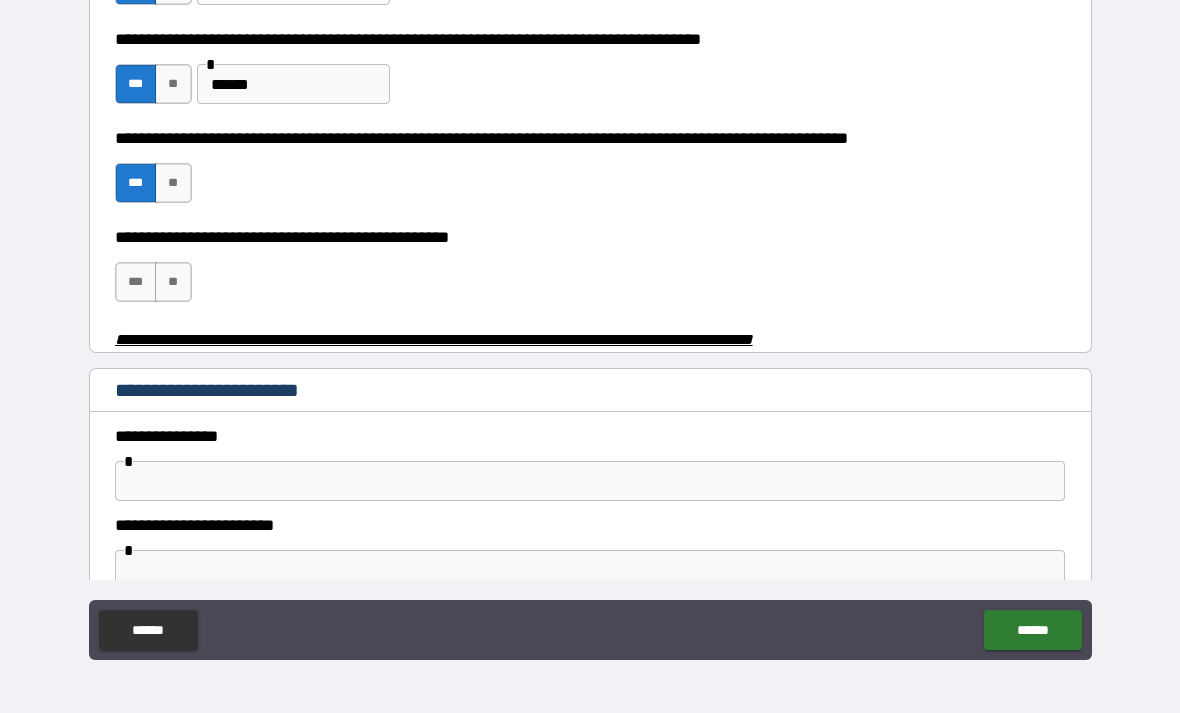 scroll, scrollTop: 633, scrollLeft: 0, axis: vertical 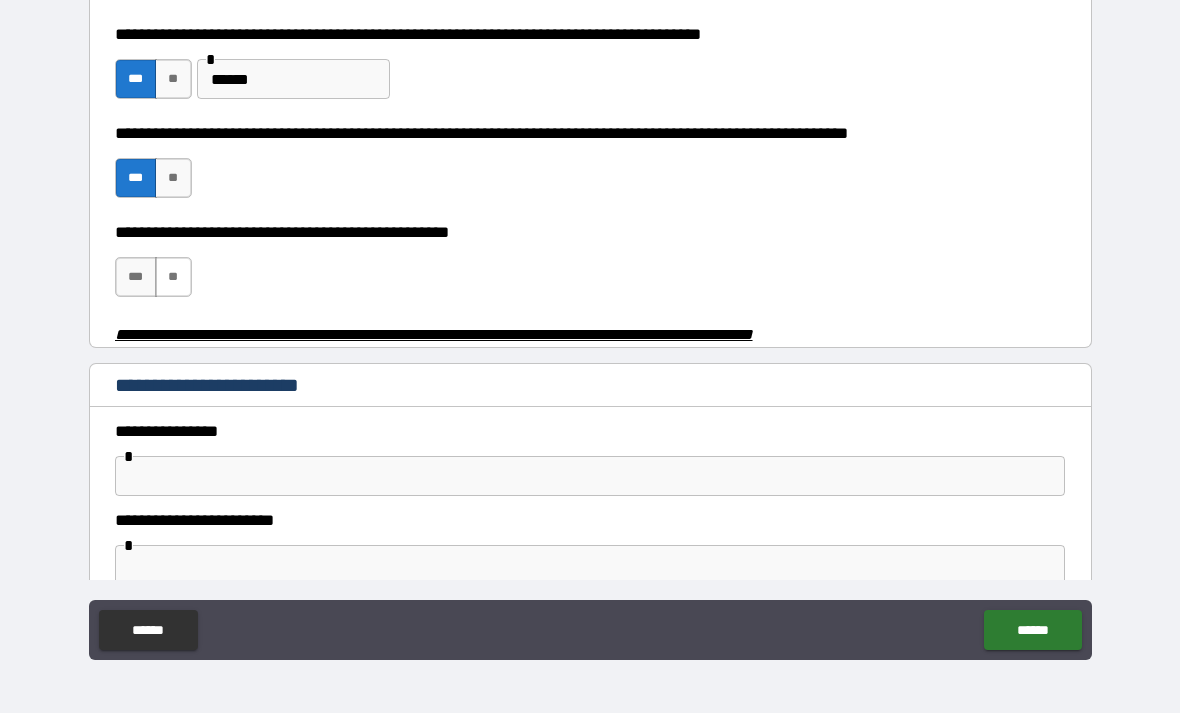click on "**" at bounding box center (173, 277) 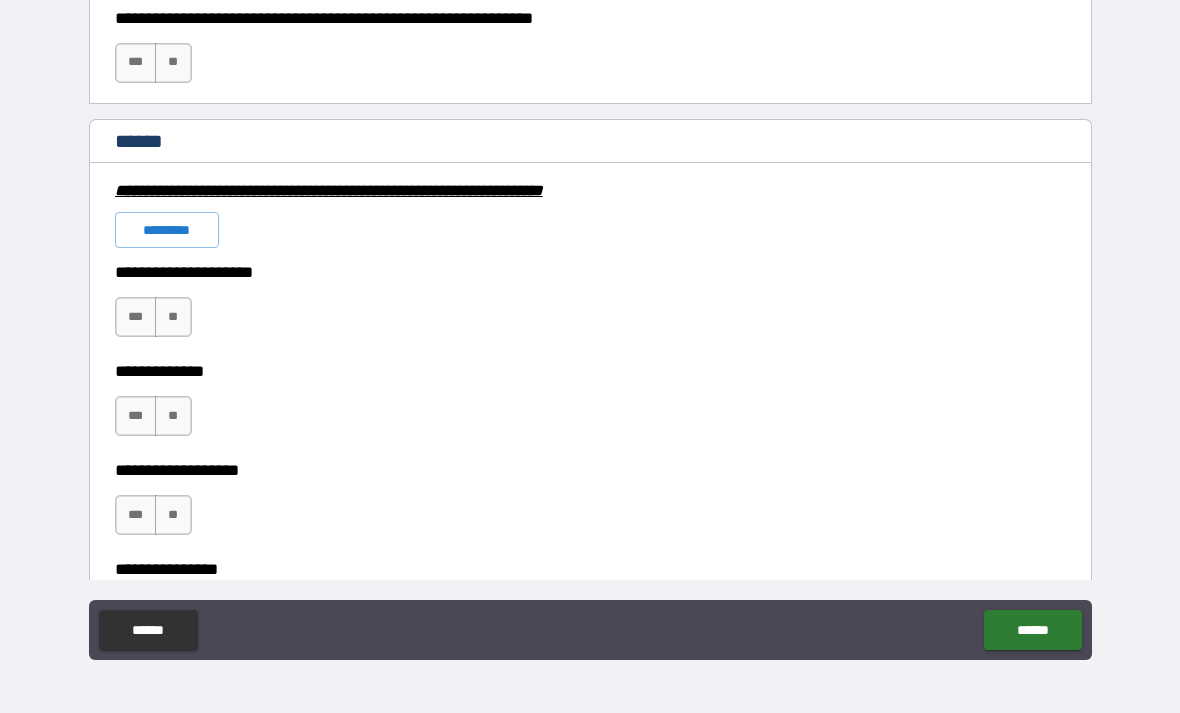 scroll, scrollTop: 1314, scrollLeft: 0, axis: vertical 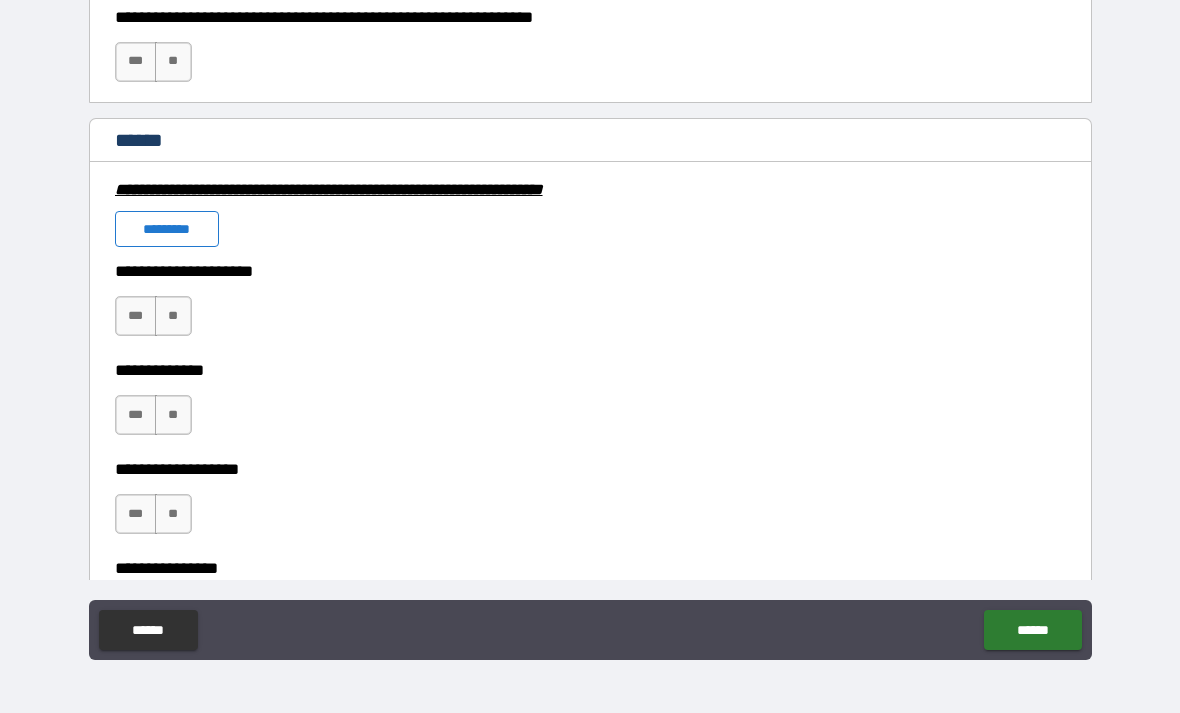 click on "*********" at bounding box center [167, 229] 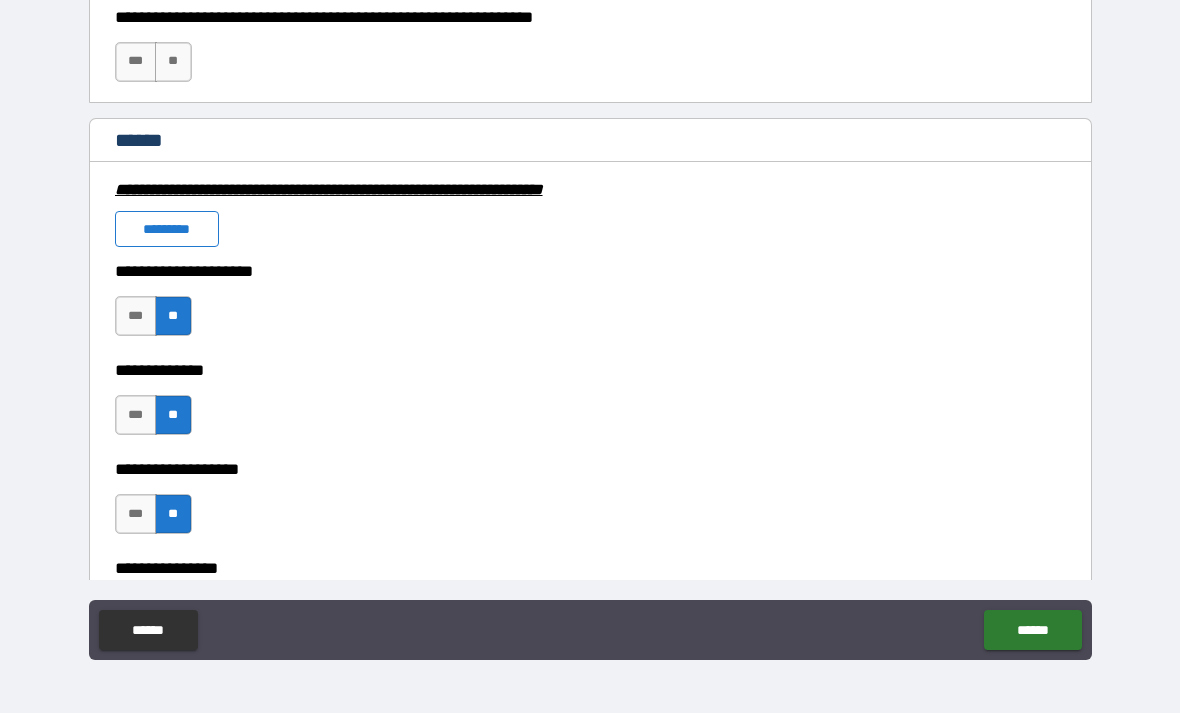 click on "*********" at bounding box center [167, 229] 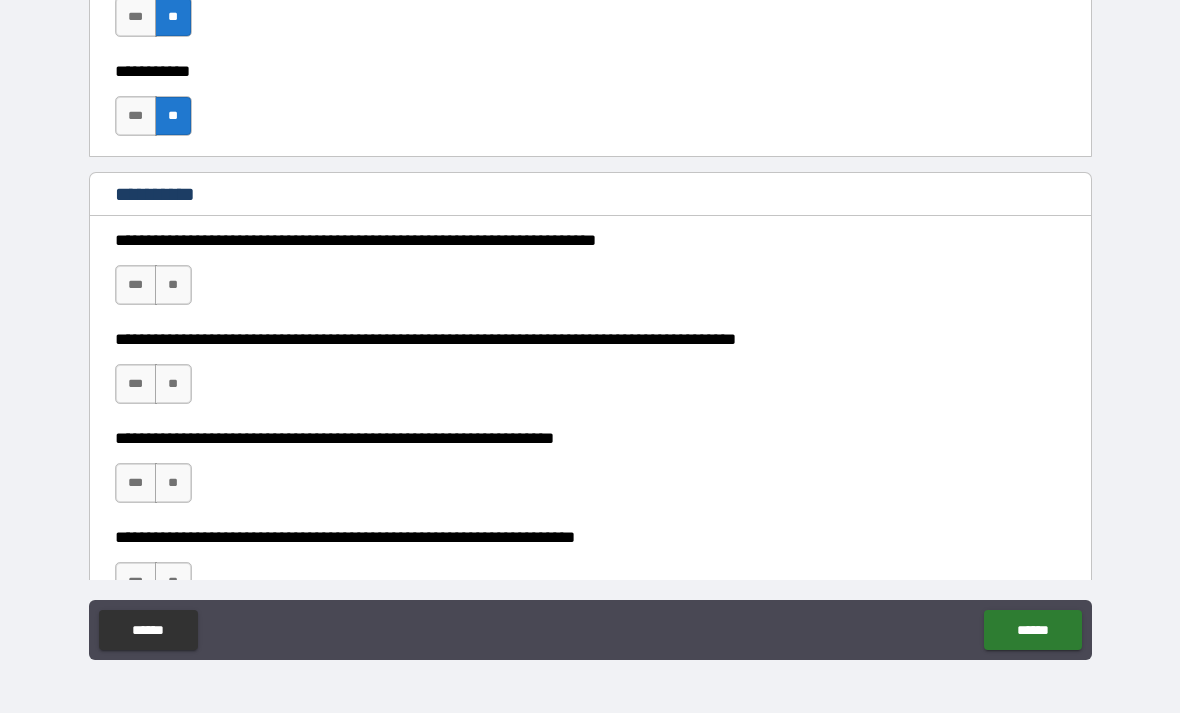 scroll, scrollTop: 2010, scrollLeft: 0, axis: vertical 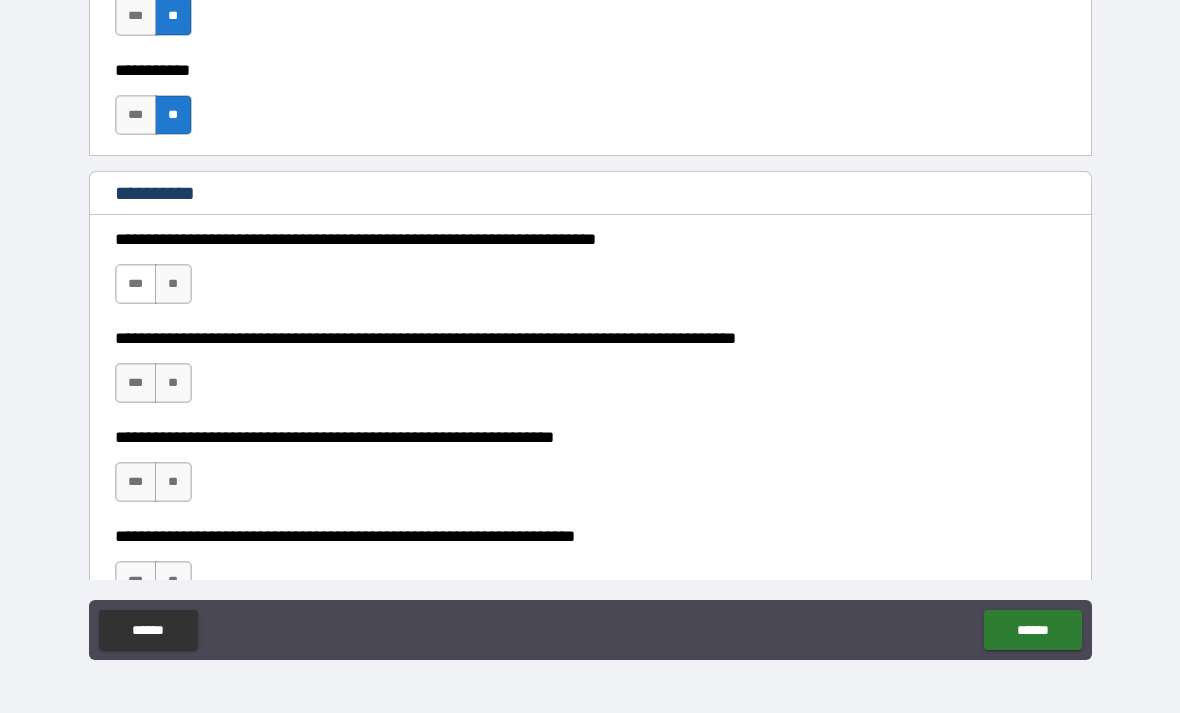 click on "***" at bounding box center (136, 284) 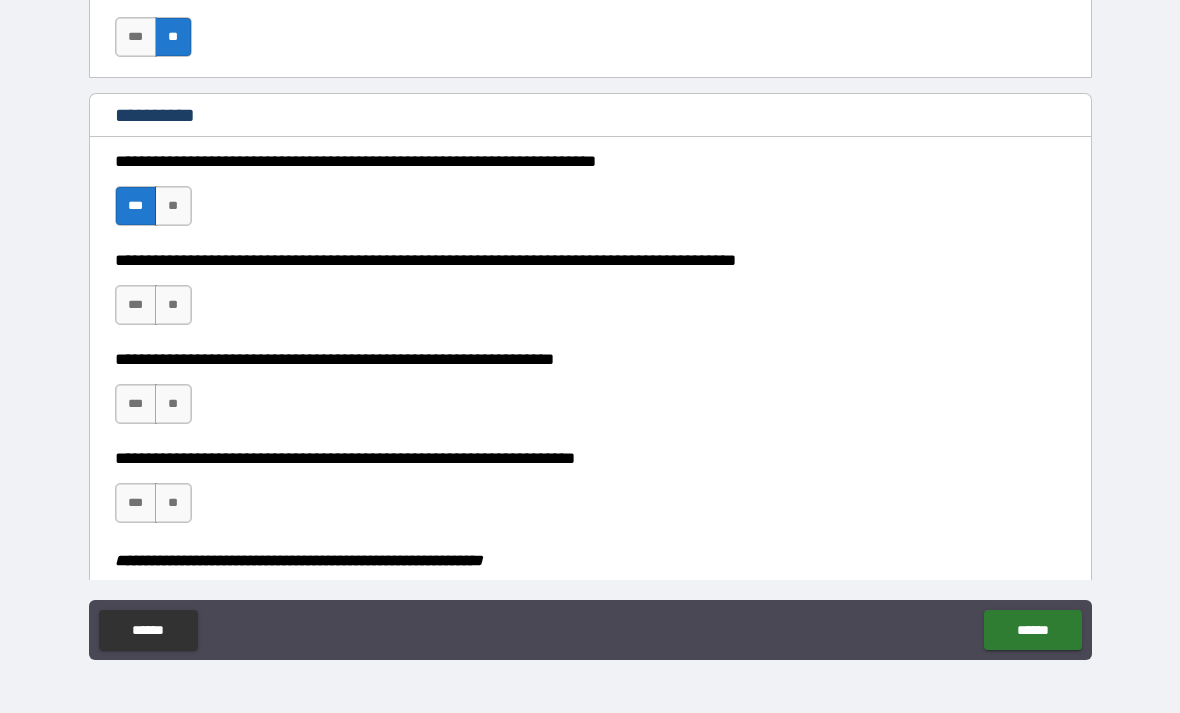 scroll, scrollTop: 2090, scrollLeft: 0, axis: vertical 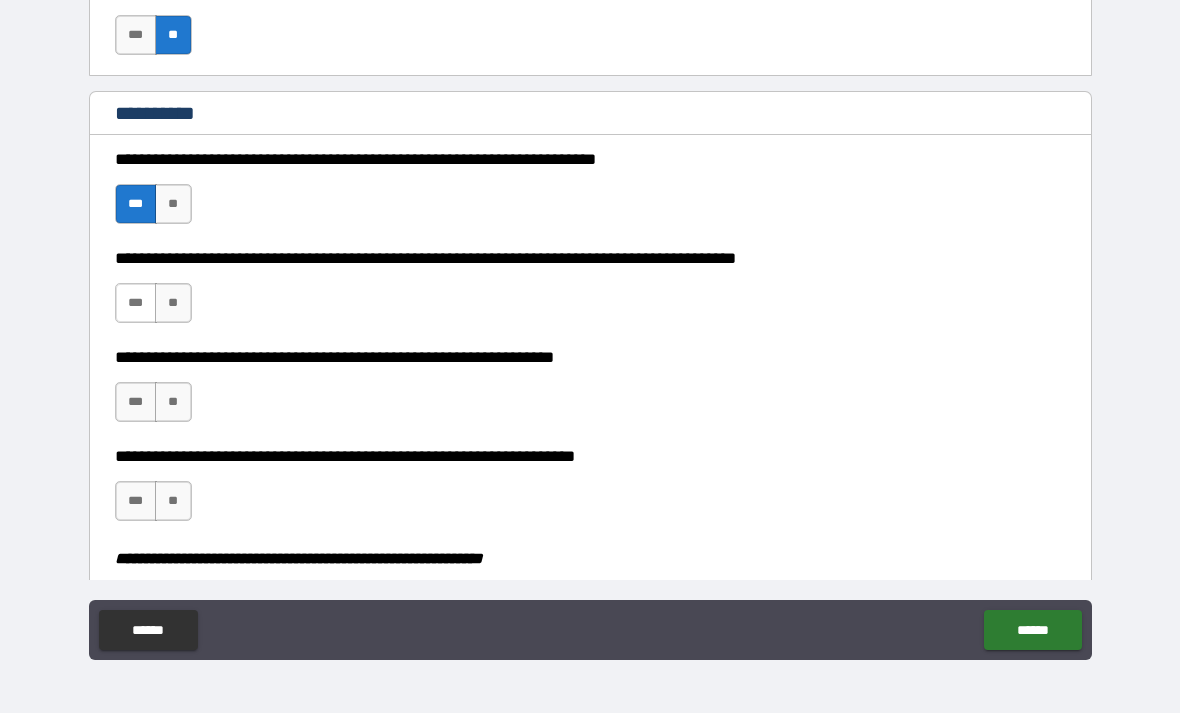 click on "***" at bounding box center (136, 303) 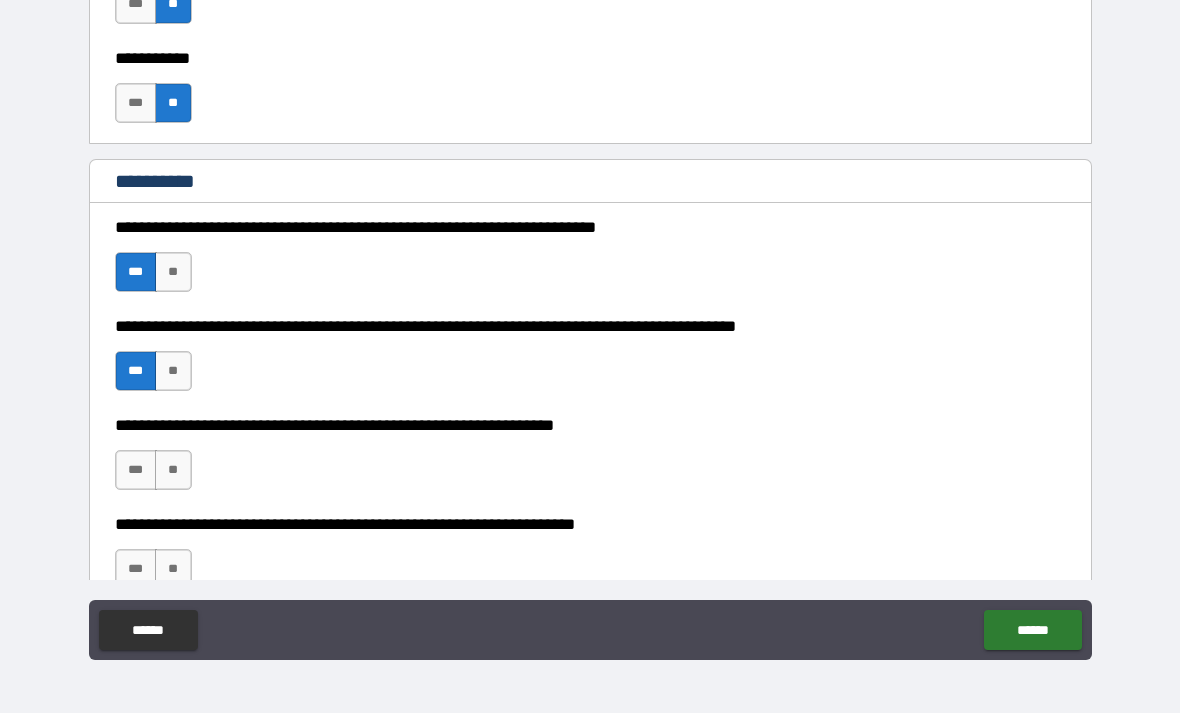 scroll, scrollTop: 2015, scrollLeft: 0, axis: vertical 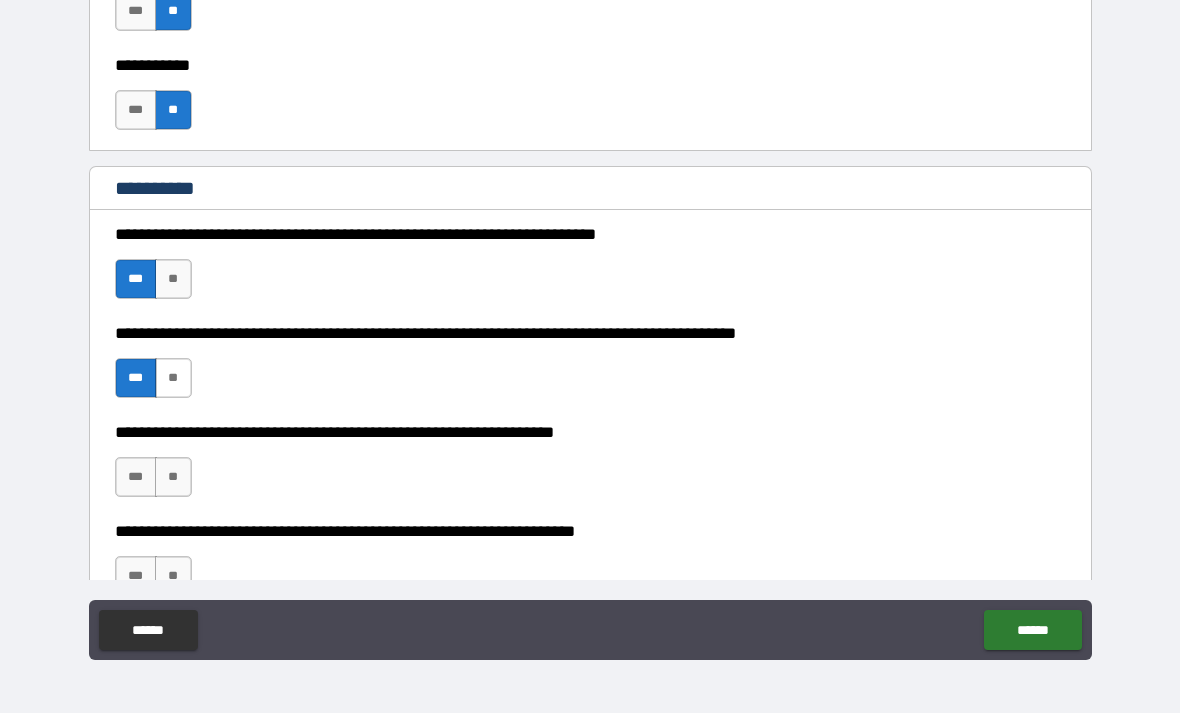 click on "**" at bounding box center [173, 378] 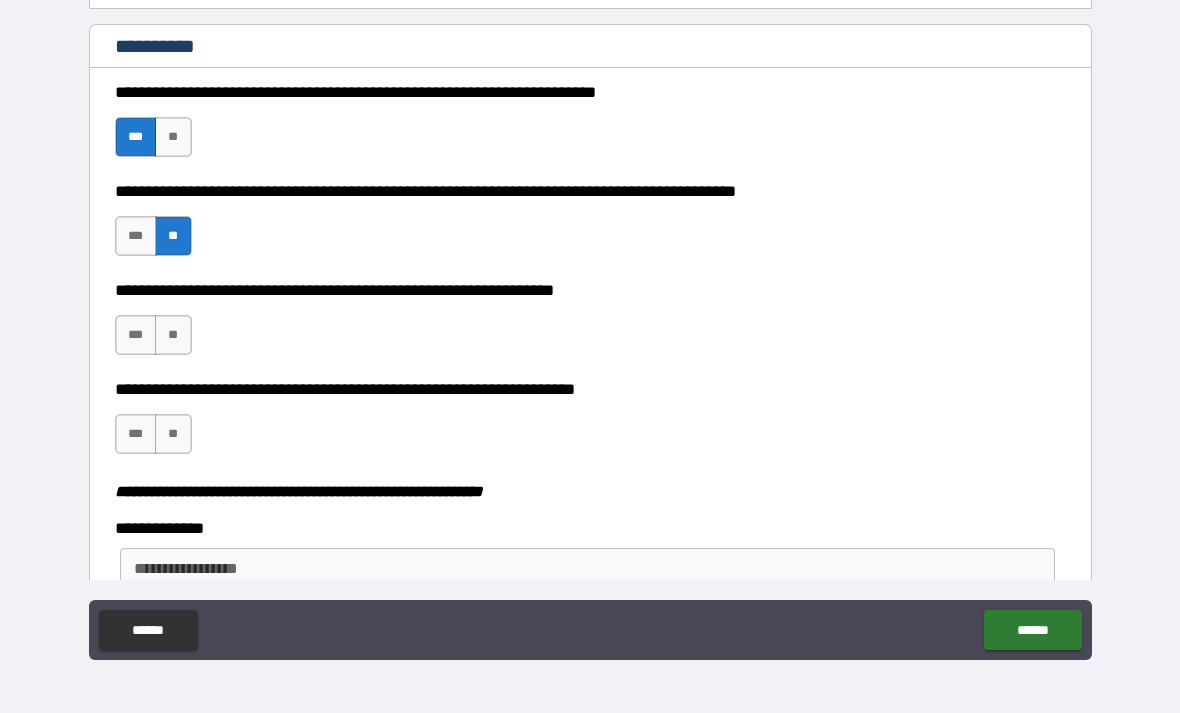 scroll, scrollTop: 2159, scrollLeft: 0, axis: vertical 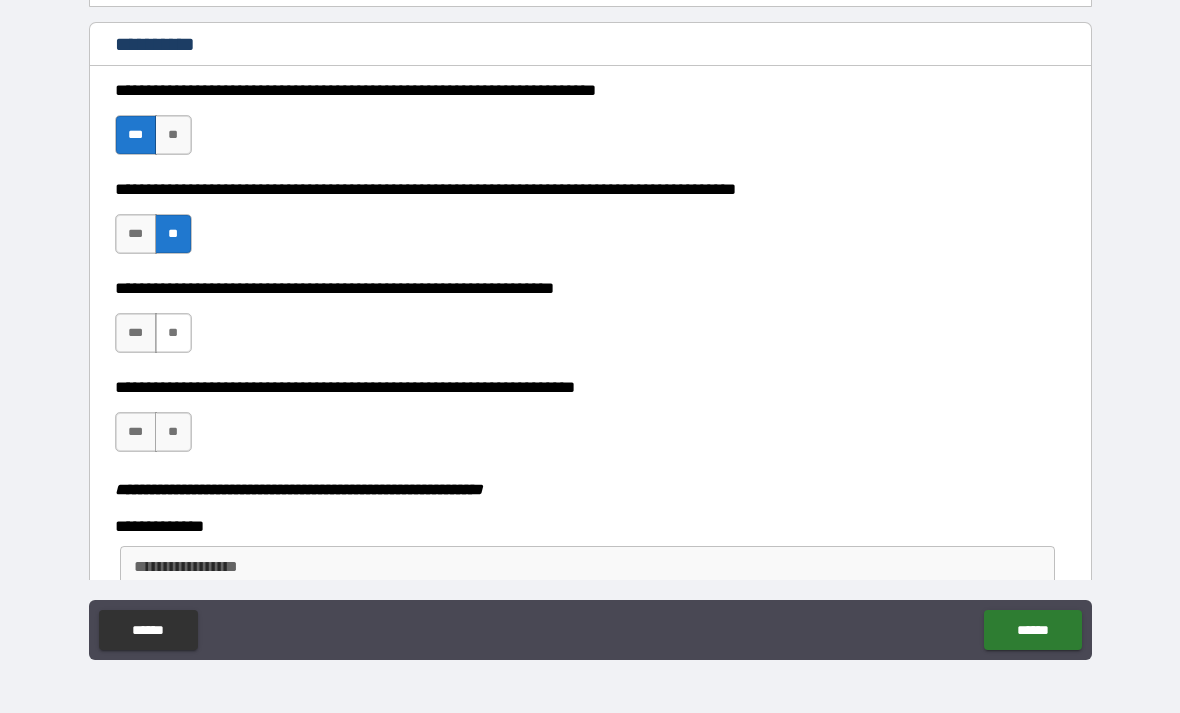 click on "**" at bounding box center [173, 333] 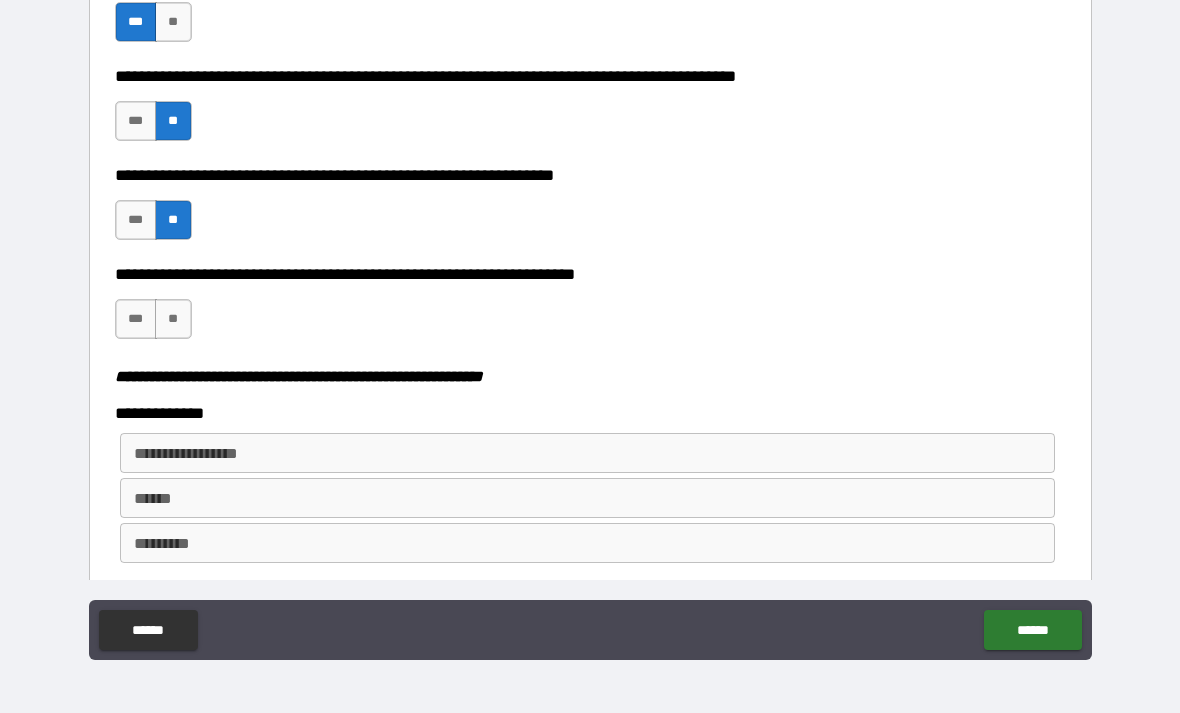 scroll, scrollTop: 2287, scrollLeft: 0, axis: vertical 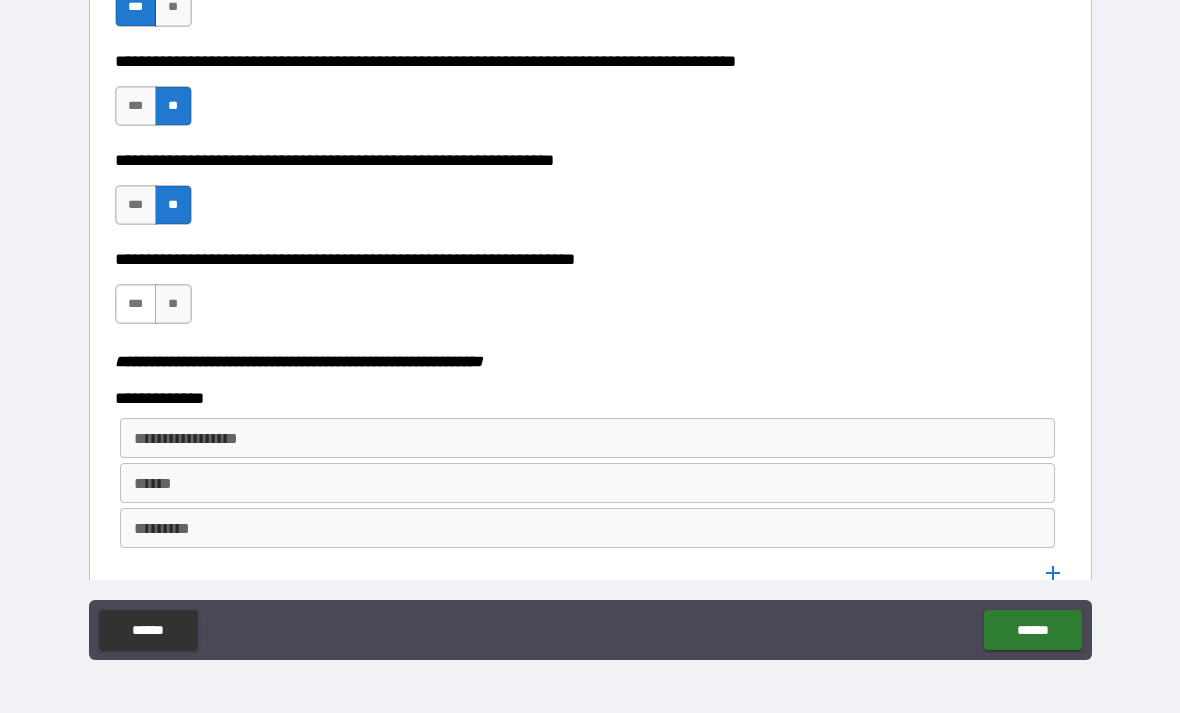 click on "***" at bounding box center [136, 304] 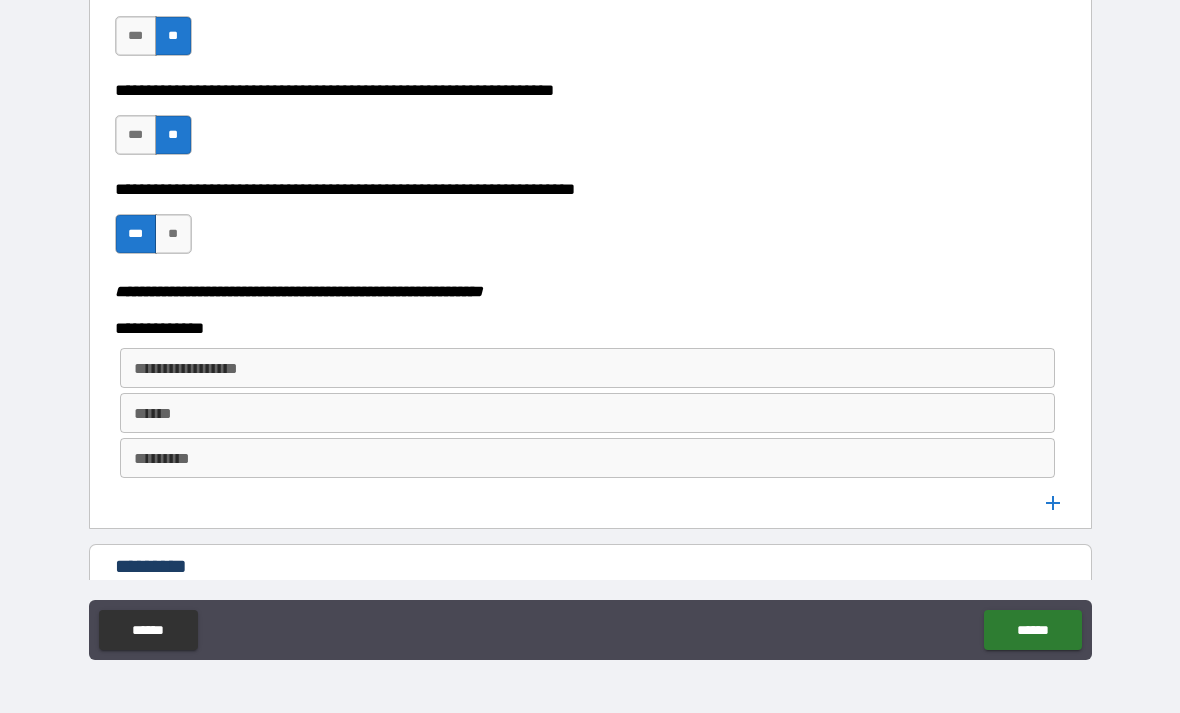 scroll, scrollTop: 2370, scrollLeft: 0, axis: vertical 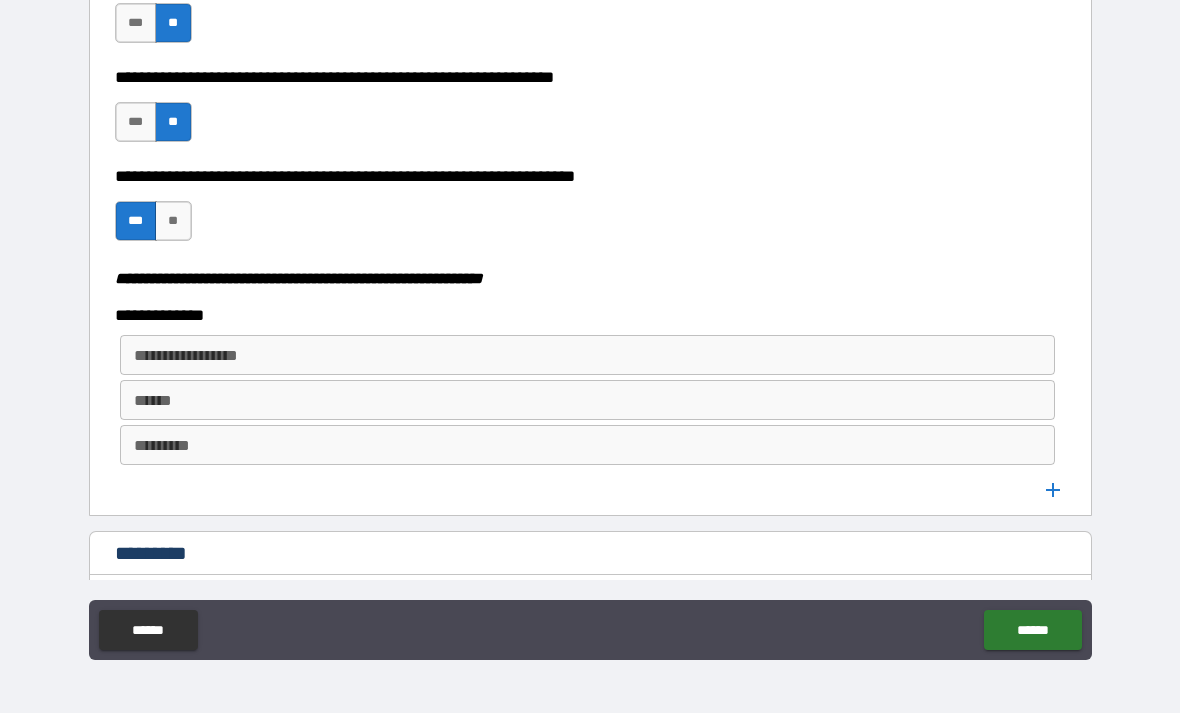 click on "**********" at bounding box center [586, 355] 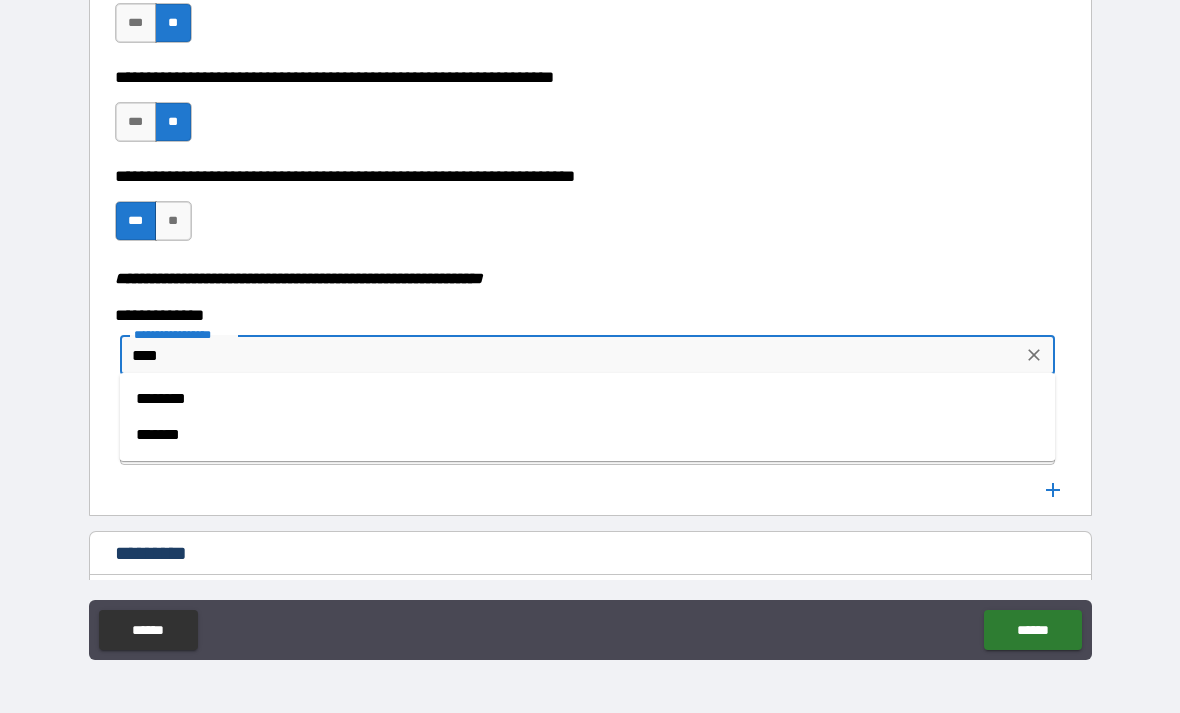 click on "*******" at bounding box center (588, 435) 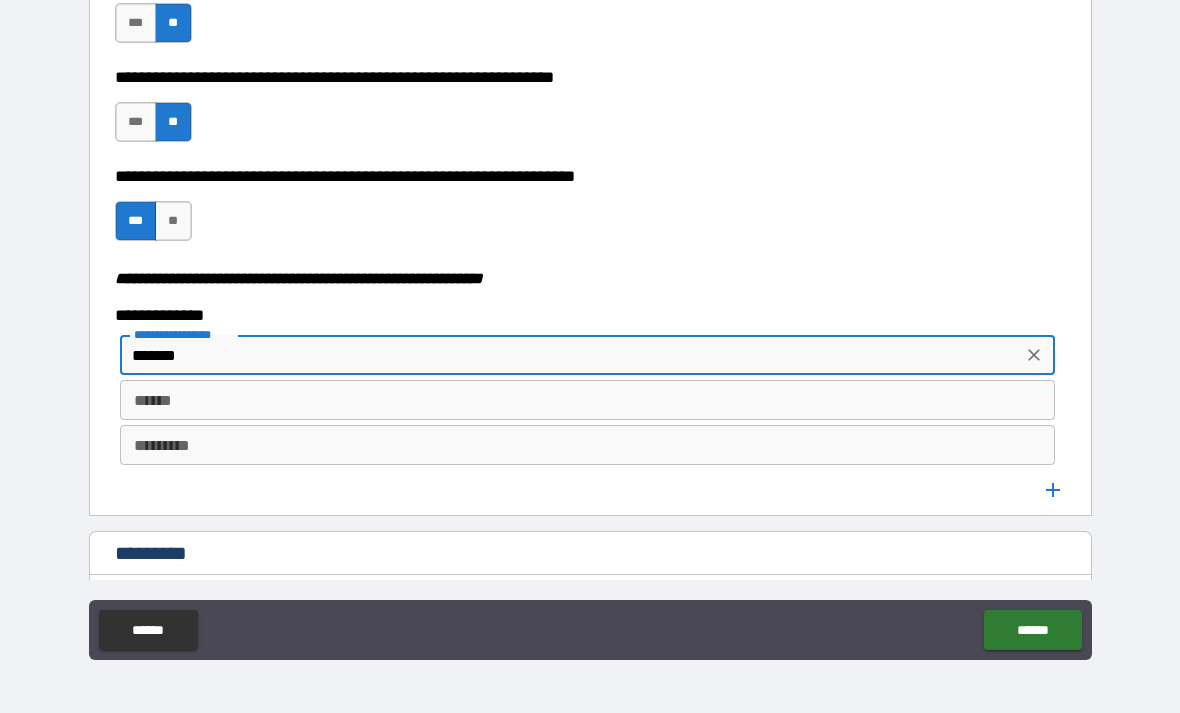 click on "******" at bounding box center [588, 400] 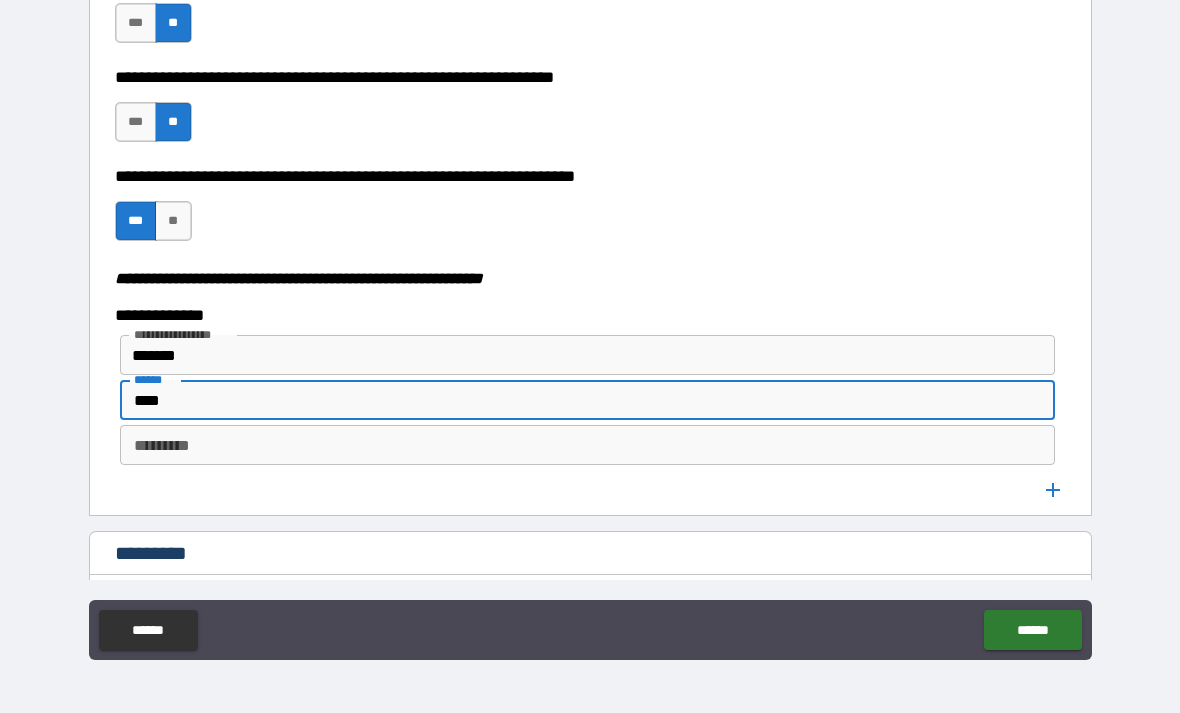type on "****" 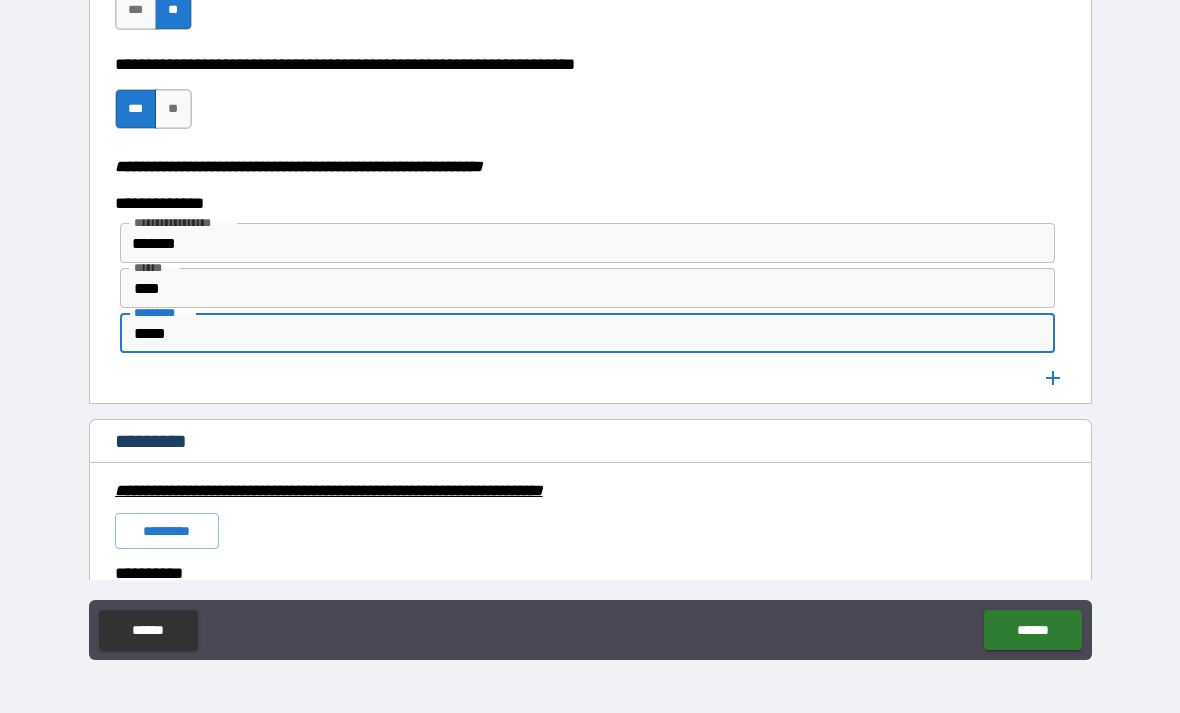 scroll, scrollTop: 2476, scrollLeft: 0, axis: vertical 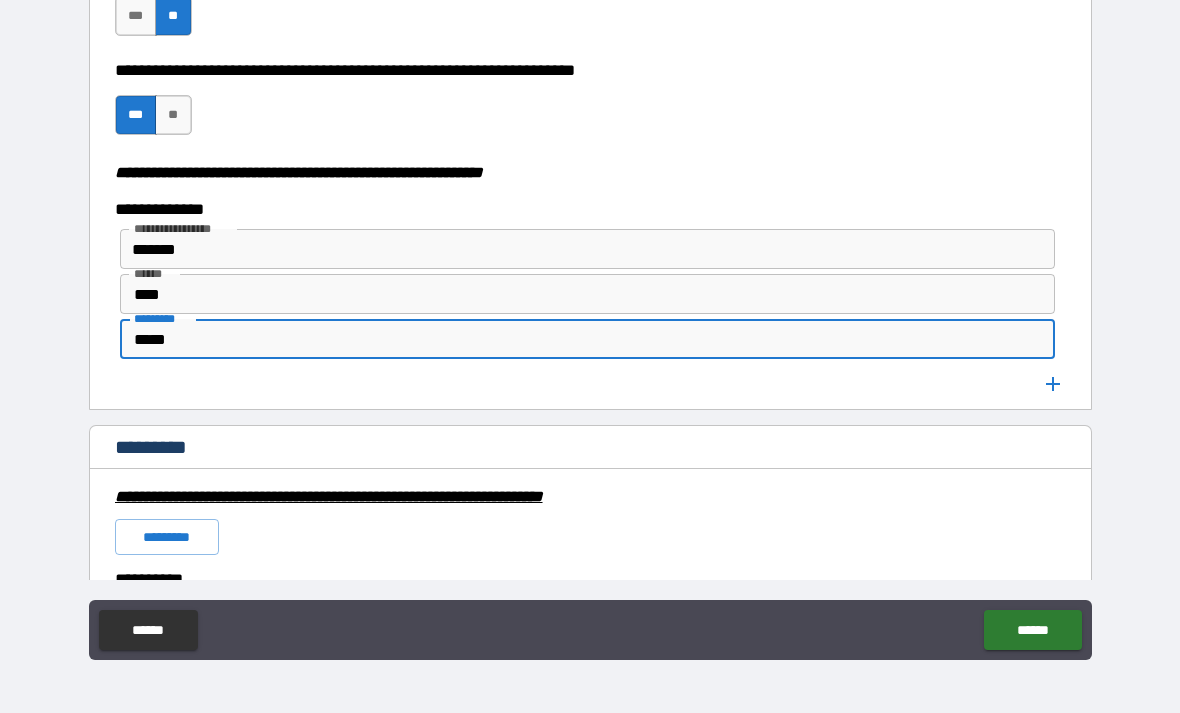 type on "*****" 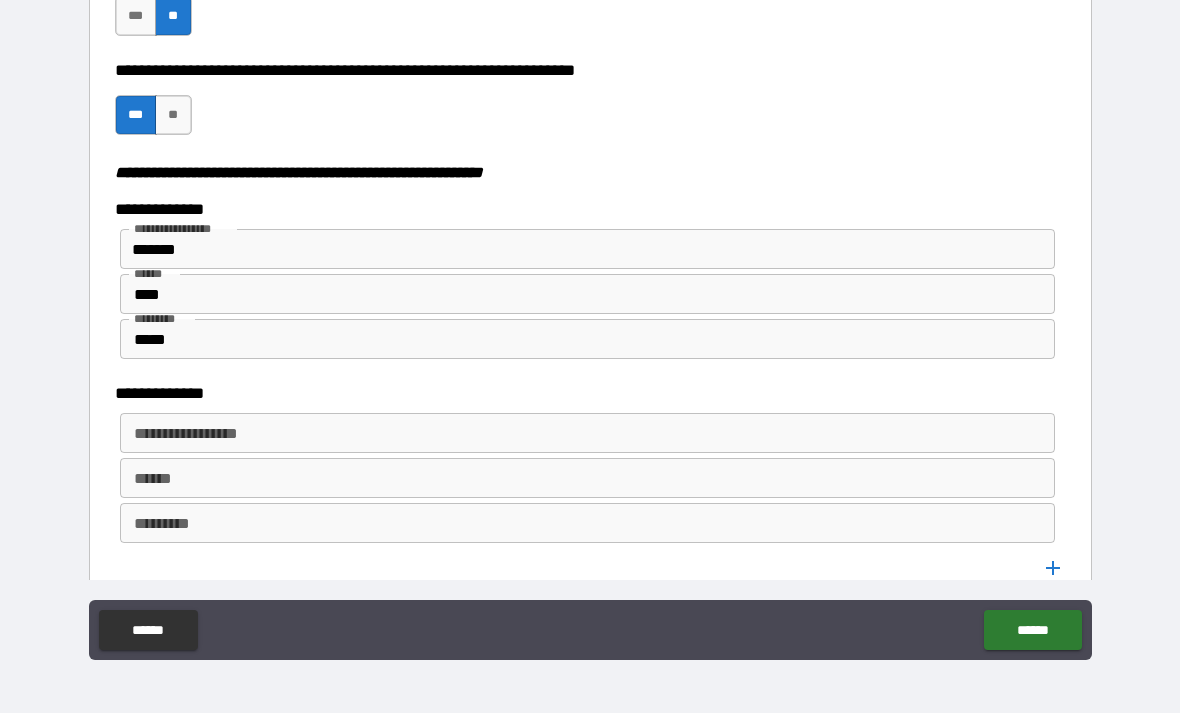 click on "**********" at bounding box center [586, 433] 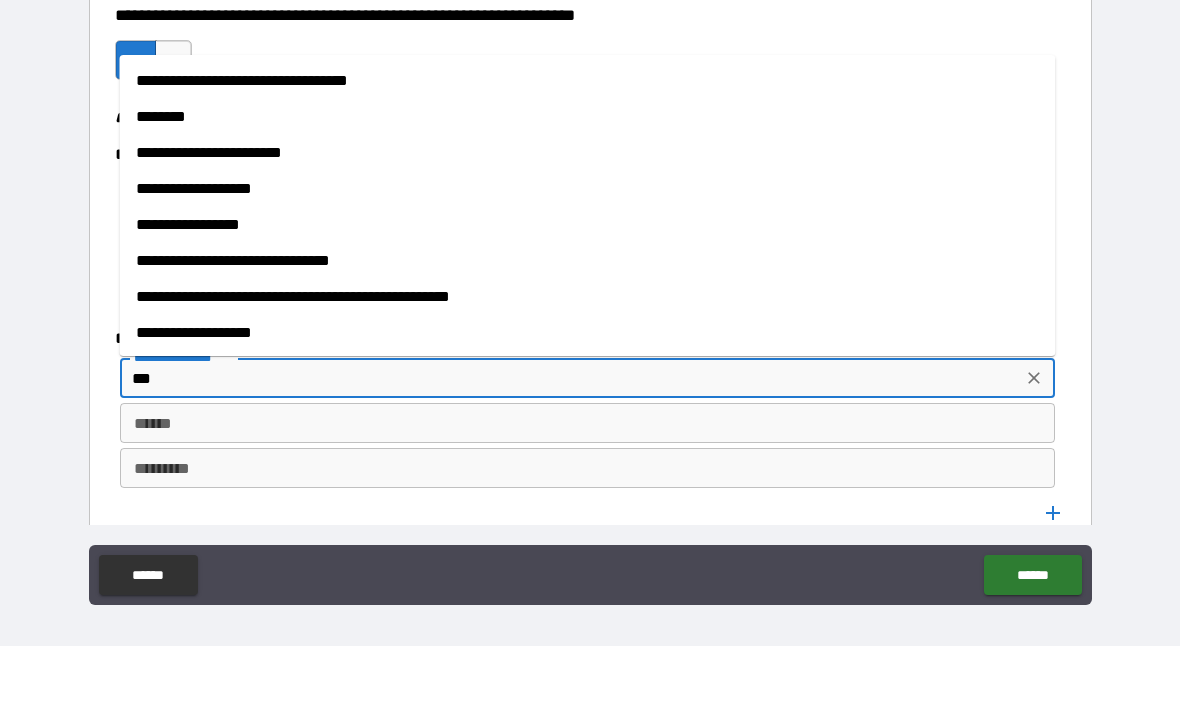 scroll, scrollTop: 54, scrollLeft: 0, axis: vertical 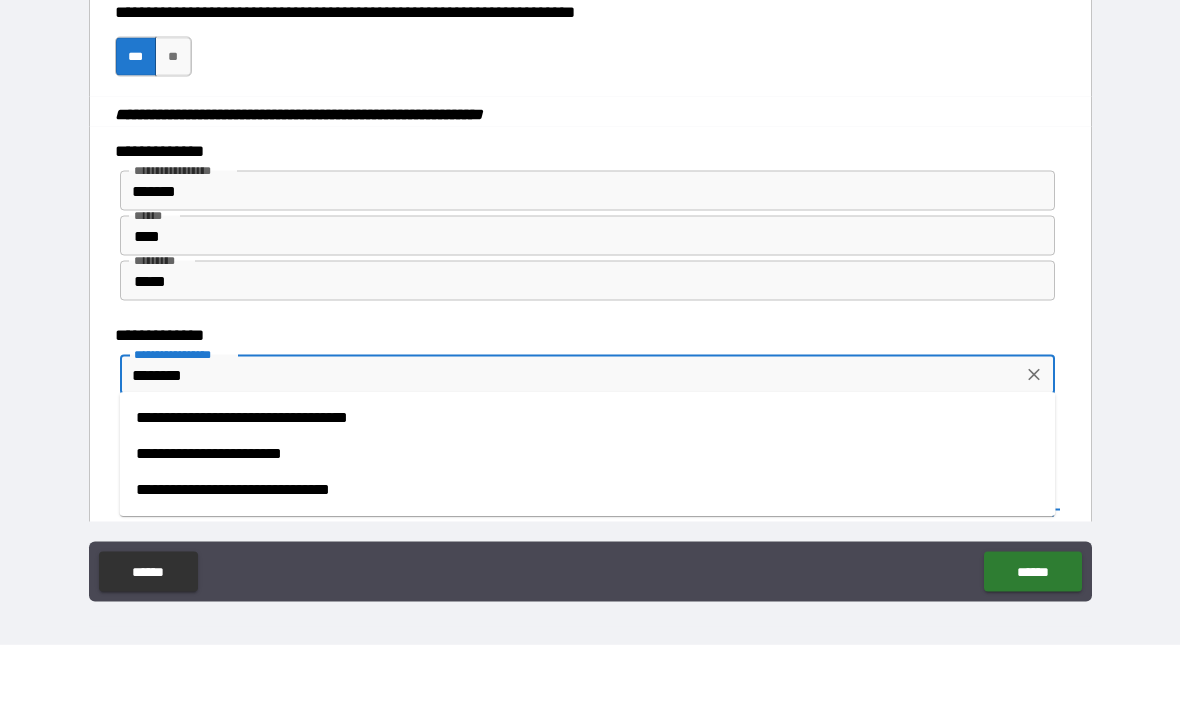 click on "**********" at bounding box center (588, 487) 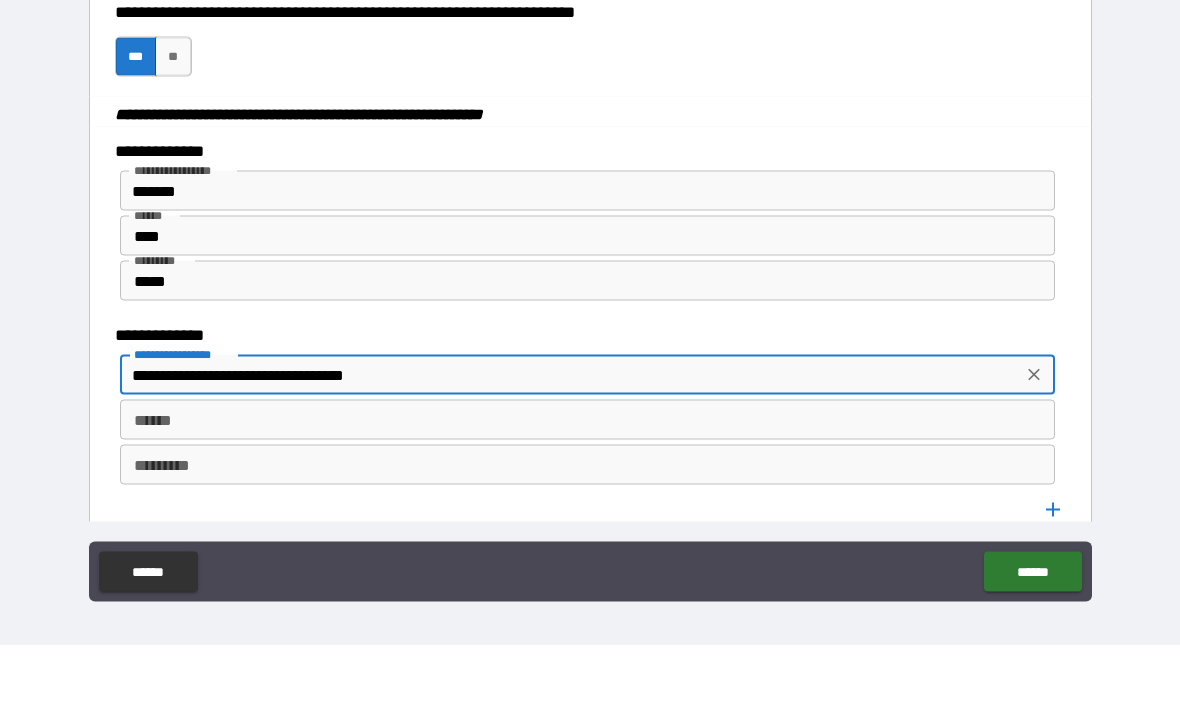 click 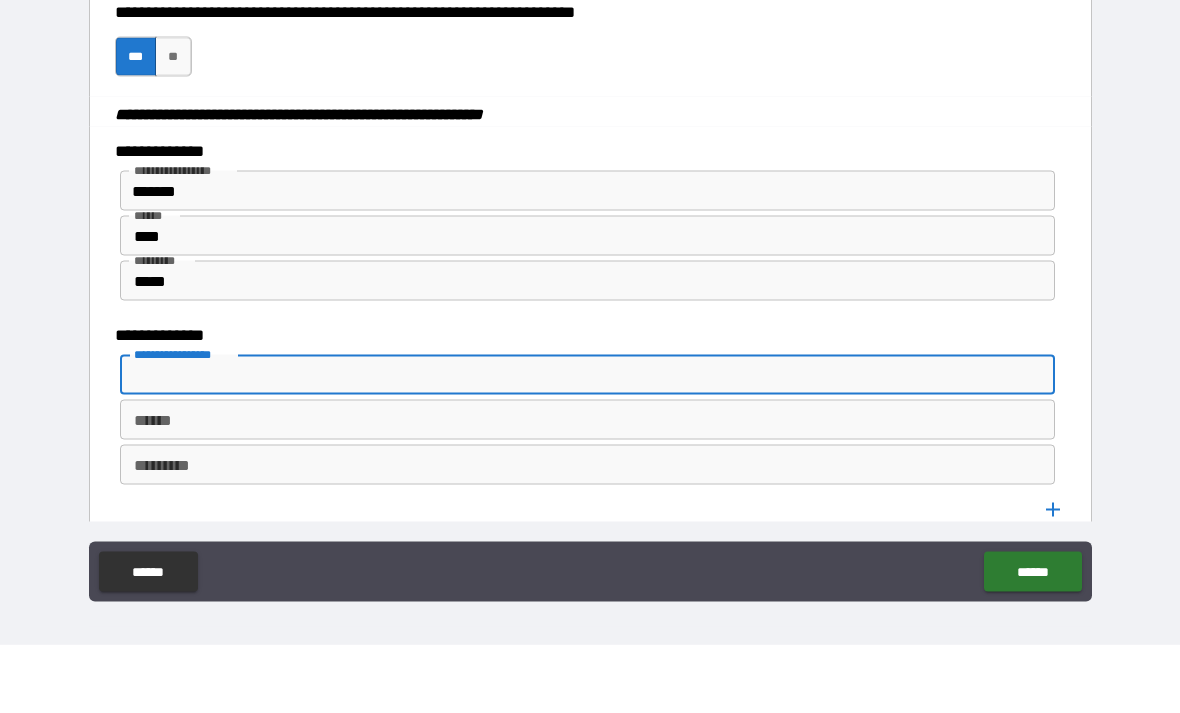 click on "**********" at bounding box center (586, 443) 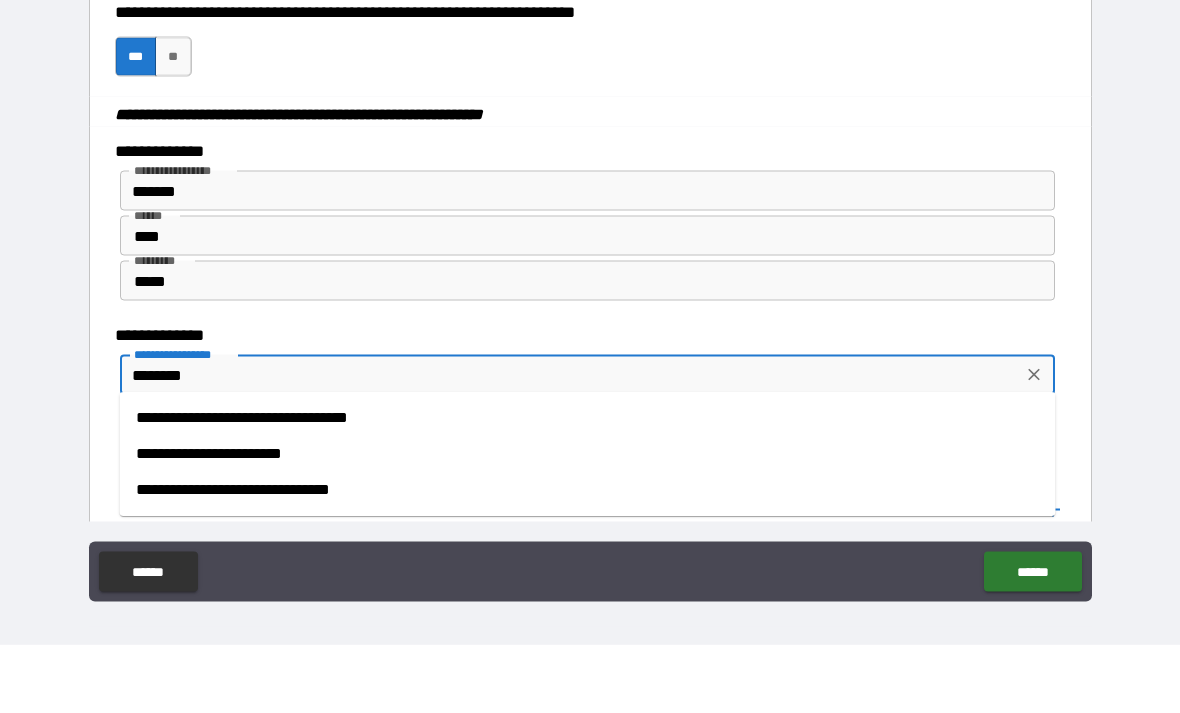 type on "*******" 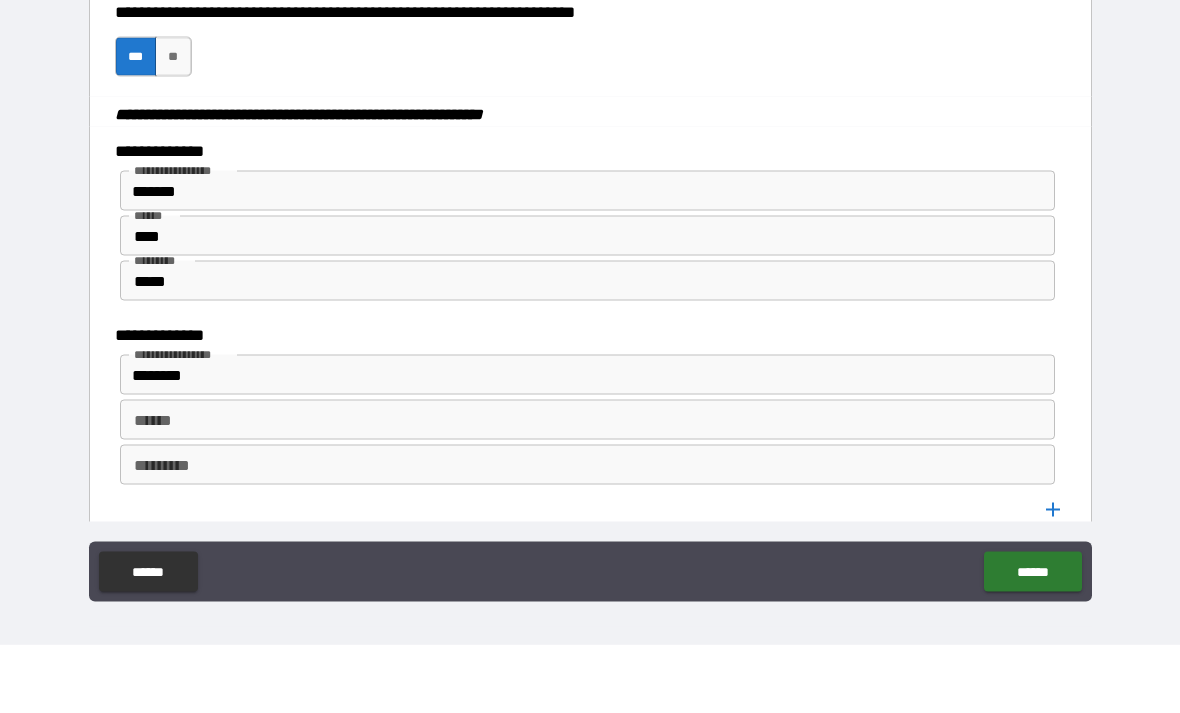 scroll, scrollTop: 64, scrollLeft: 0, axis: vertical 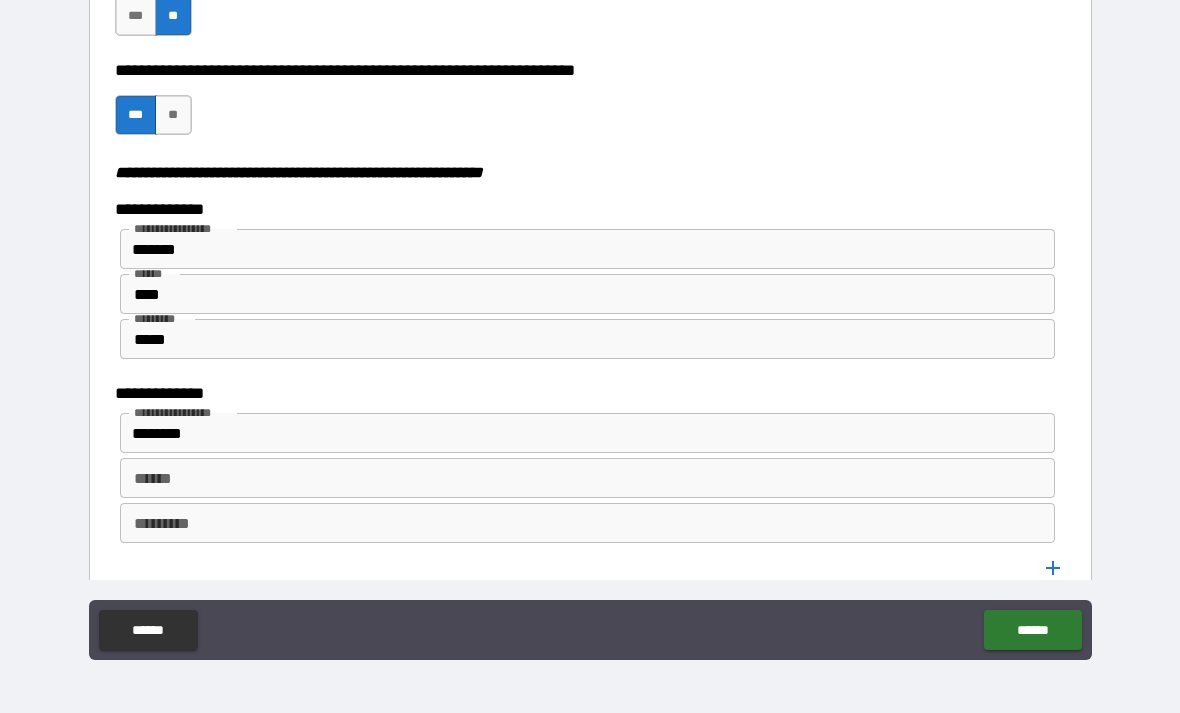 click on "******" at bounding box center [588, 478] 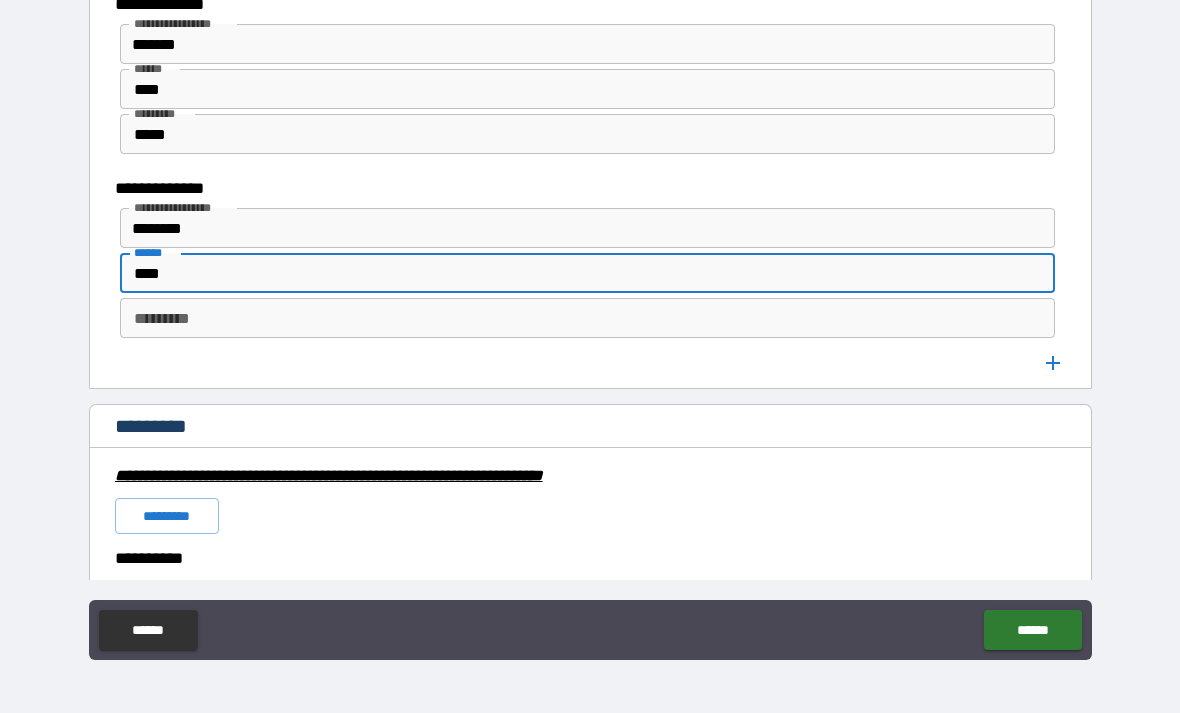 scroll, scrollTop: 2680, scrollLeft: 0, axis: vertical 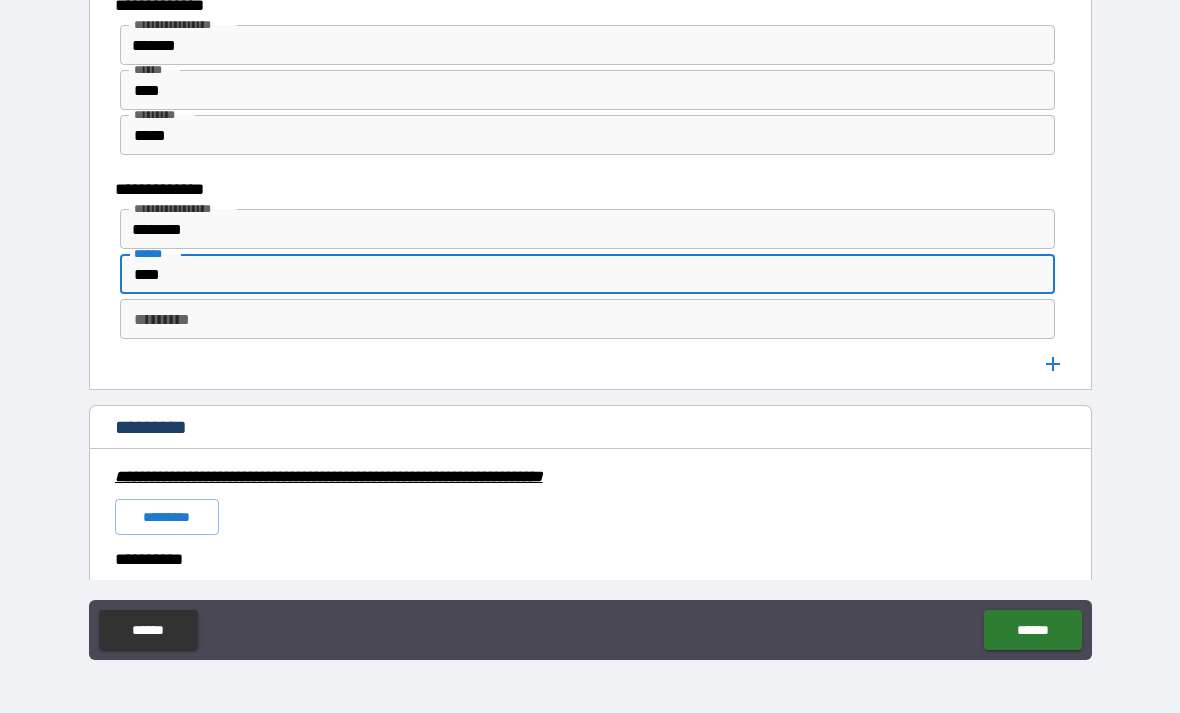 type on "****" 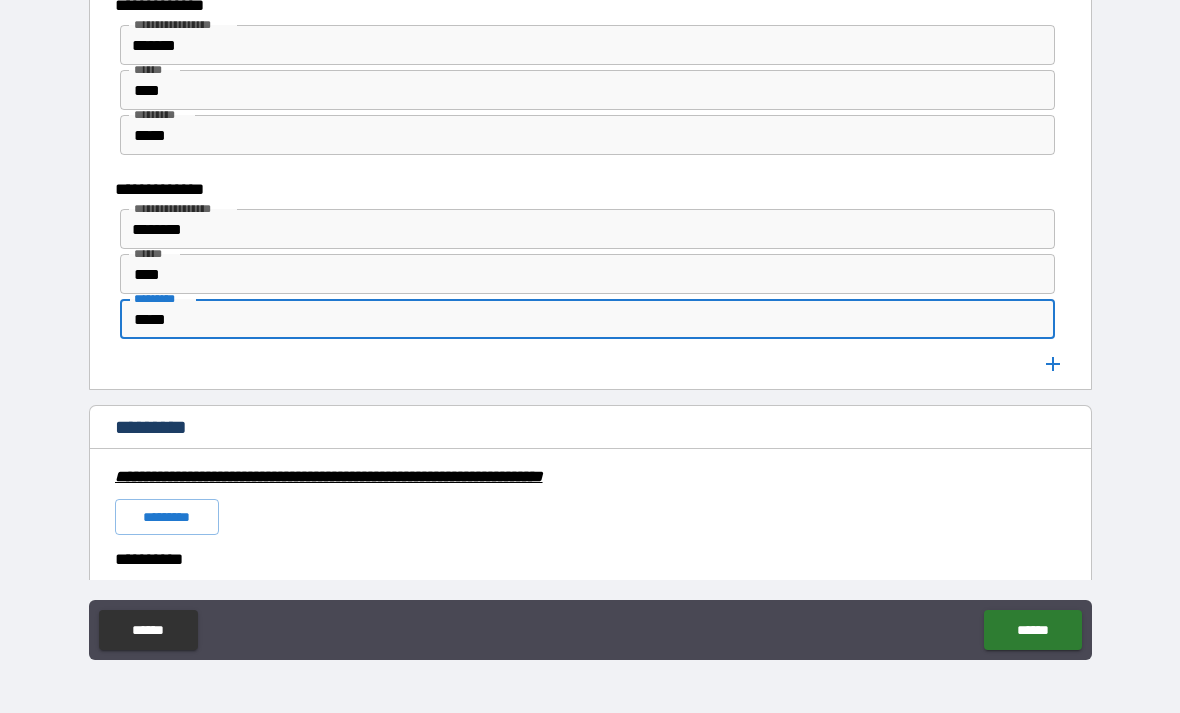 type on "*****" 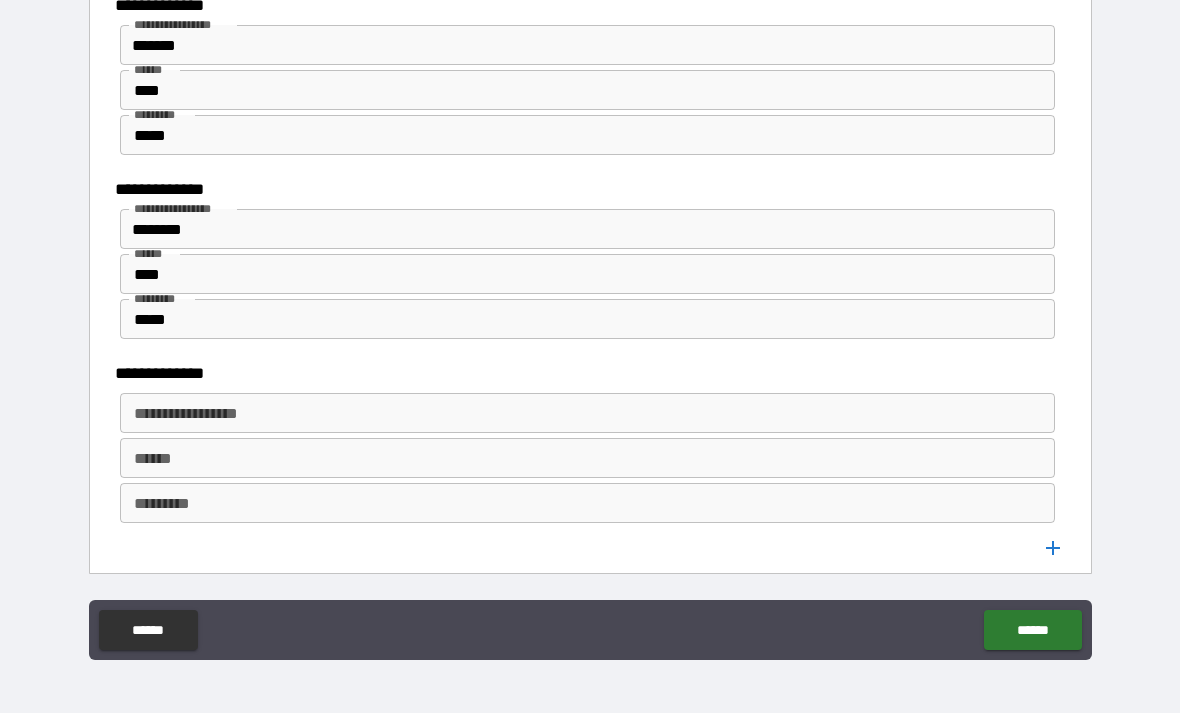 click on "**********" at bounding box center (586, 413) 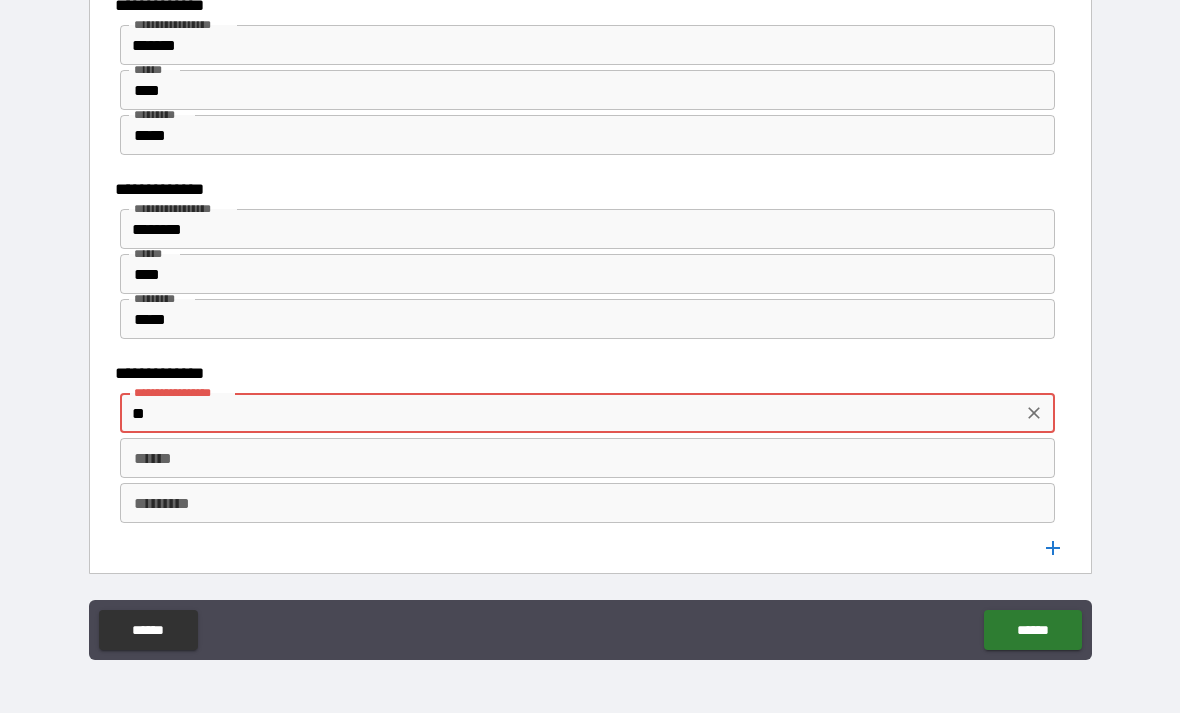 type on "*" 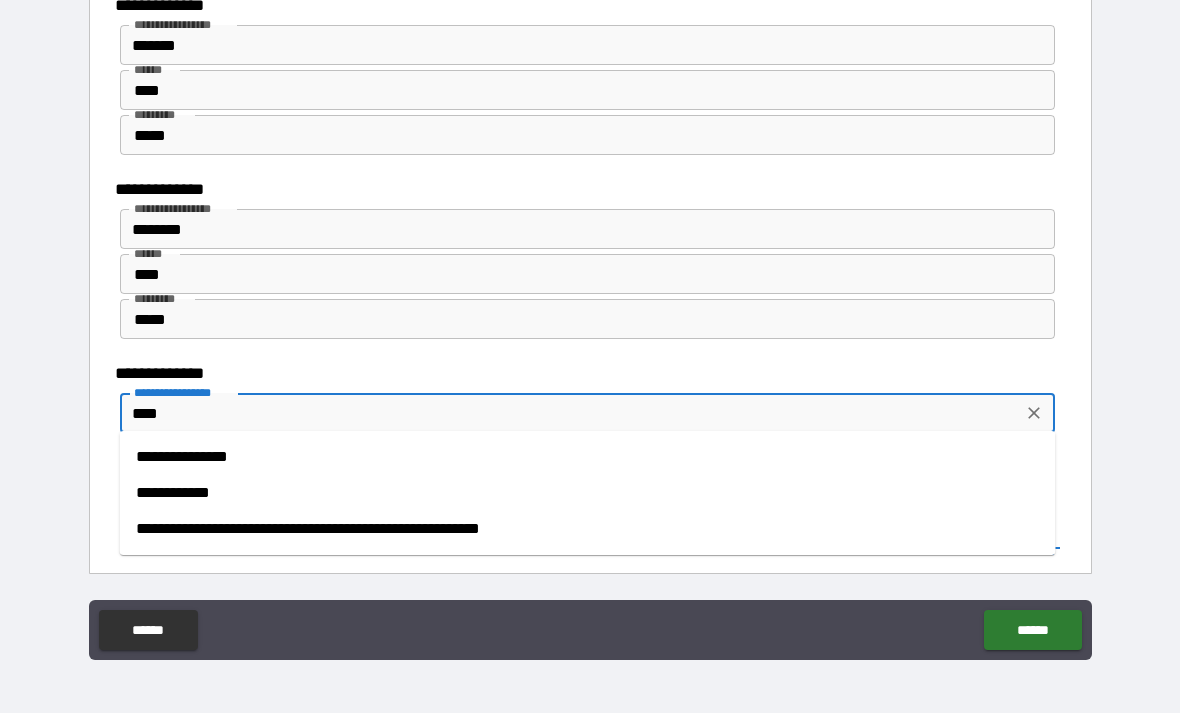 click on "**********" at bounding box center (588, 493) 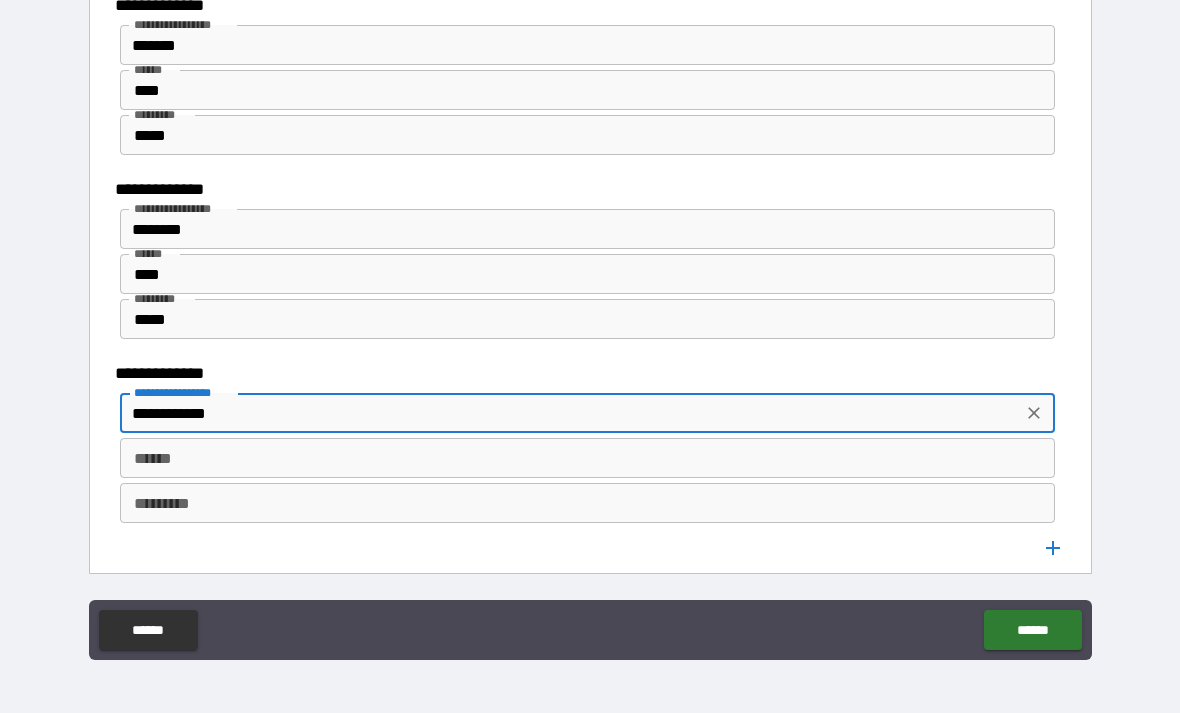 click on "******" at bounding box center (588, 458) 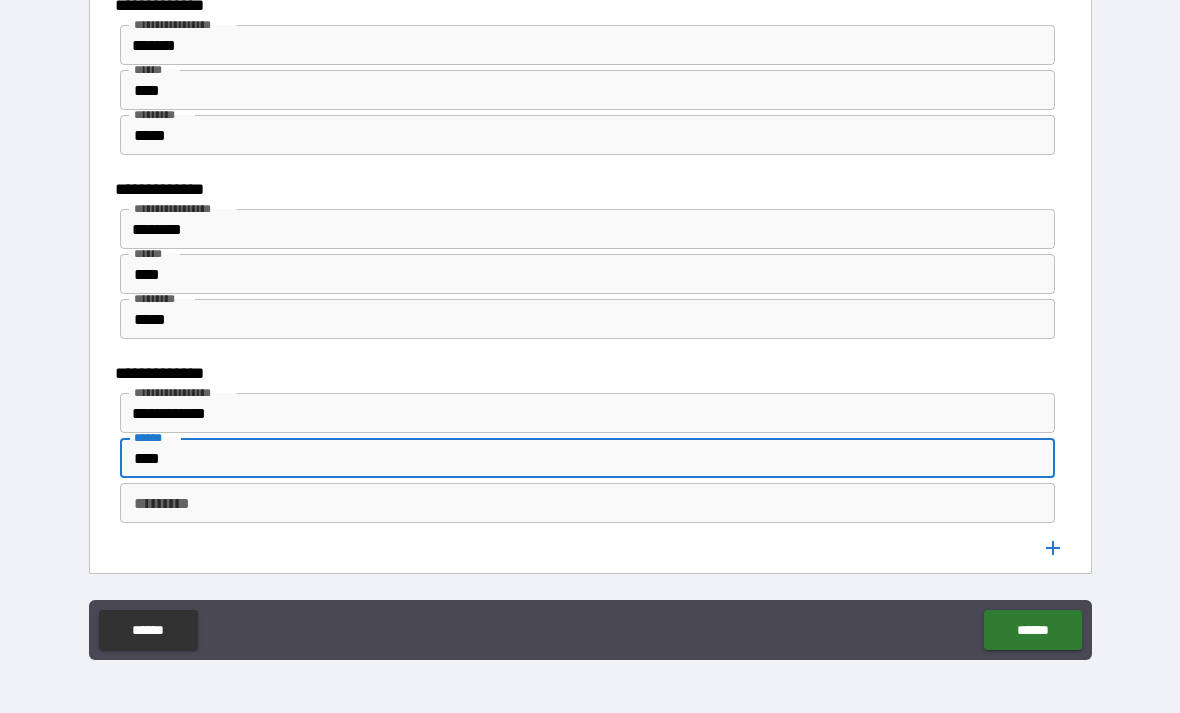 type on "****" 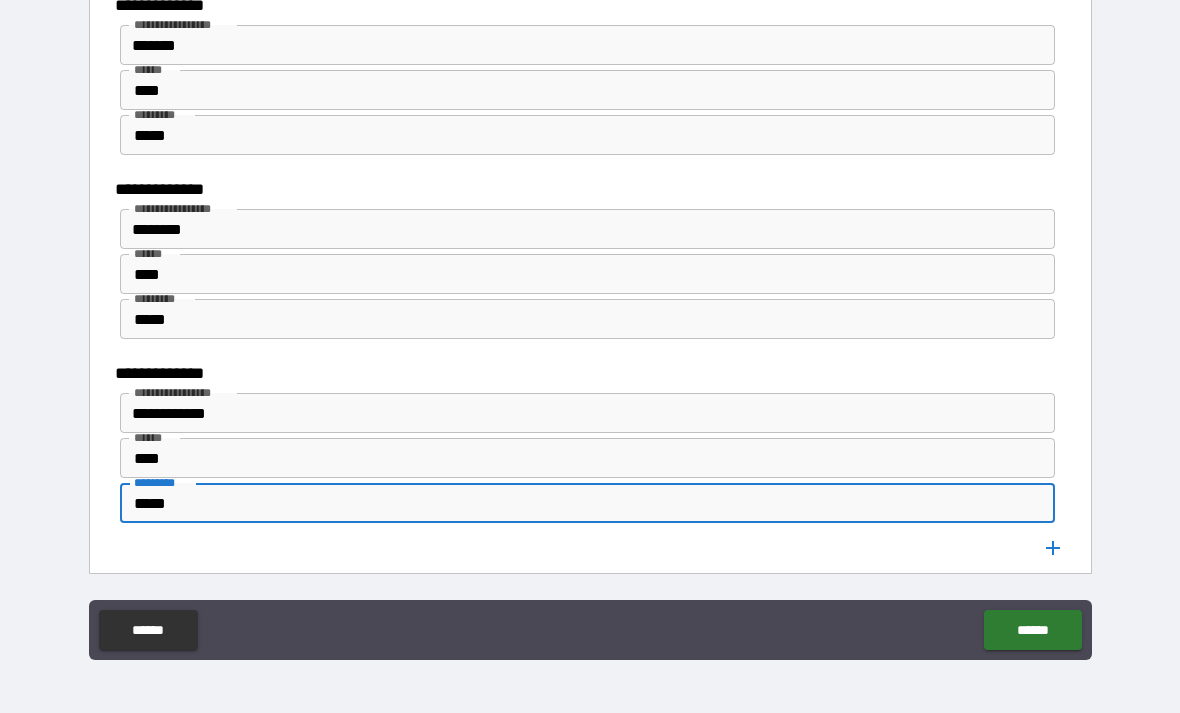 type on "*****" 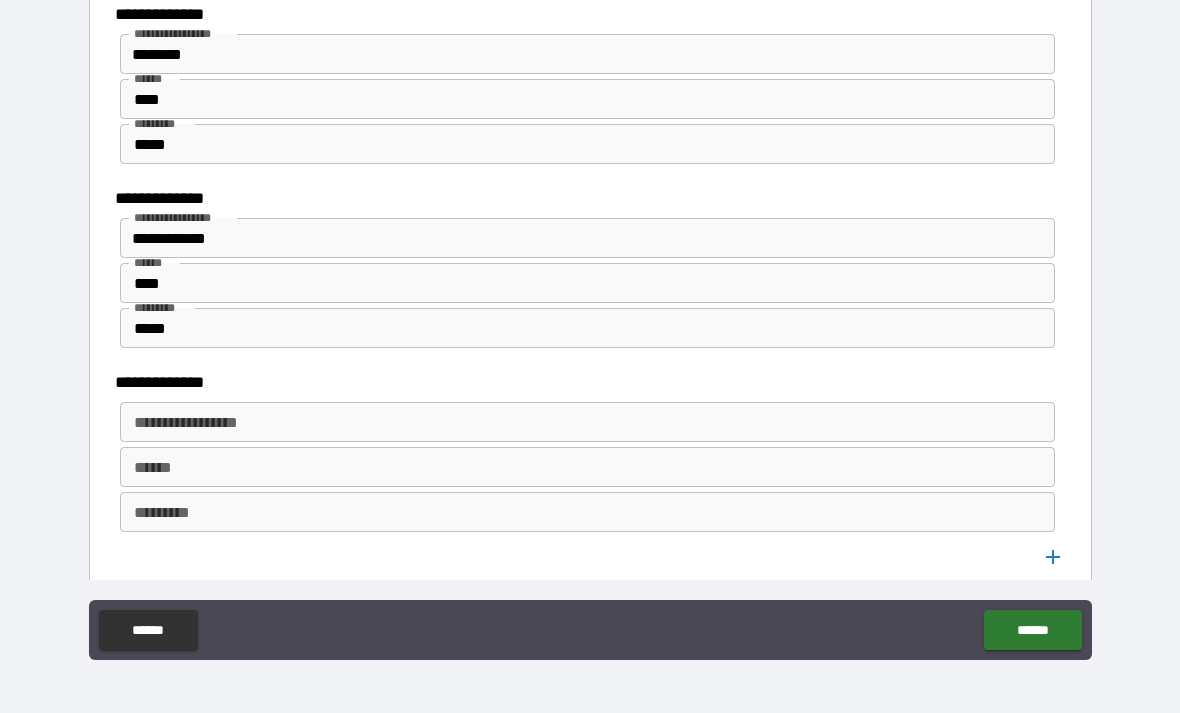scroll, scrollTop: 2858, scrollLeft: 0, axis: vertical 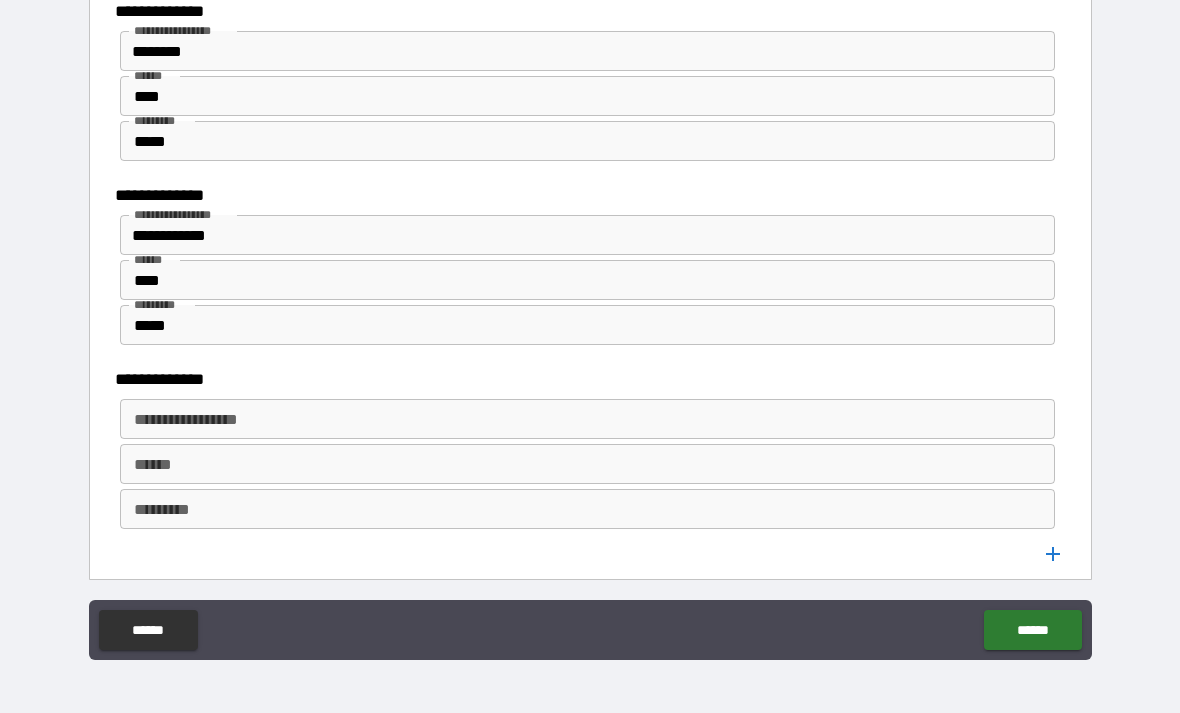 click on "**********" at bounding box center [586, 419] 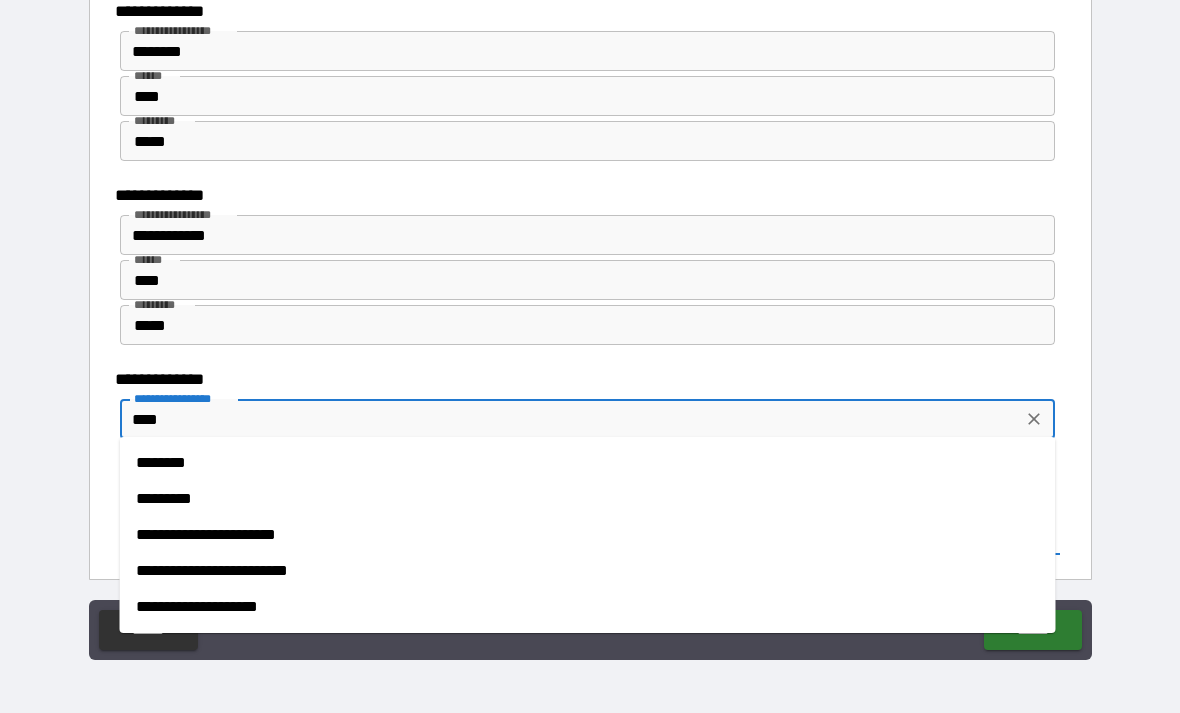 click on "*********" at bounding box center (588, 499) 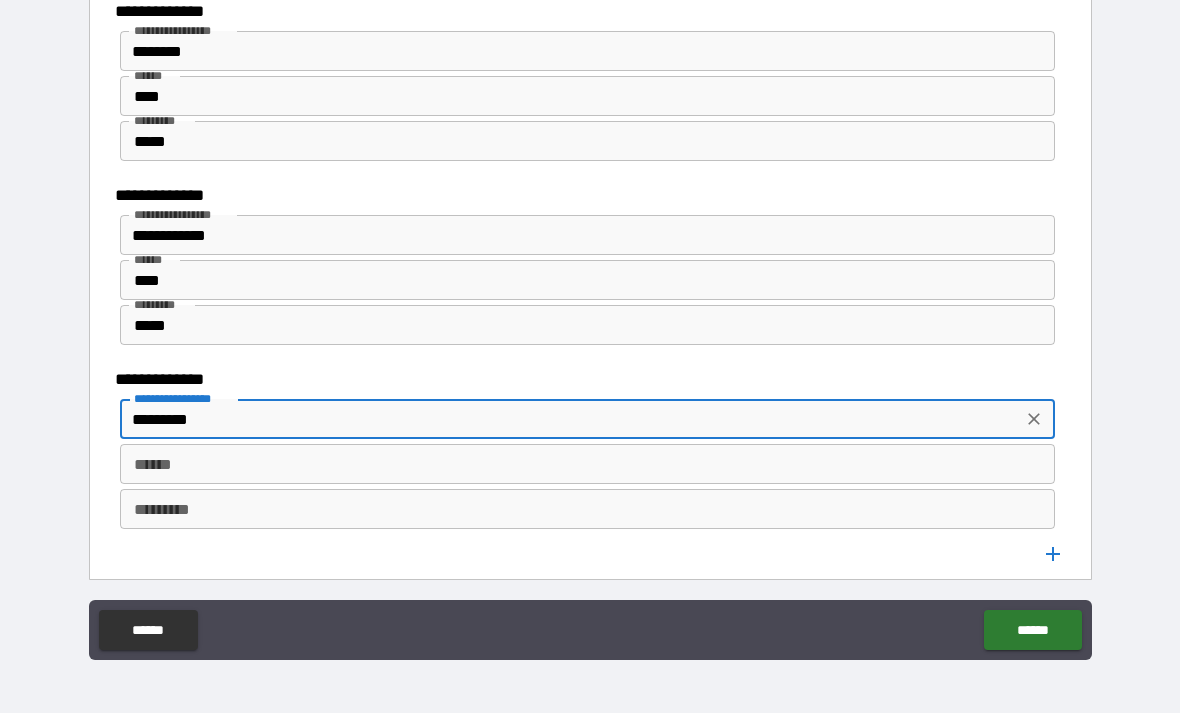 click on "******" at bounding box center (588, 464) 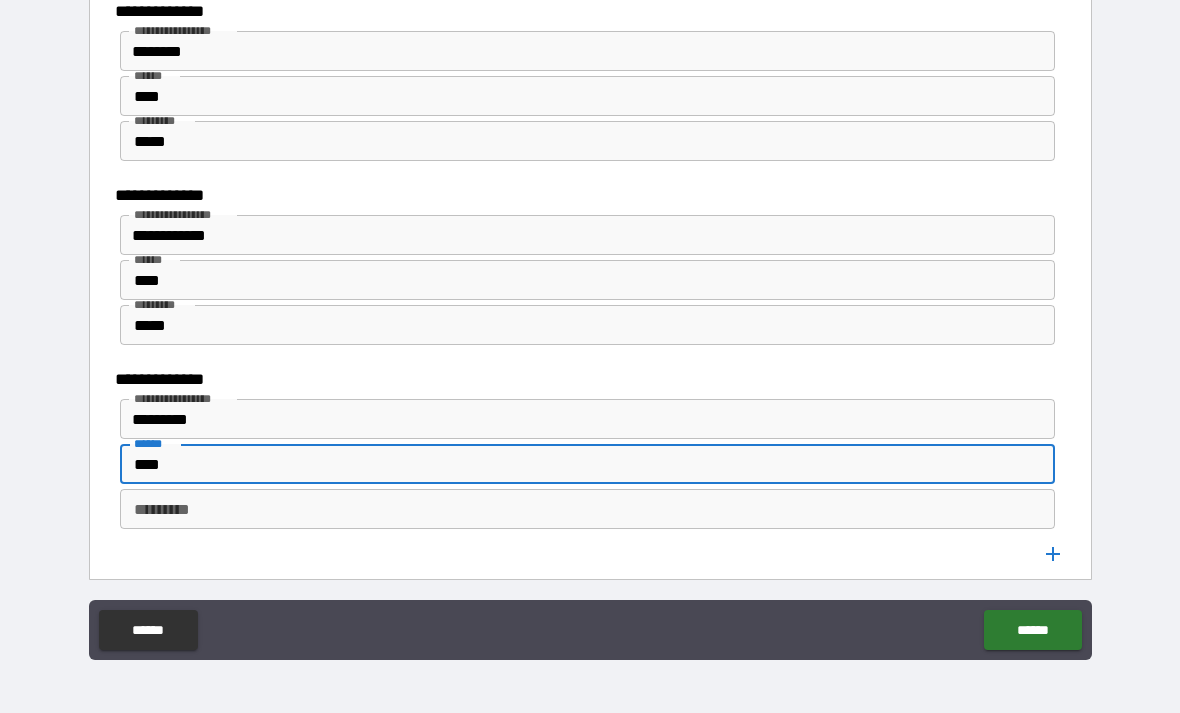 type on "****" 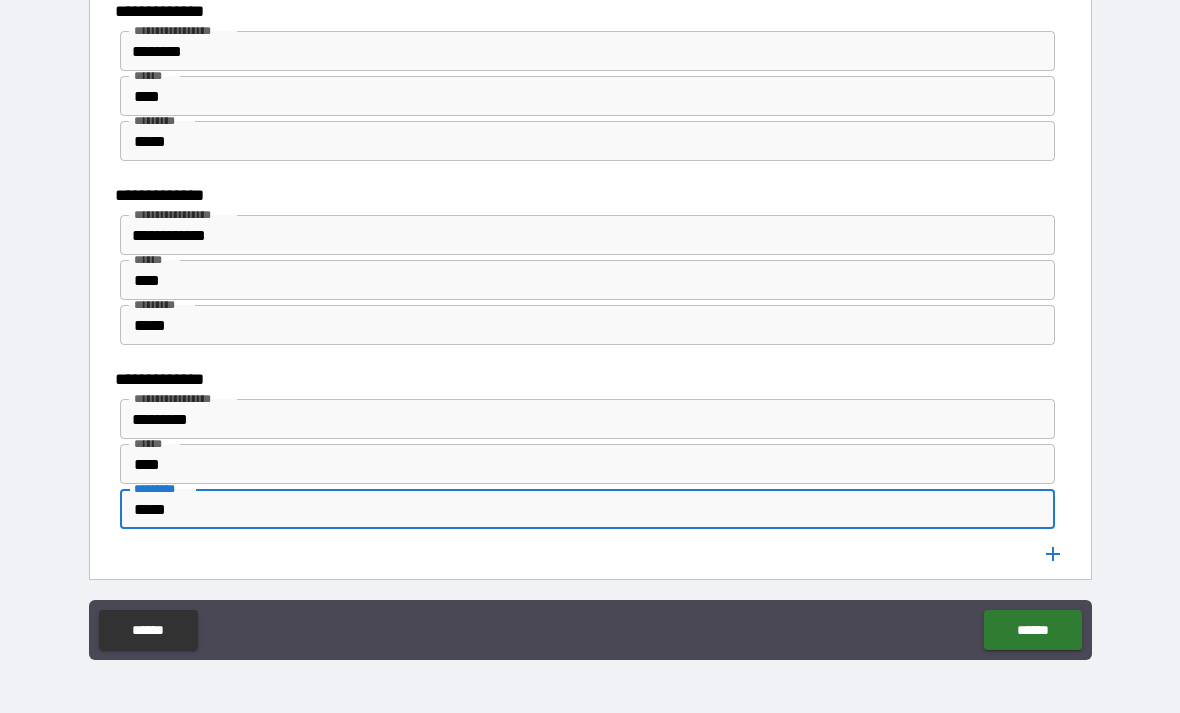 type on "*****" 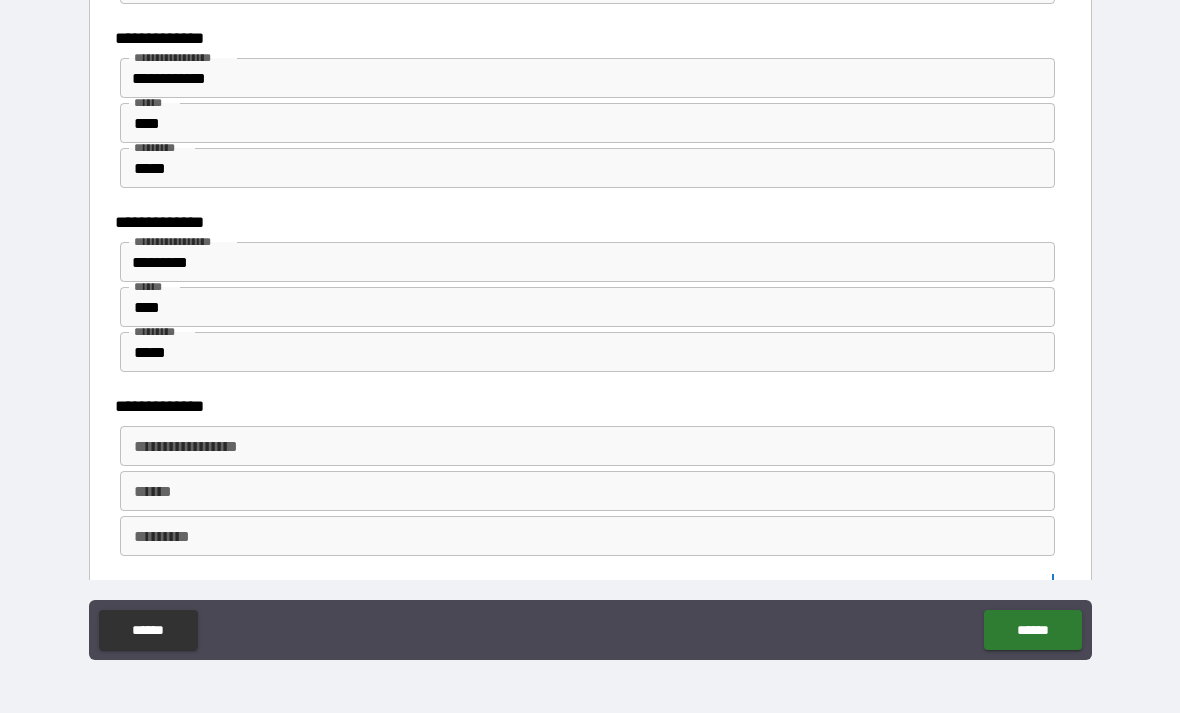scroll, scrollTop: 3016, scrollLeft: 0, axis: vertical 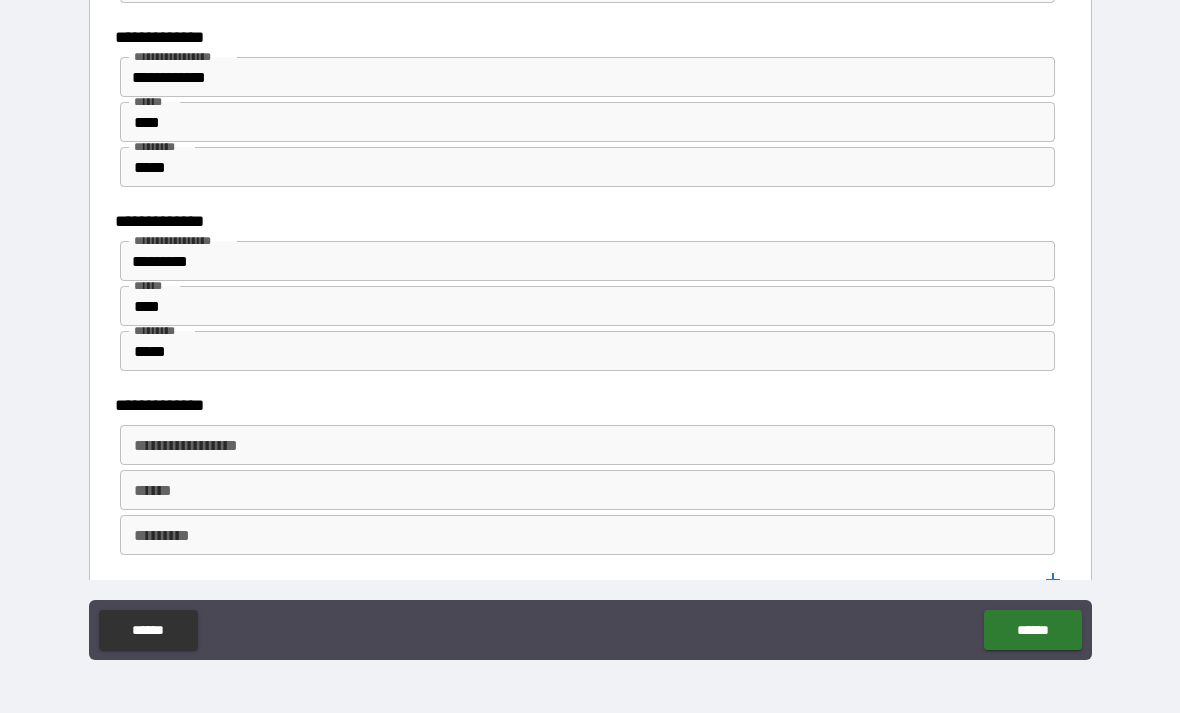 click on "**********" at bounding box center [586, 445] 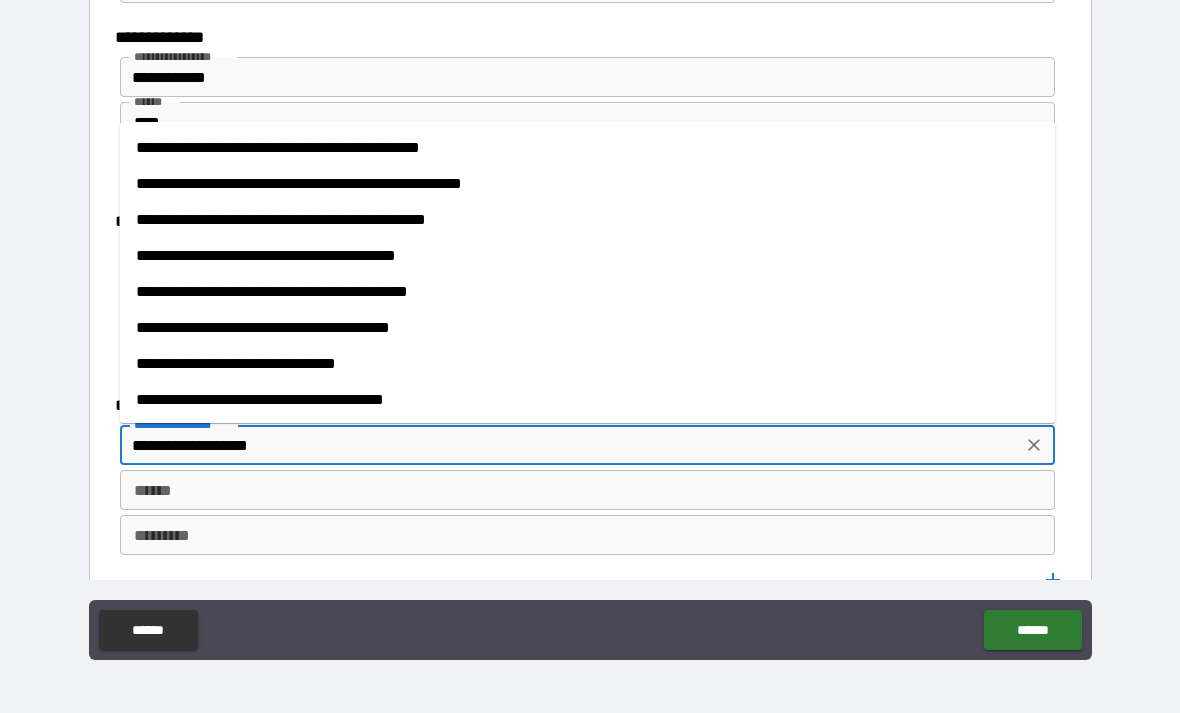 type on "**********" 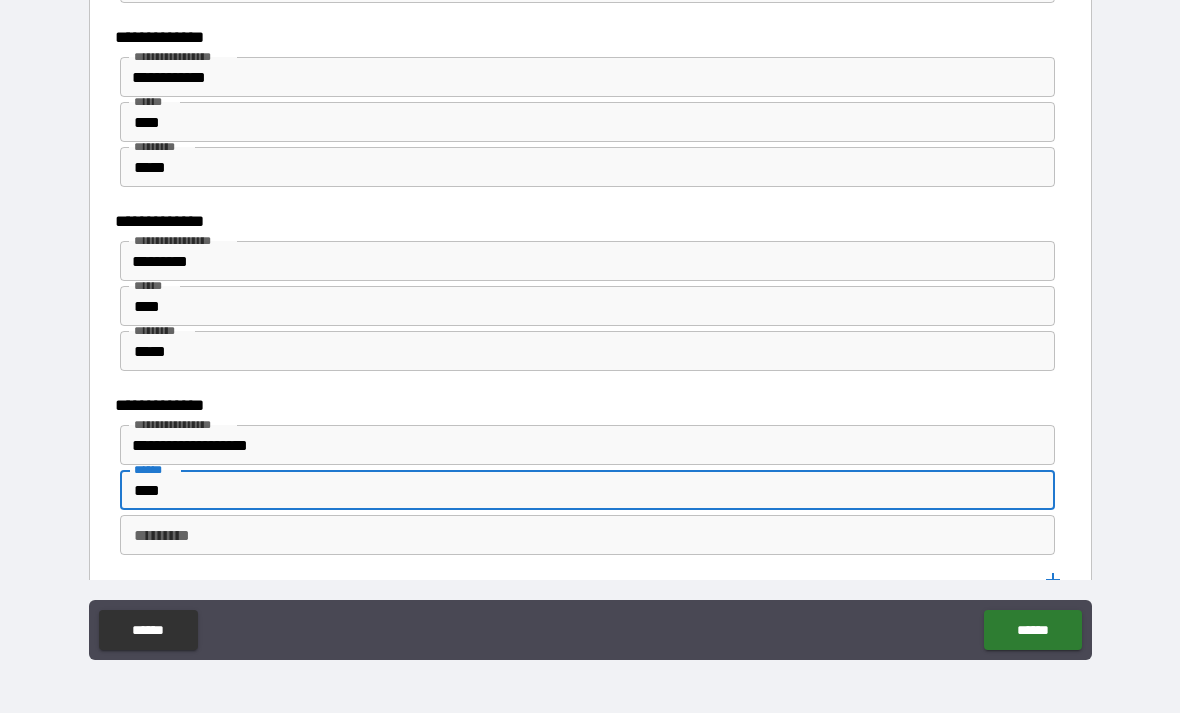 type on "****" 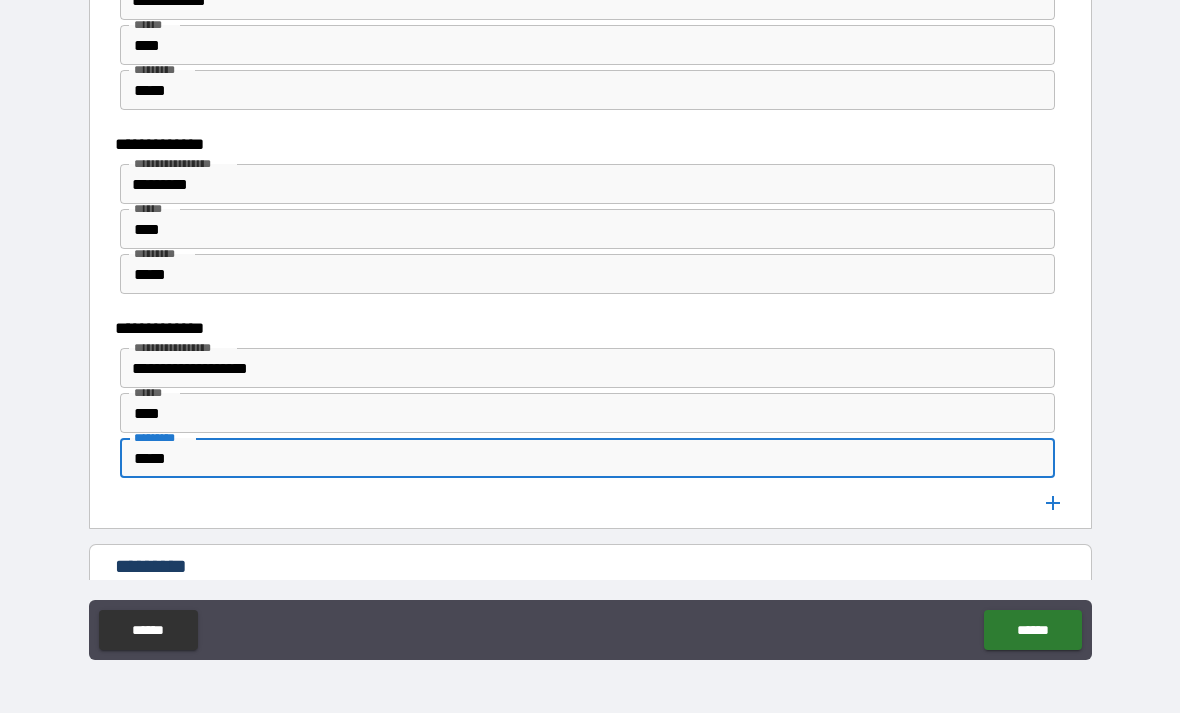 scroll, scrollTop: 3181, scrollLeft: 0, axis: vertical 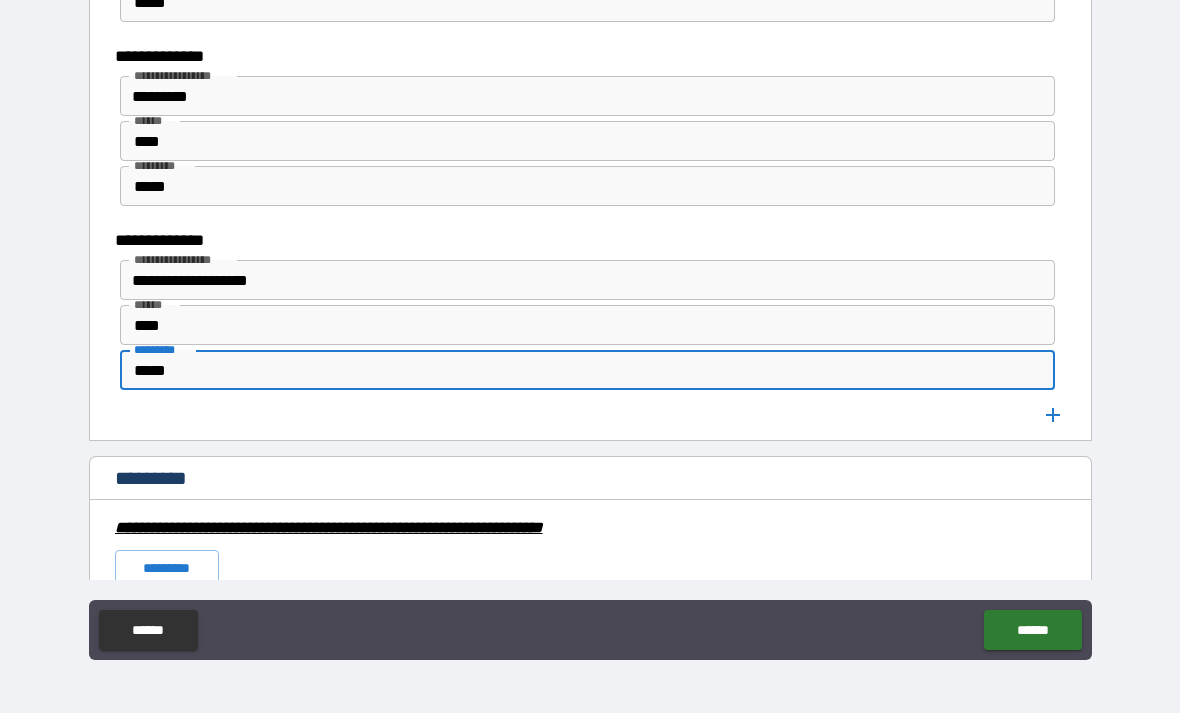 type on "*****" 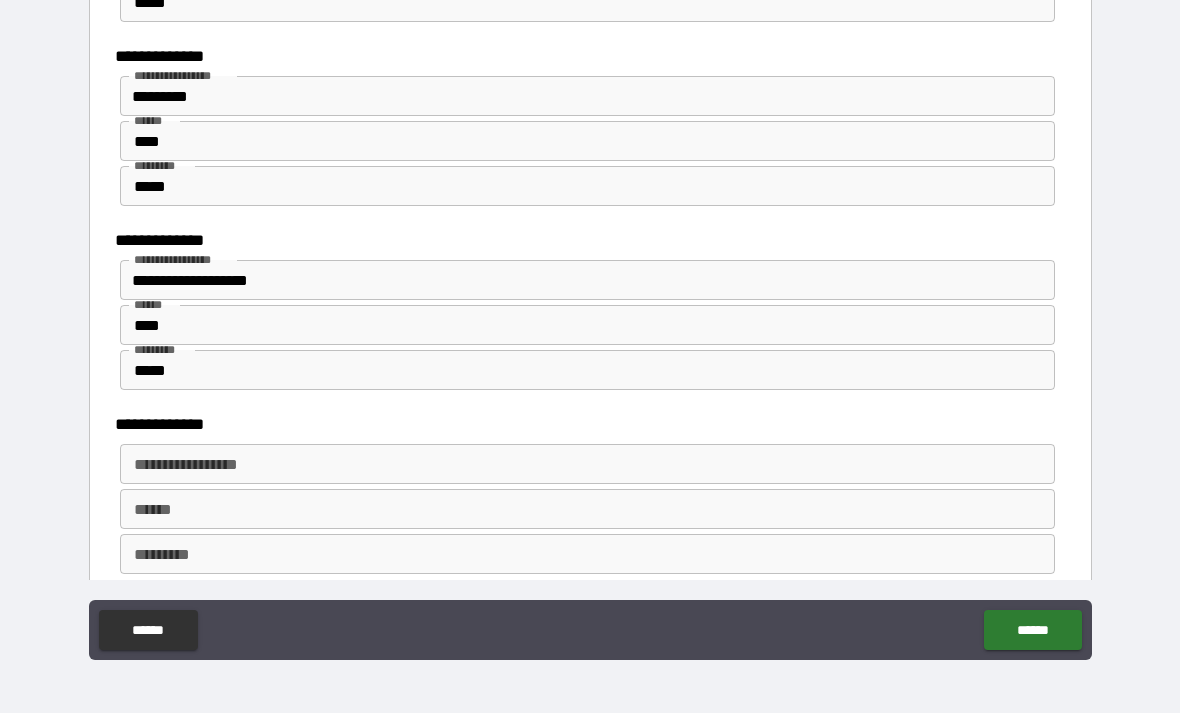 click on "**********" at bounding box center (586, 464) 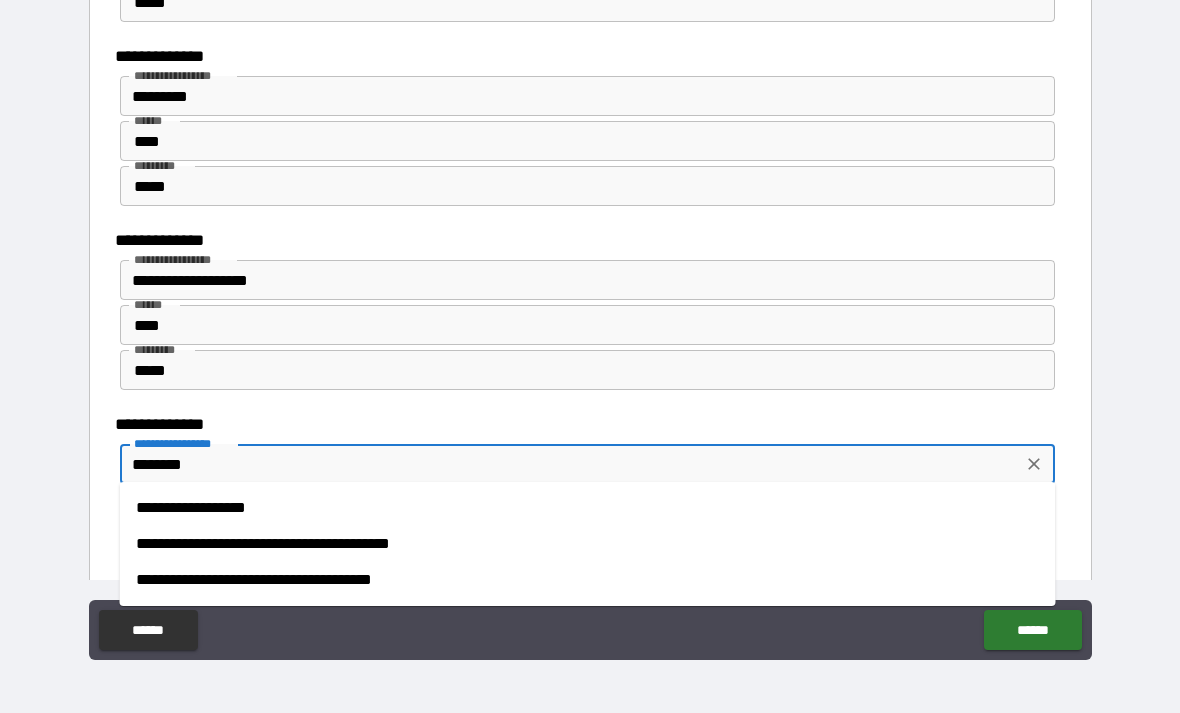 click on "**********" at bounding box center [588, 508] 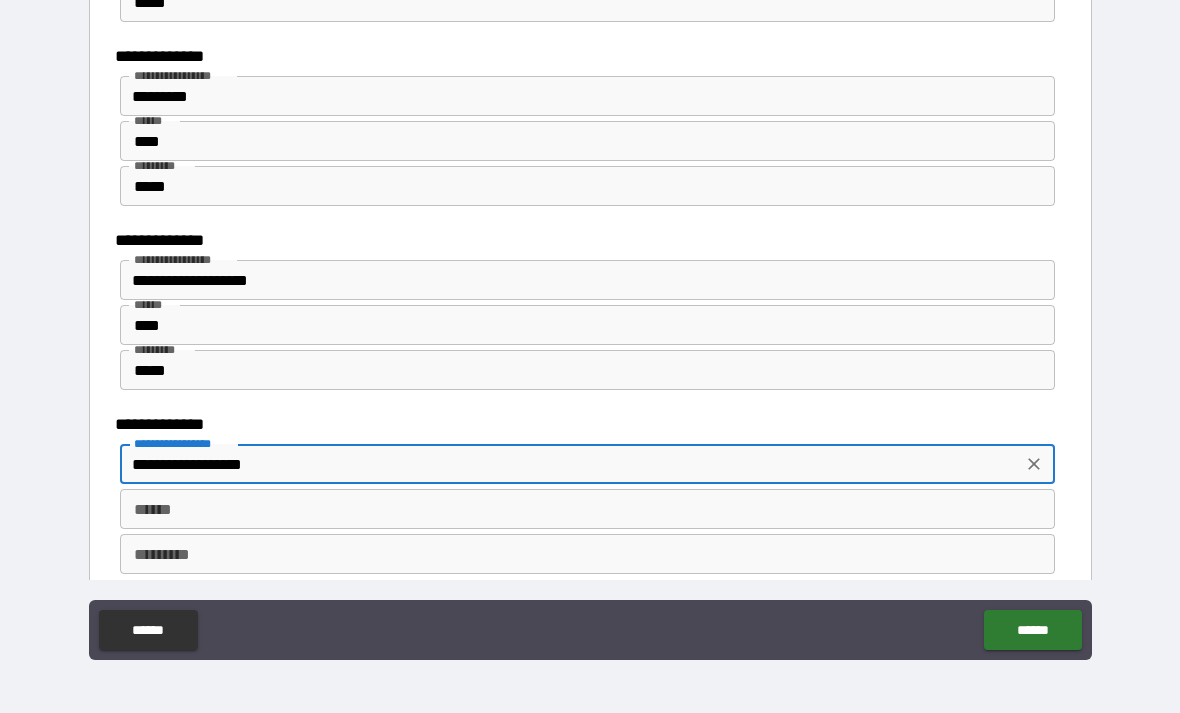 click on "******" at bounding box center (588, 509) 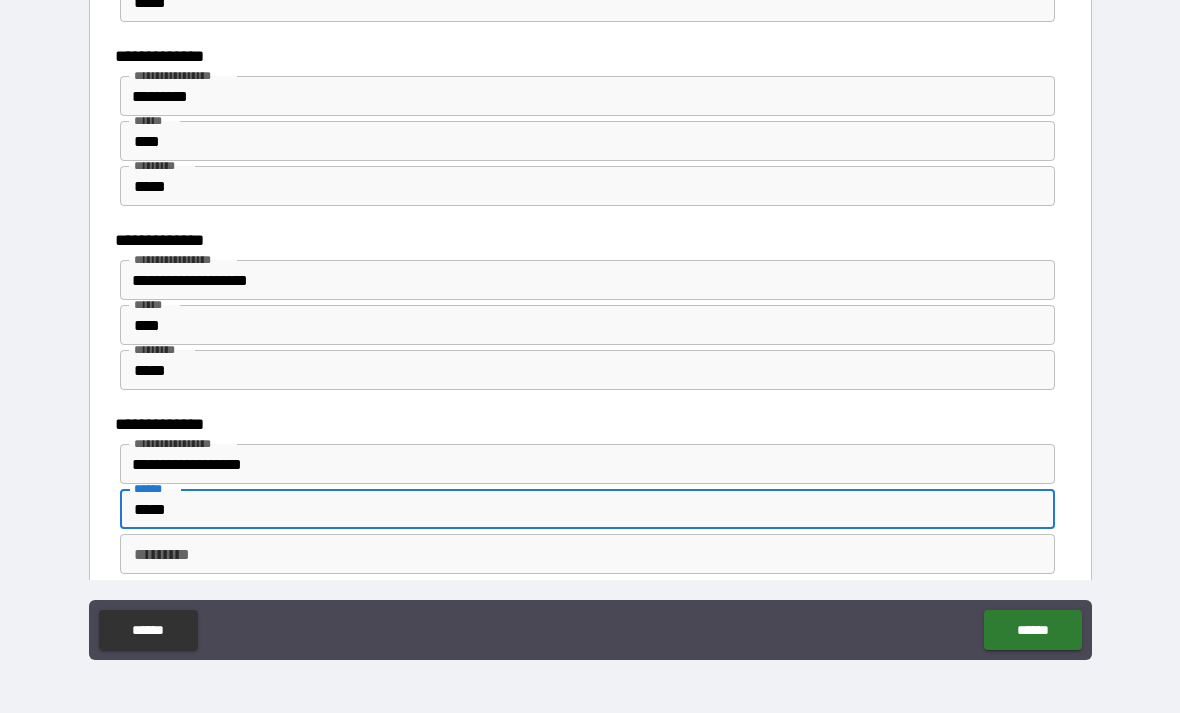 type on "*****" 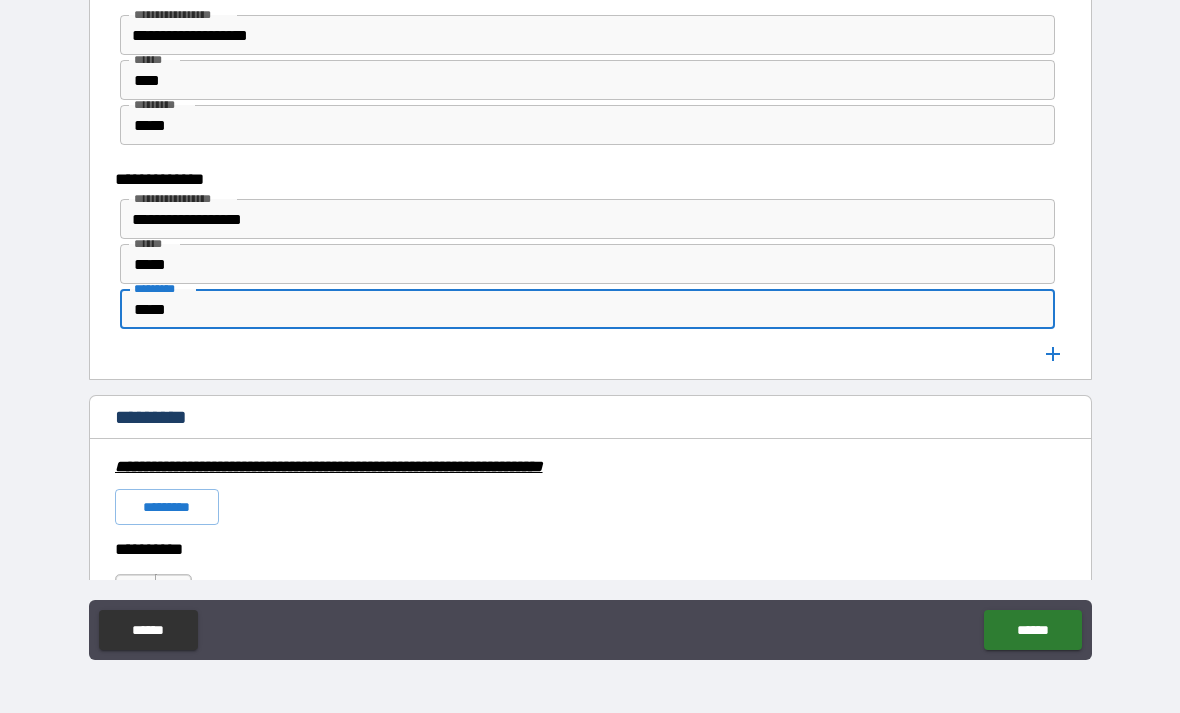 scroll, scrollTop: 3428, scrollLeft: 0, axis: vertical 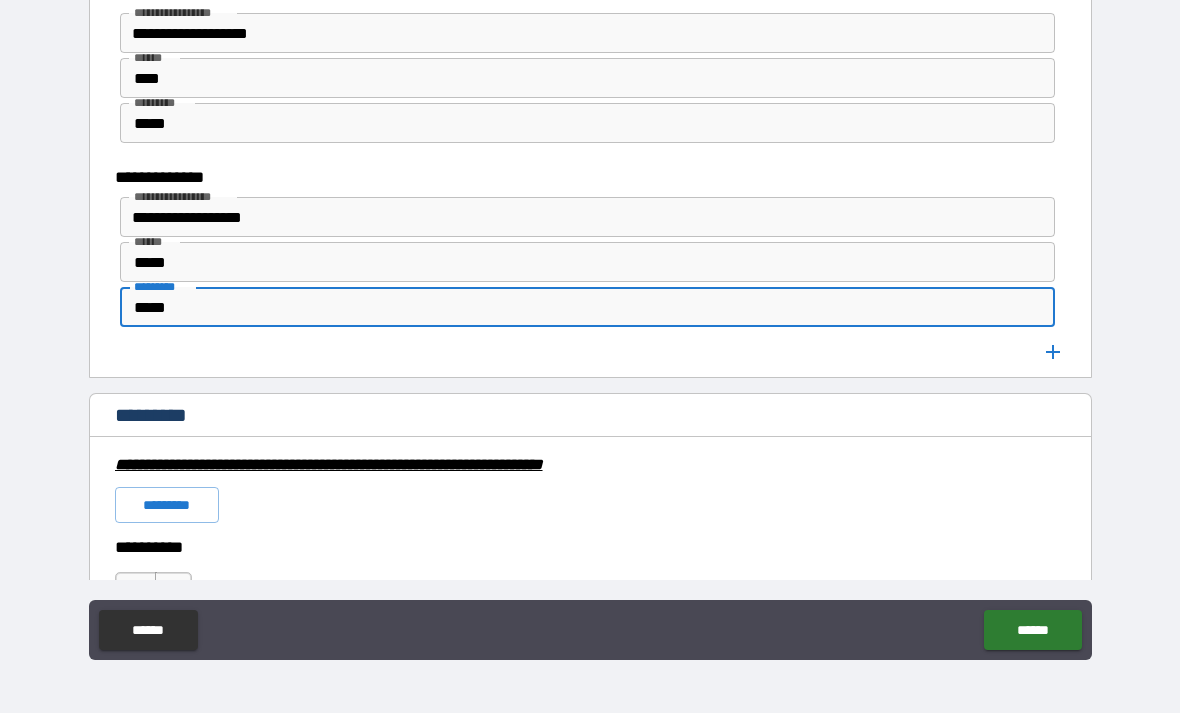 type on "*****" 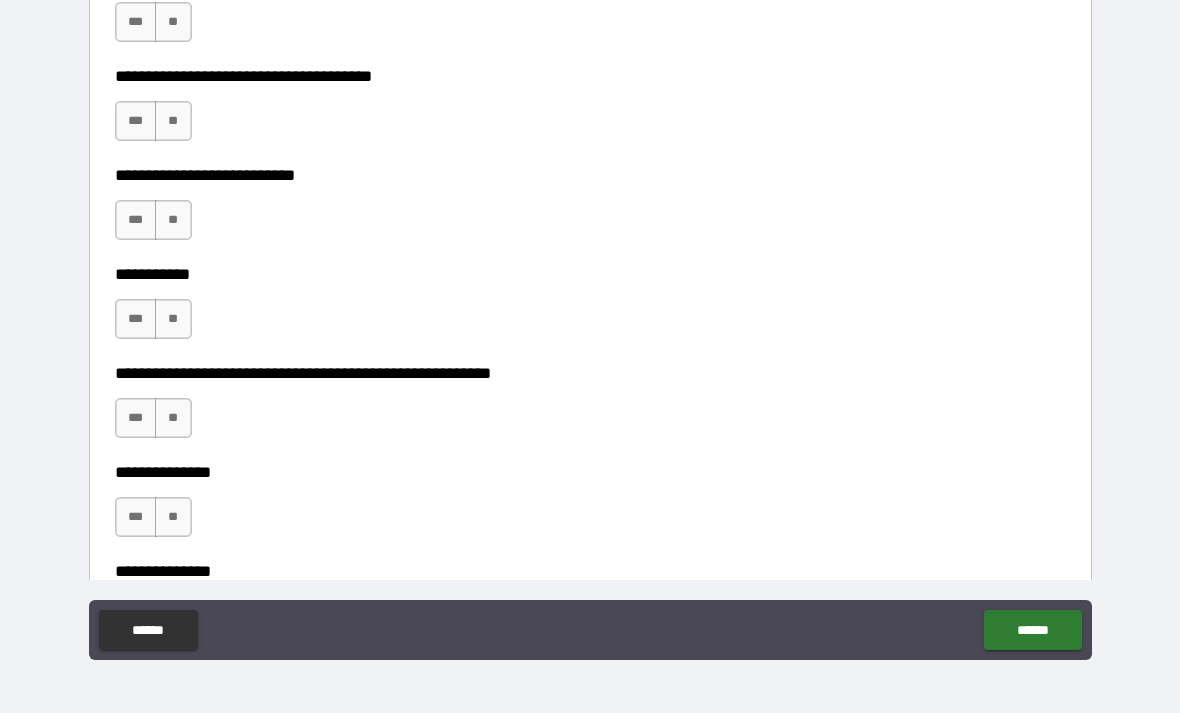 scroll, scrollTop: 4289, scrollLeft: 0, axis: vertical 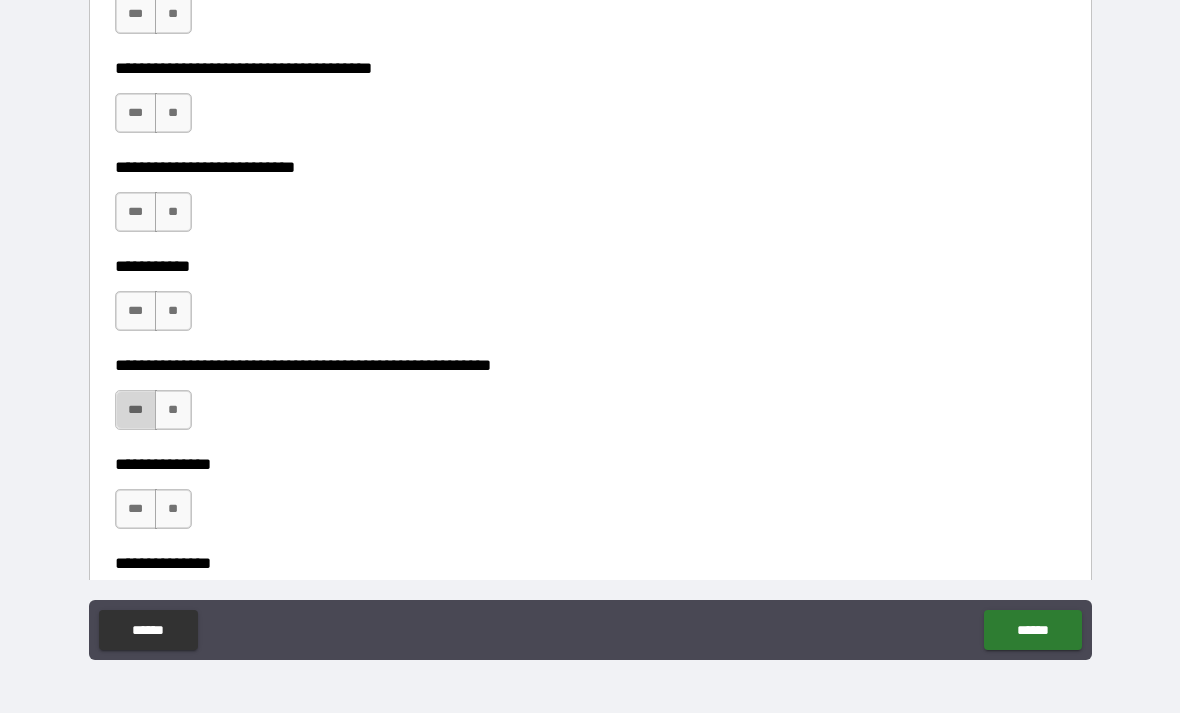 click on "***" at bounding box center [136, 410] 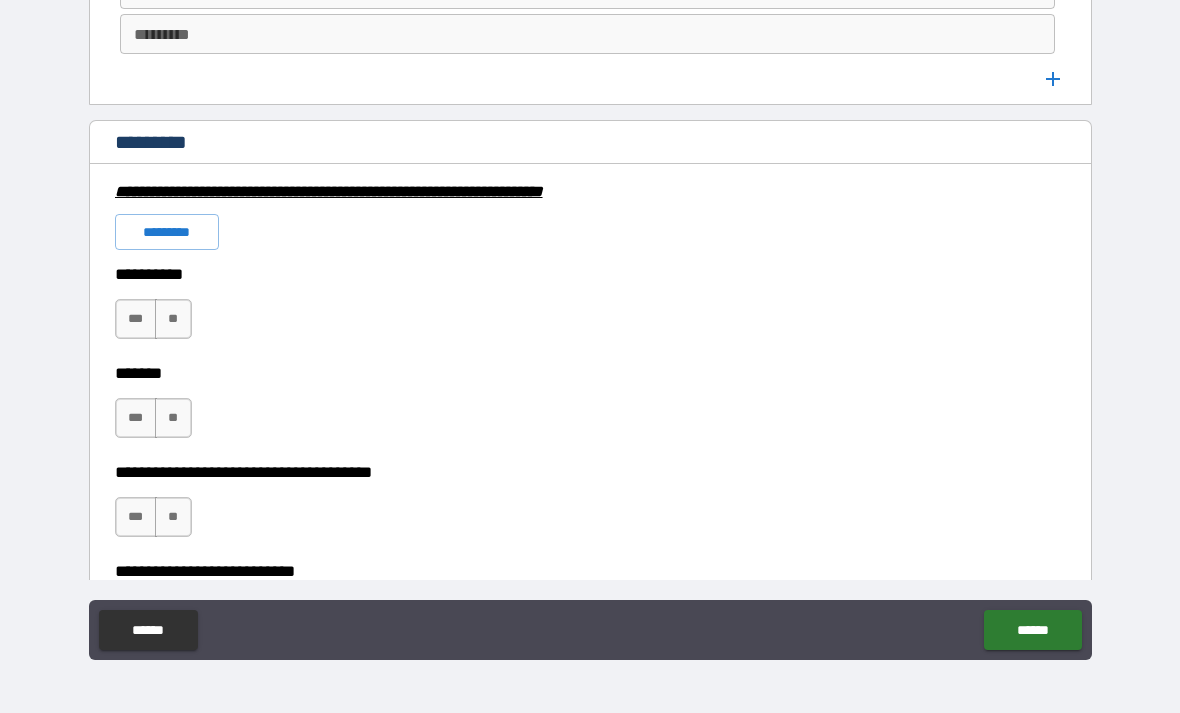 scroll, scrollTop: 3873, scrollLeft: 0, axis: vertical 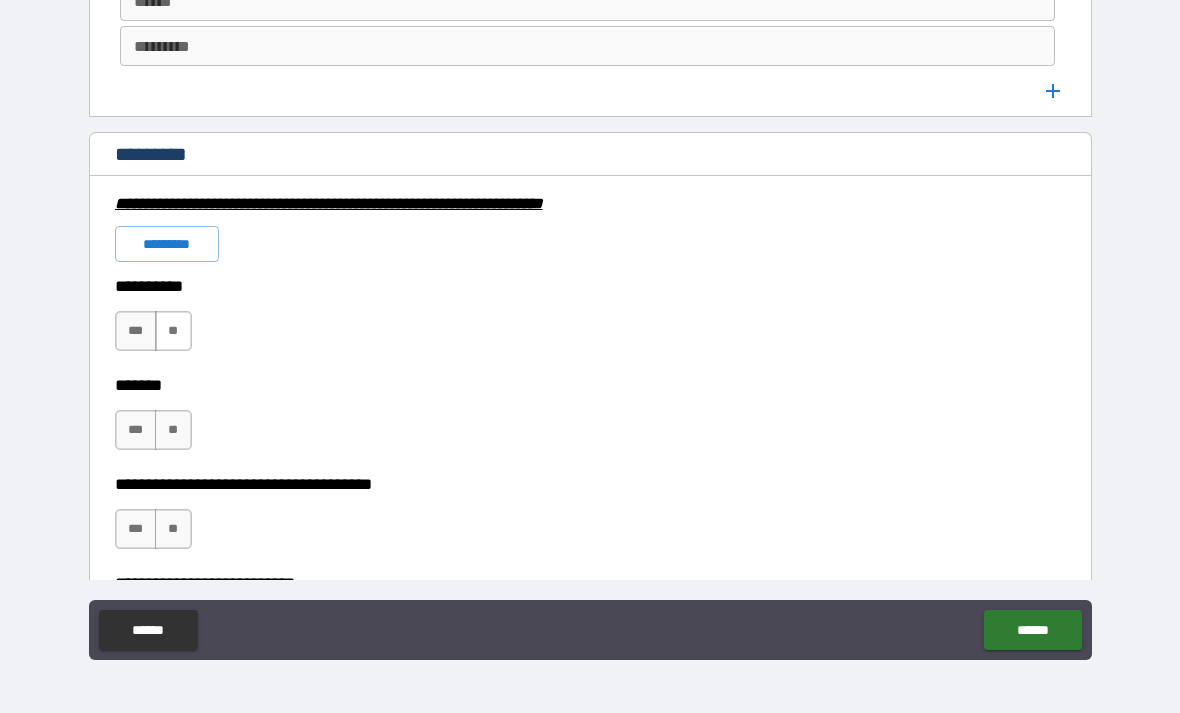 click on "**" at bounding box center [173, 331] 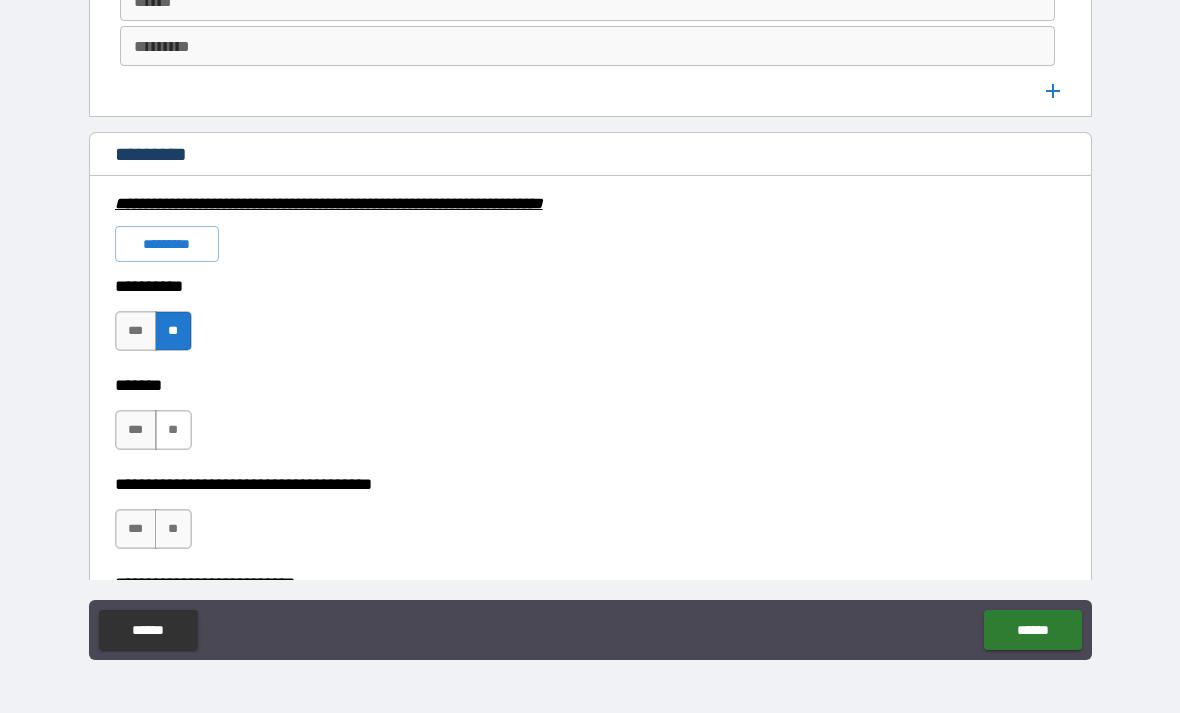 click on "**" at bounding box center [173, 430] 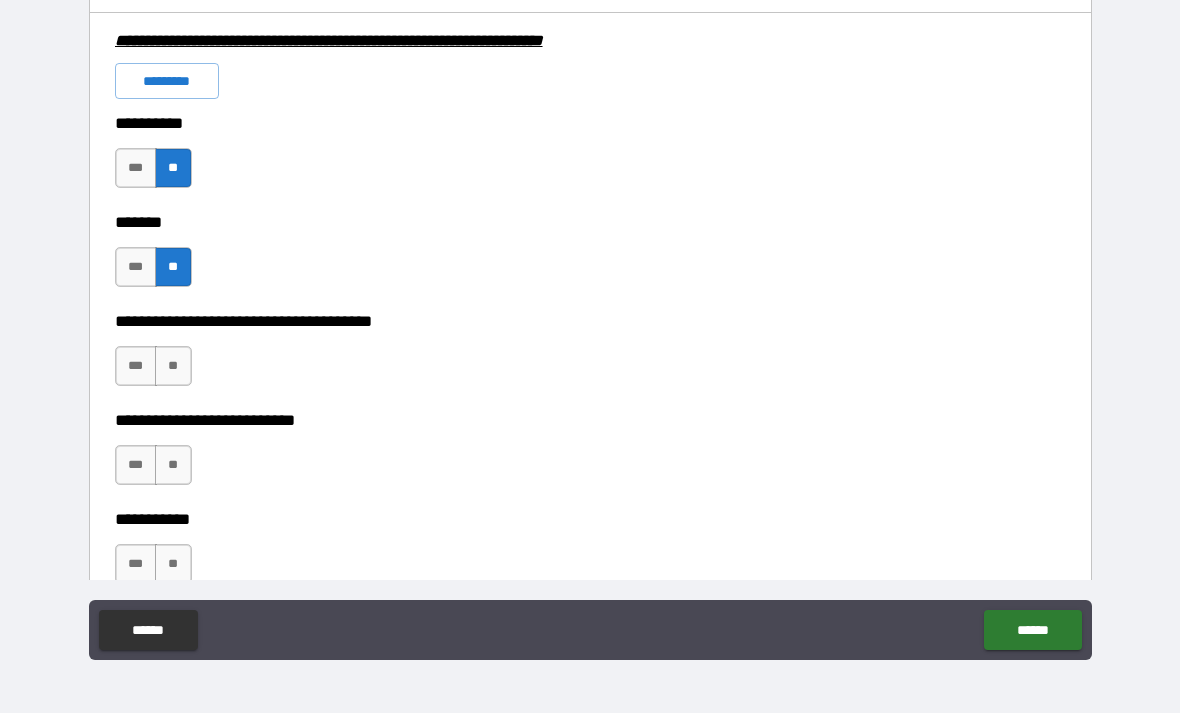scroll, scrollTop: 4037, scrollLeft: 0, axis: vertical 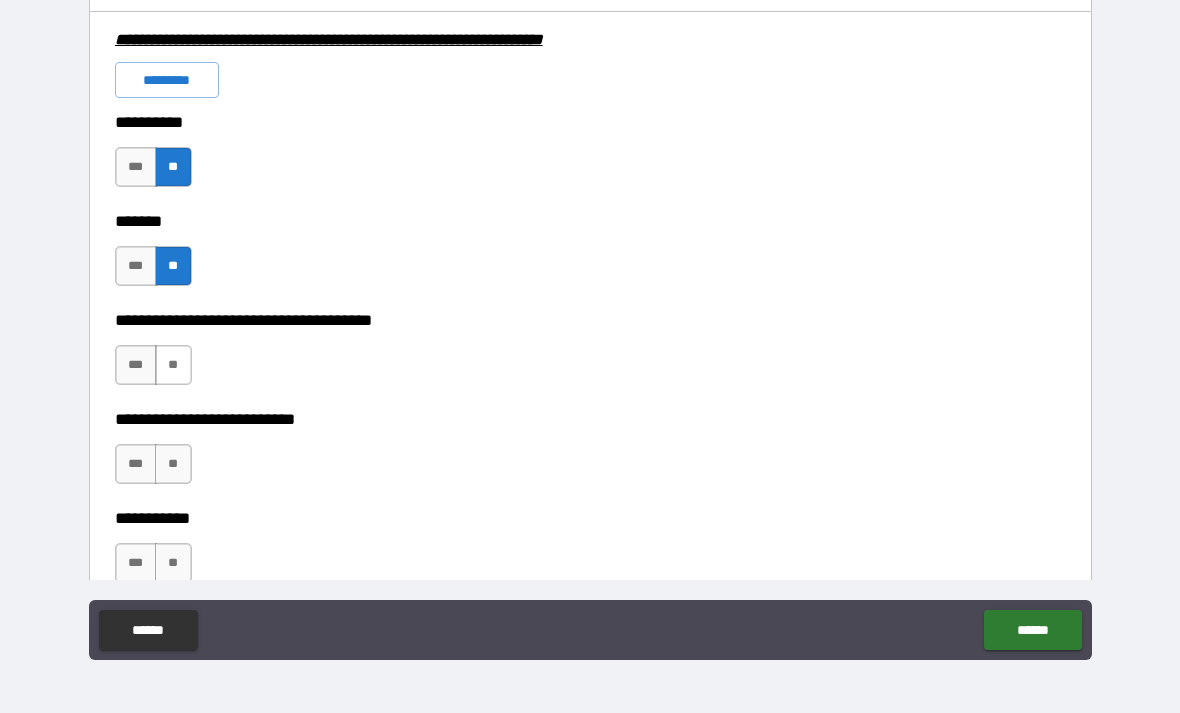 click on "**" at bounding box center (173, 365) 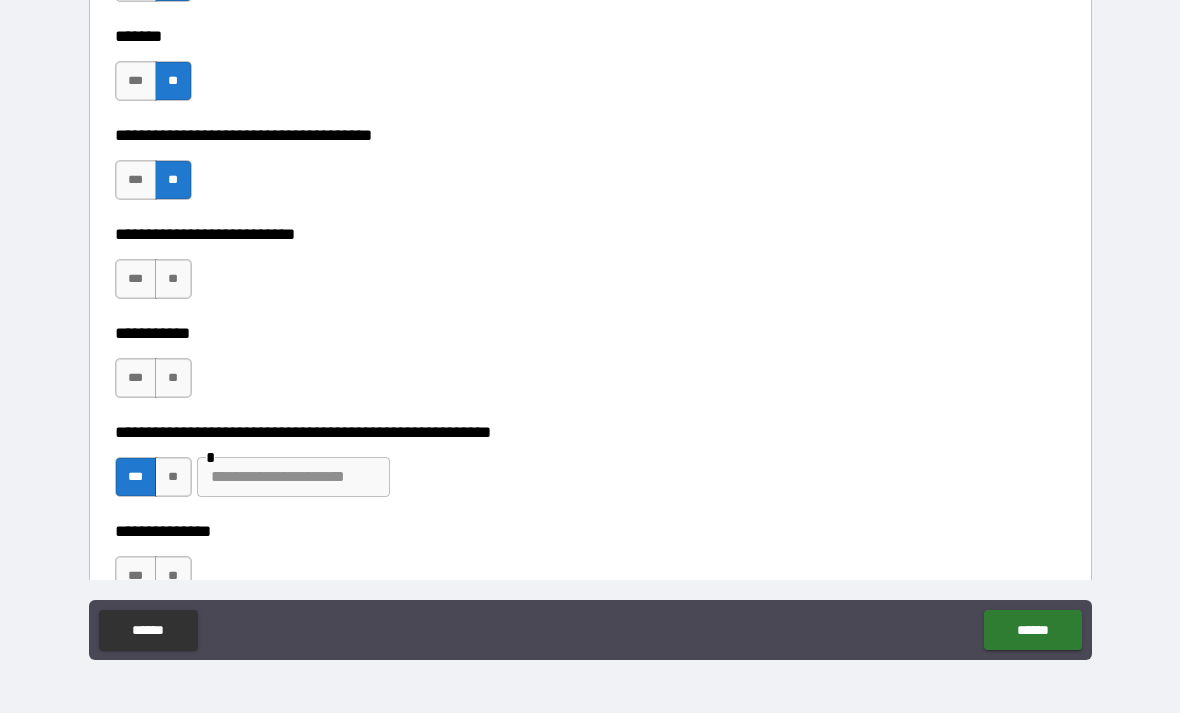 scroll, scrollTop: 4227, scrollLeft: 0, axis: vertical 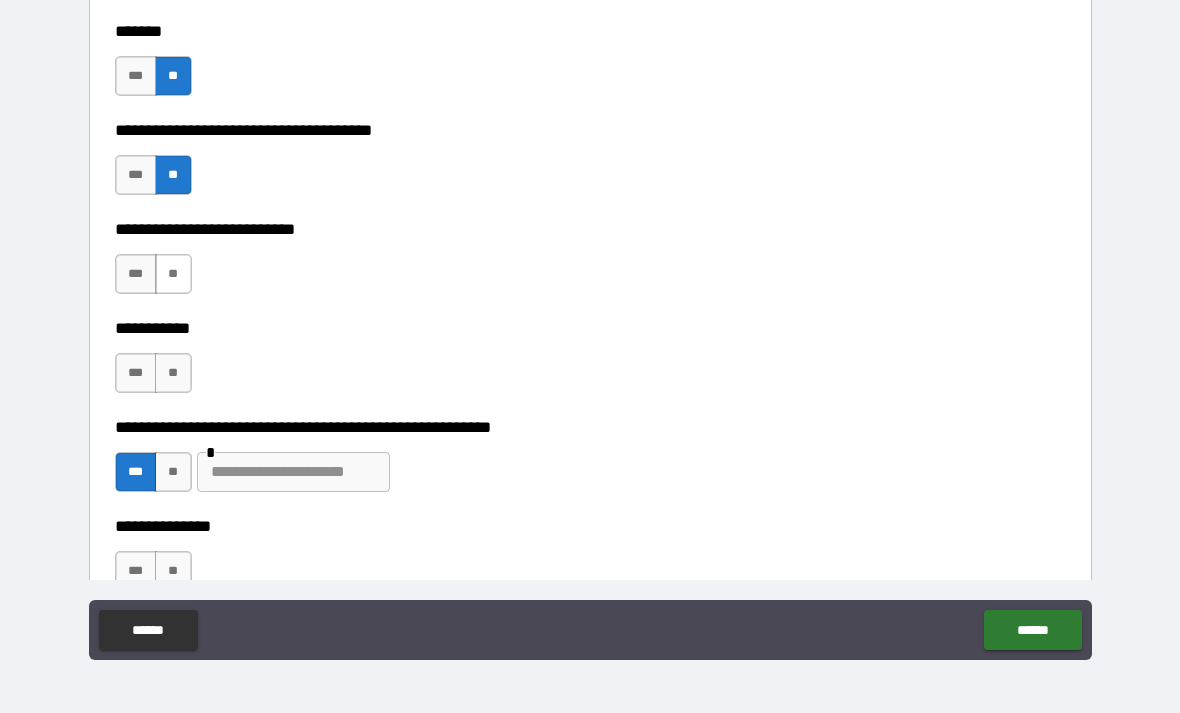 click on "**" at bounding box center (173, 274) 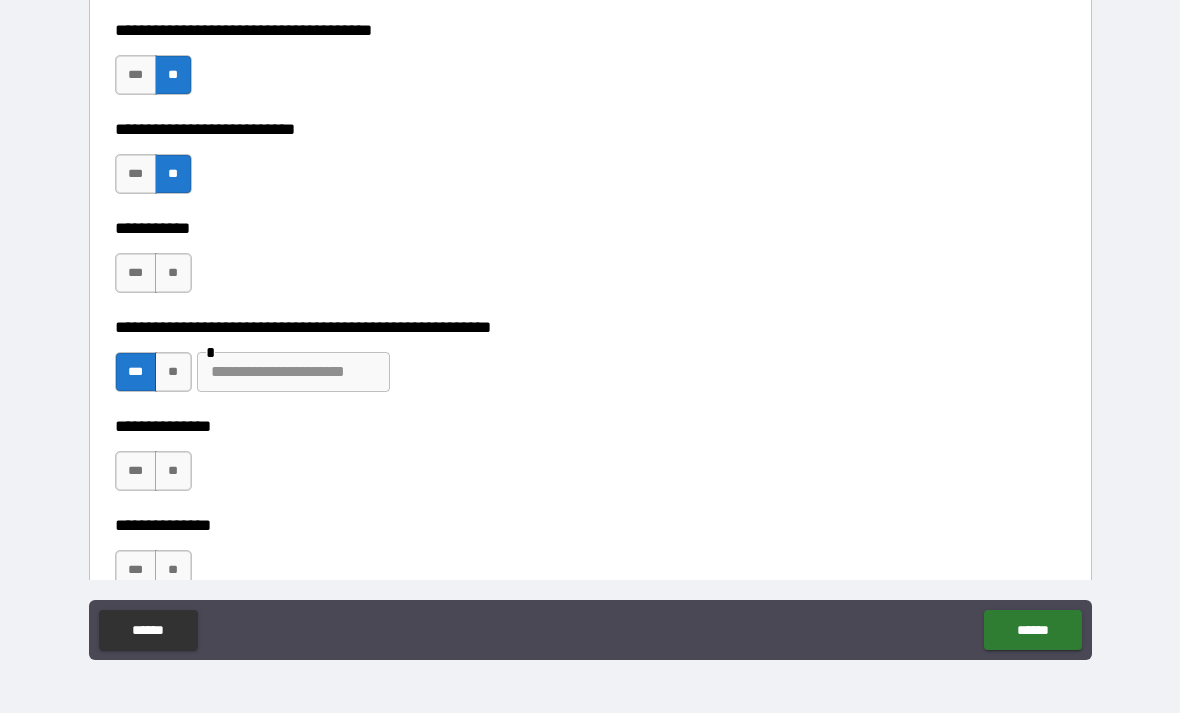 scroll, scrollTop: 4333, scrollLeft: 0, axis: vertical 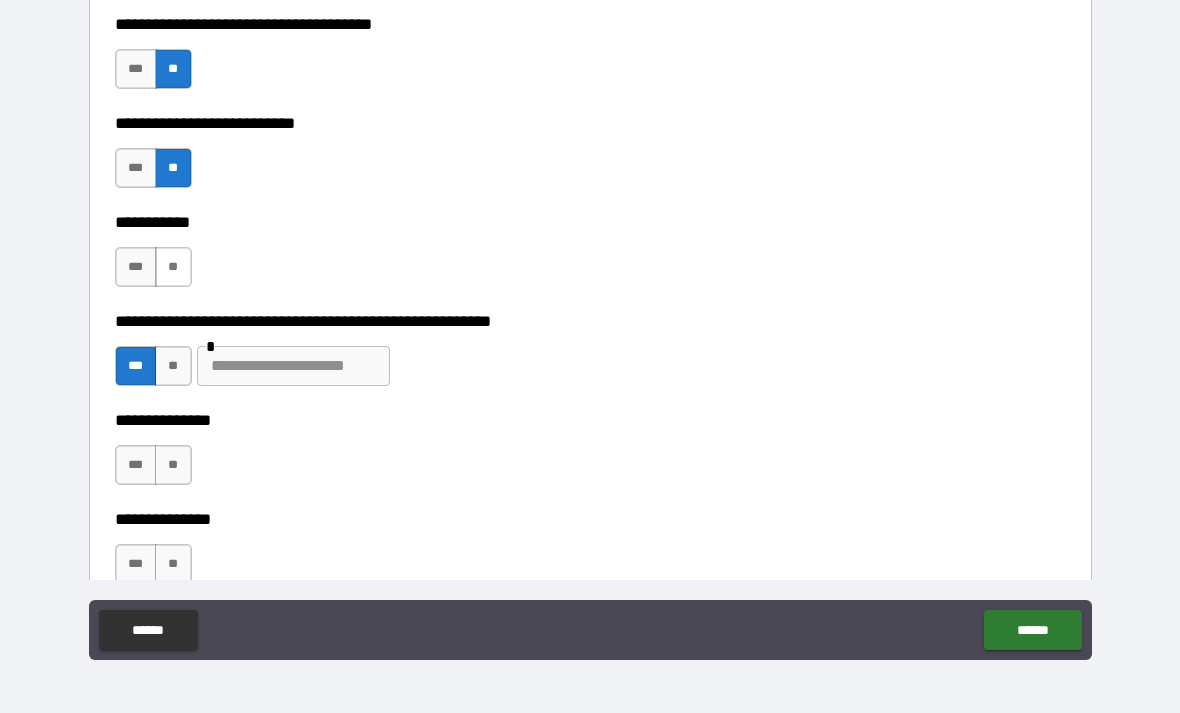 click on "**" at bounding box center (173, 267) 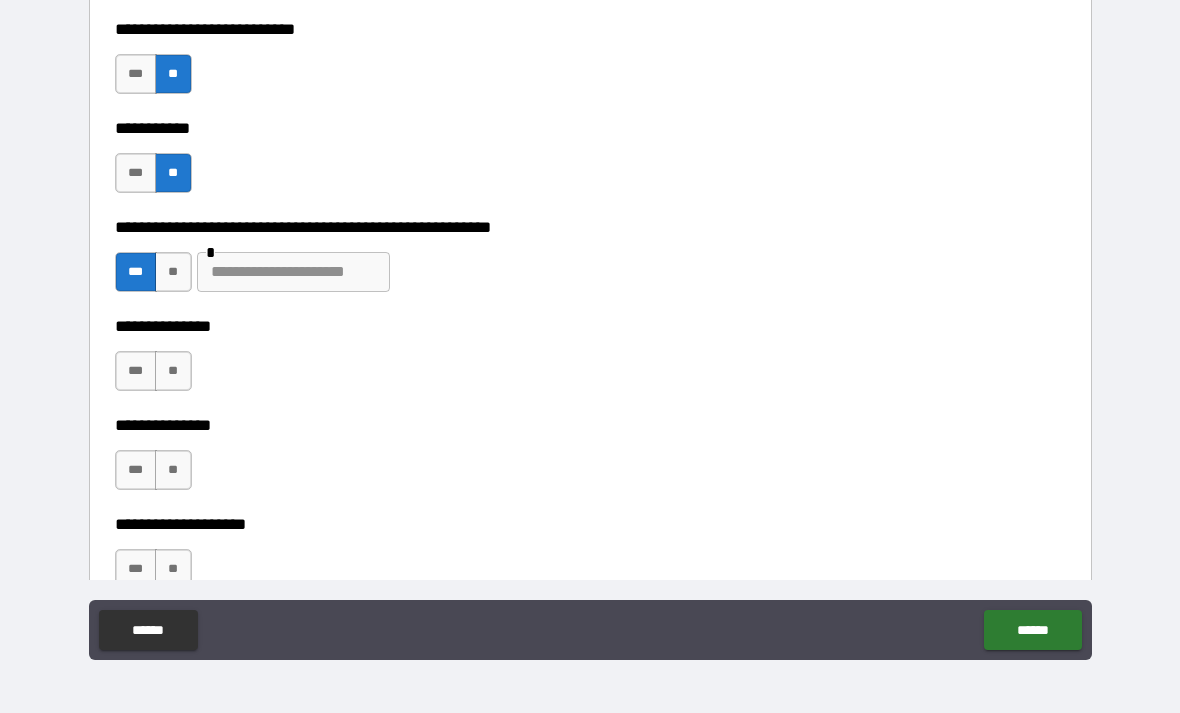 scroll, scrollTop: 4477, scrollLeft: 0, axis: vertical 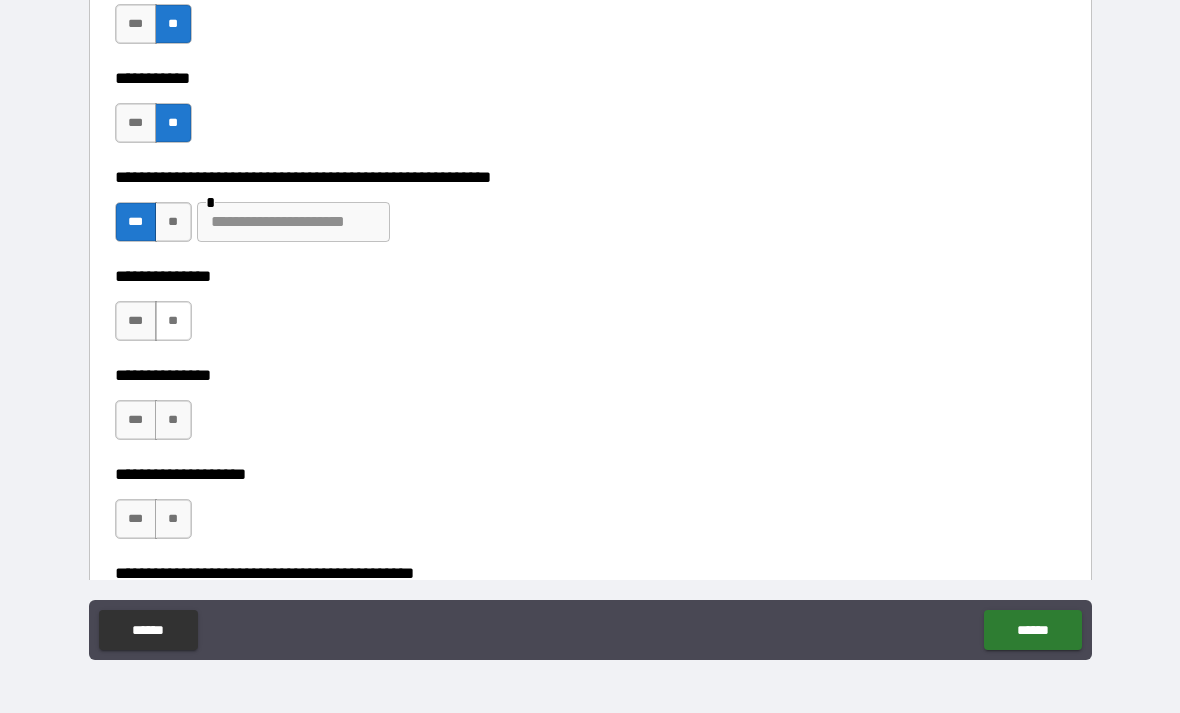 click on "**" at bounding box center [173, 321] 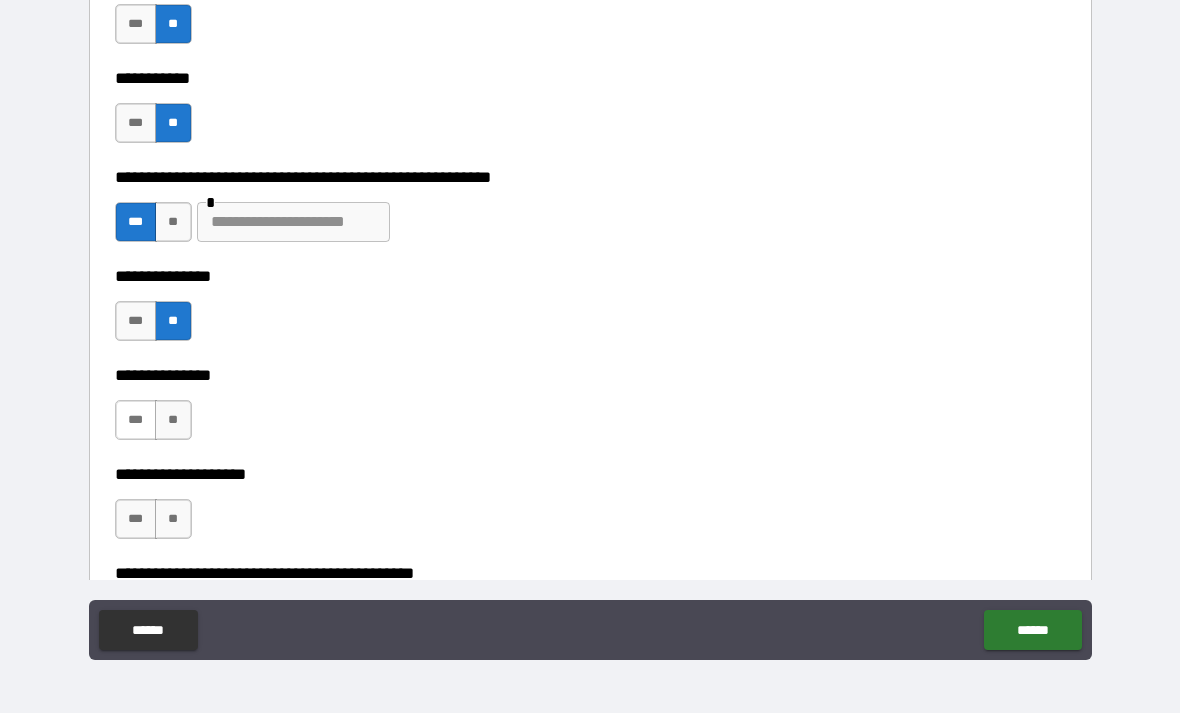 click on "***" at bounding box center [136, 420] 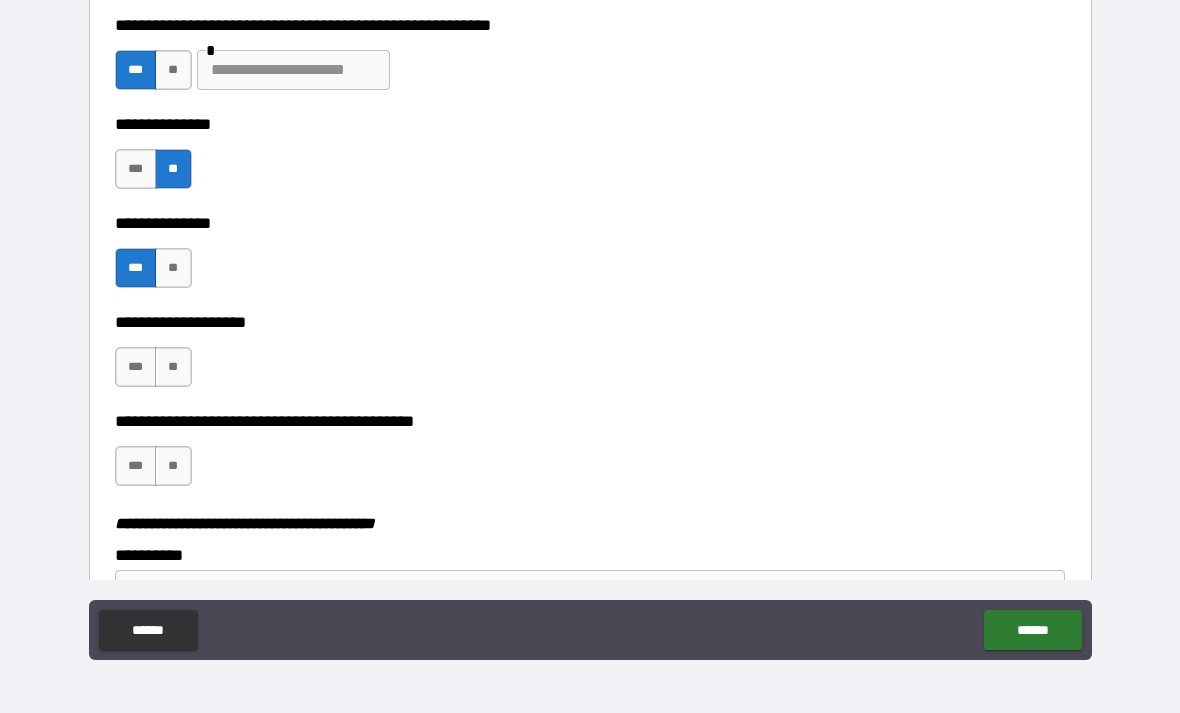 scroll, scrollTop: 4630, scrollLeft: 0, axis: vertical 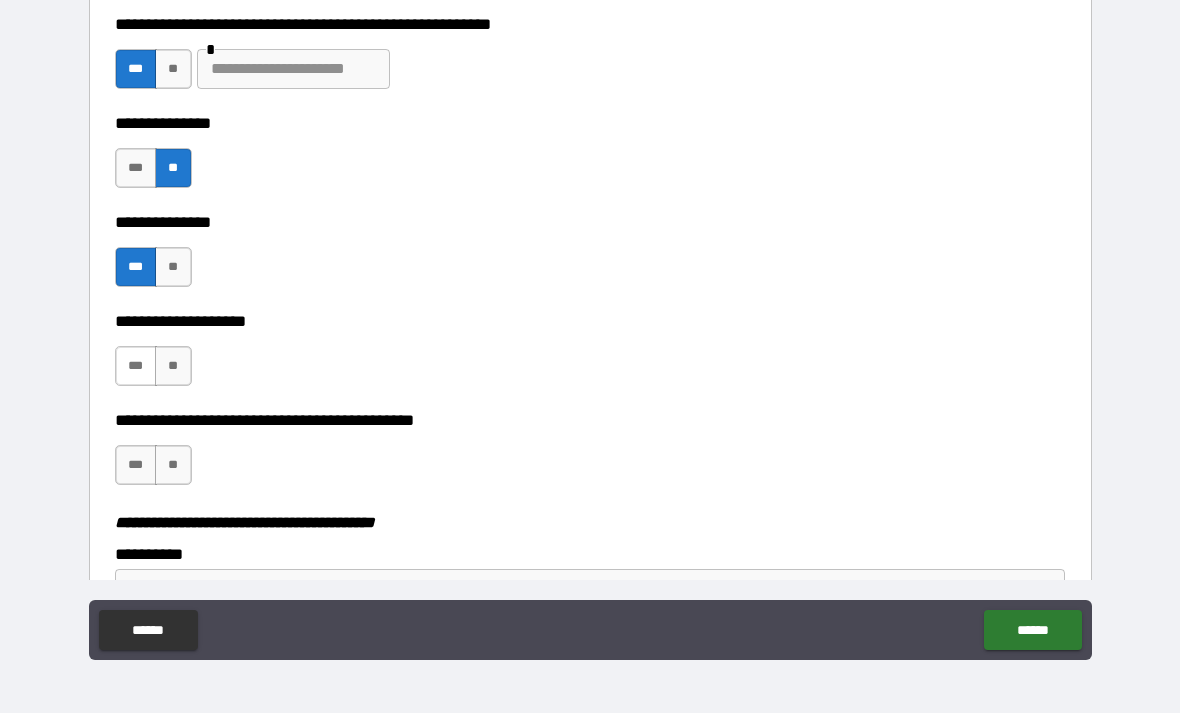 click on "***" at bounding box center [136, 366] 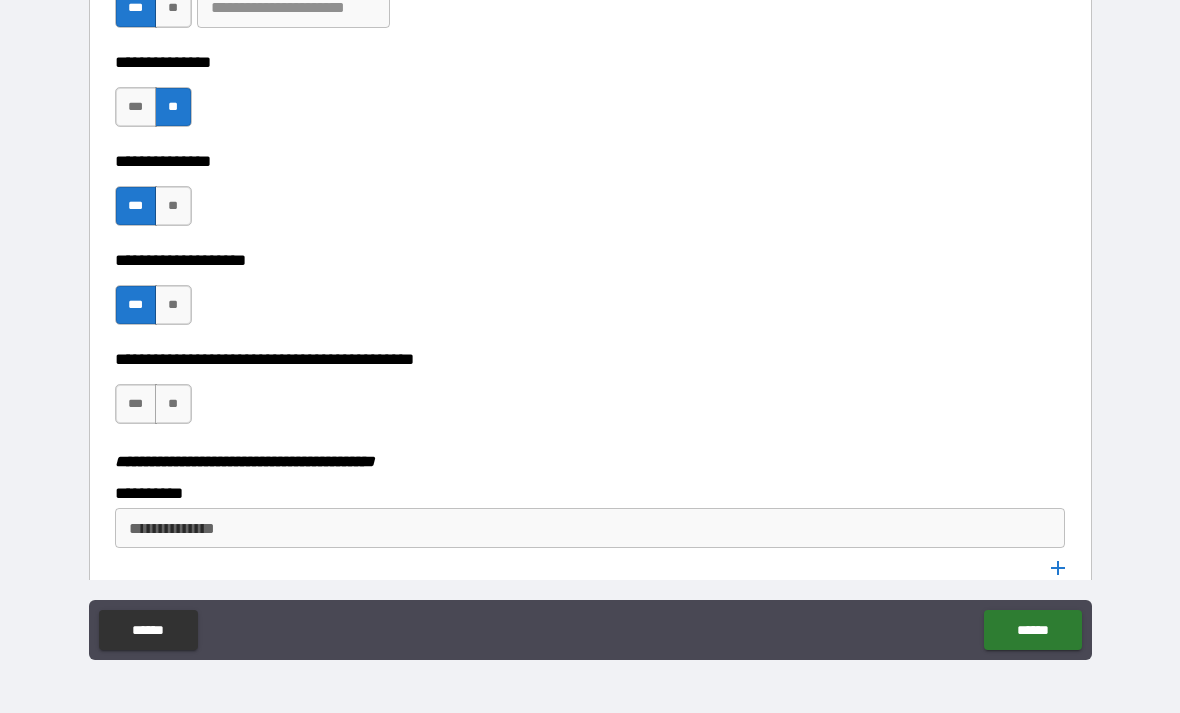scroll, scrollTop: 4738, scrollLeft: 0, axis: vertical 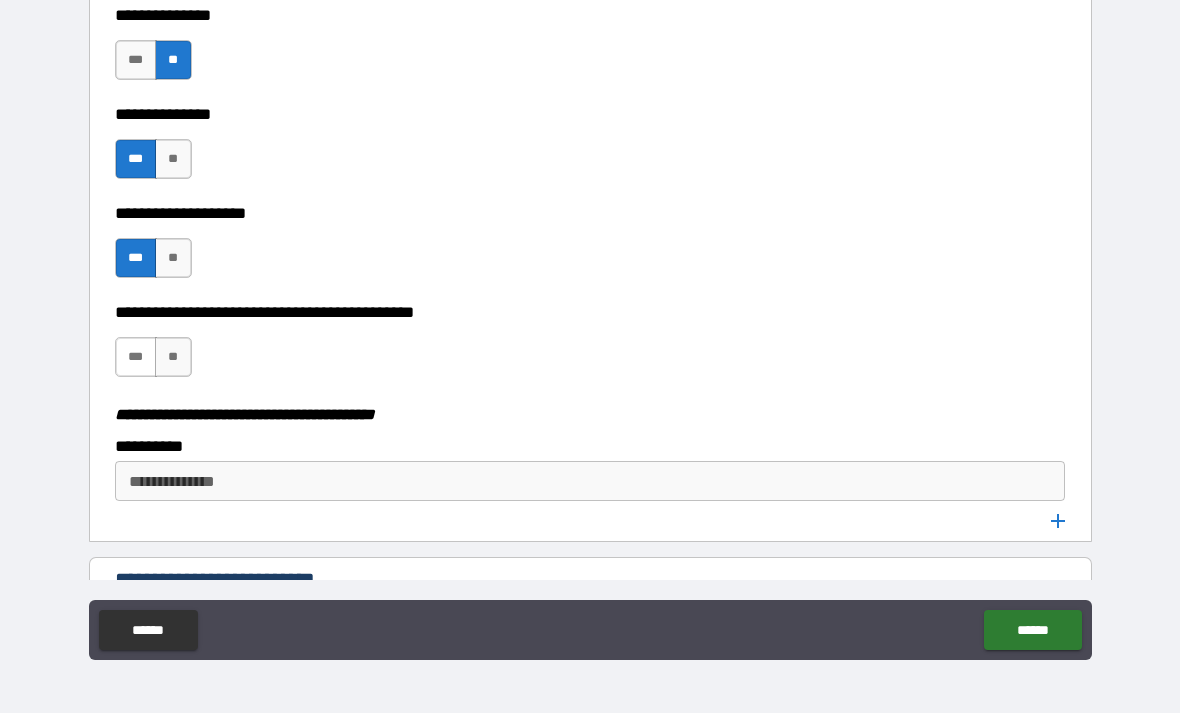 click on "***" at bounding box center [136, 357] 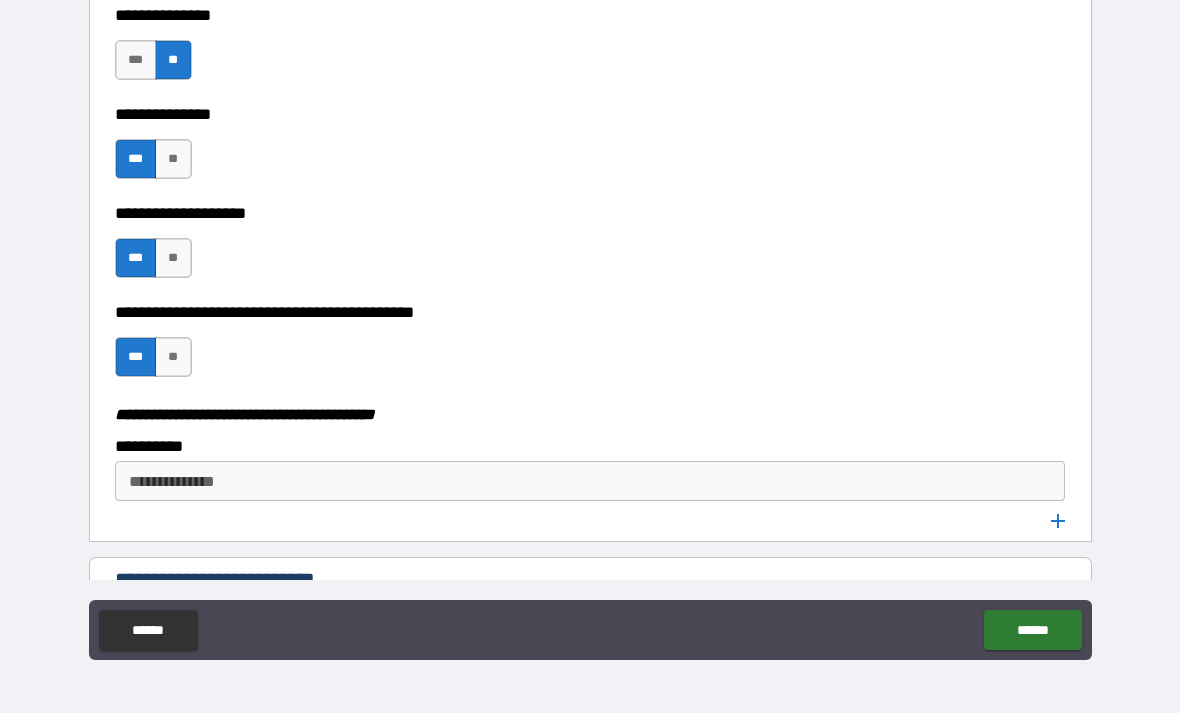 click on "**********" at bounding box center (589, 481) 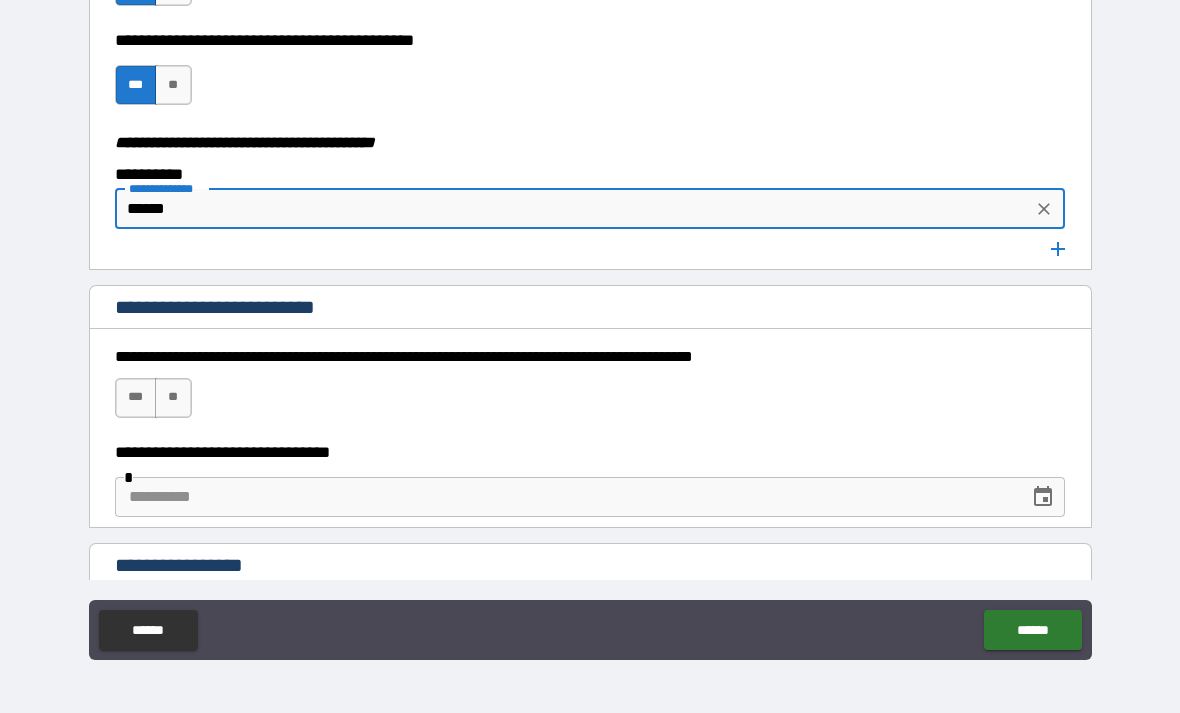 scroll, scrollTop: 5011, scrollLeft: 0, axis: vertical 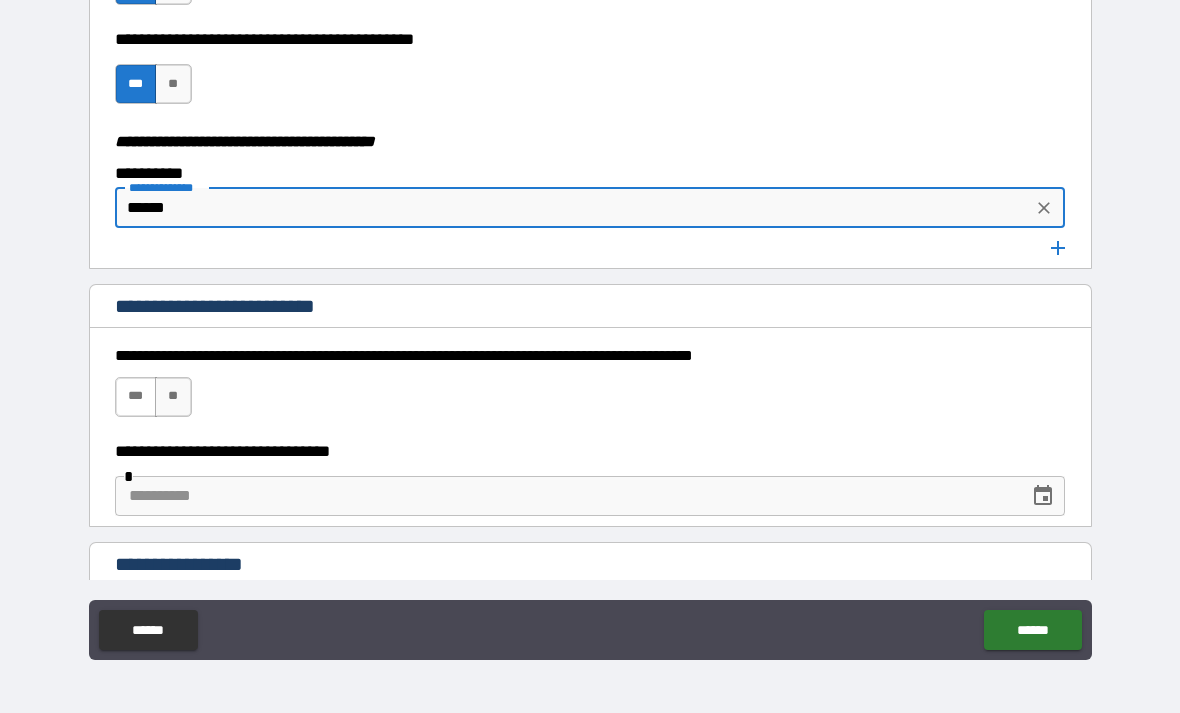 type on "******" 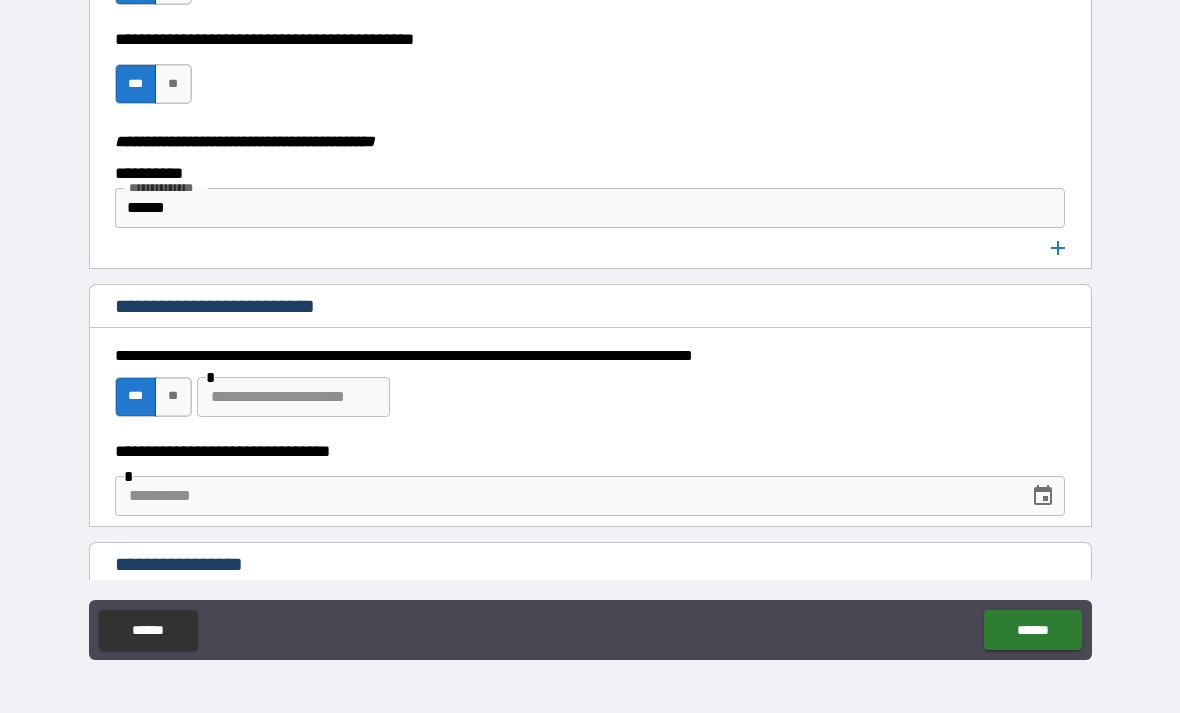 click at bounding box center (565, 496) 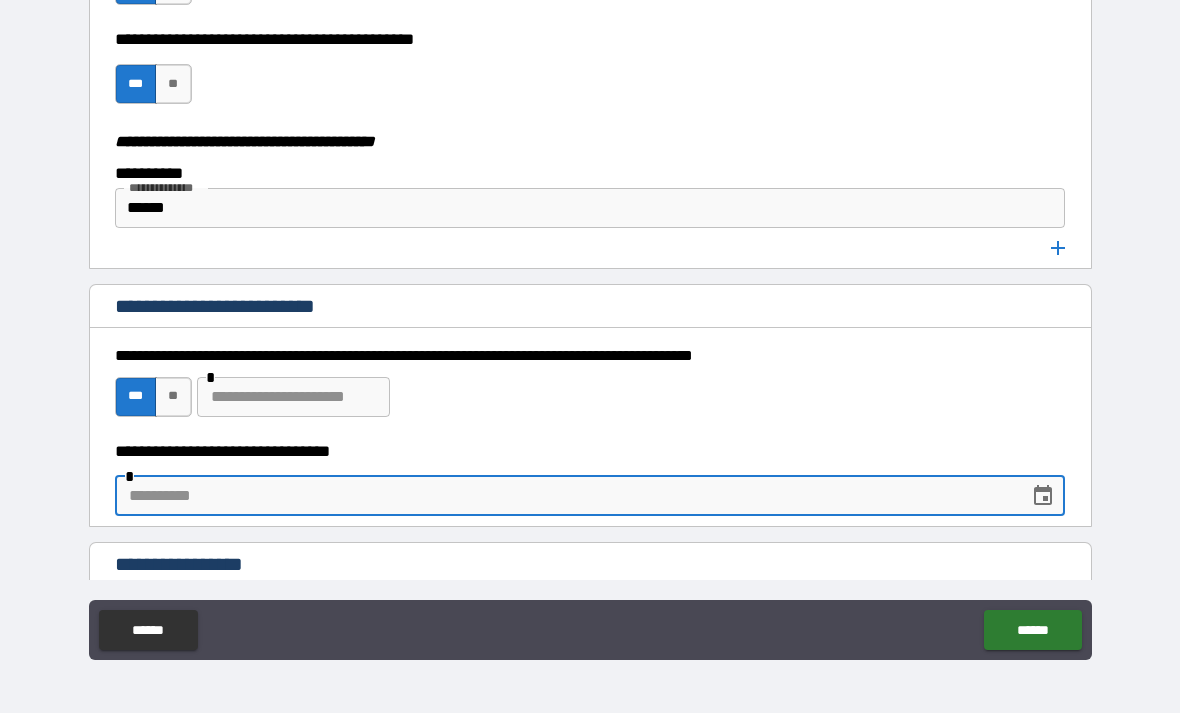 click at bounding box center [293, 397] 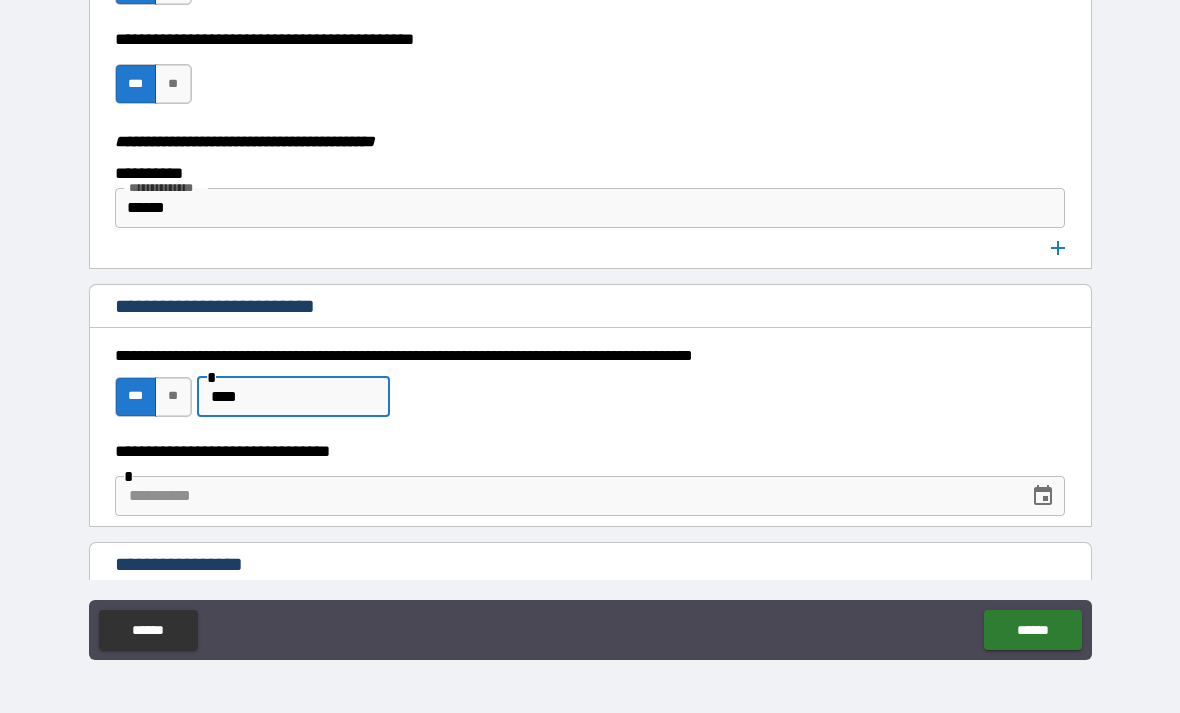 type on "****" 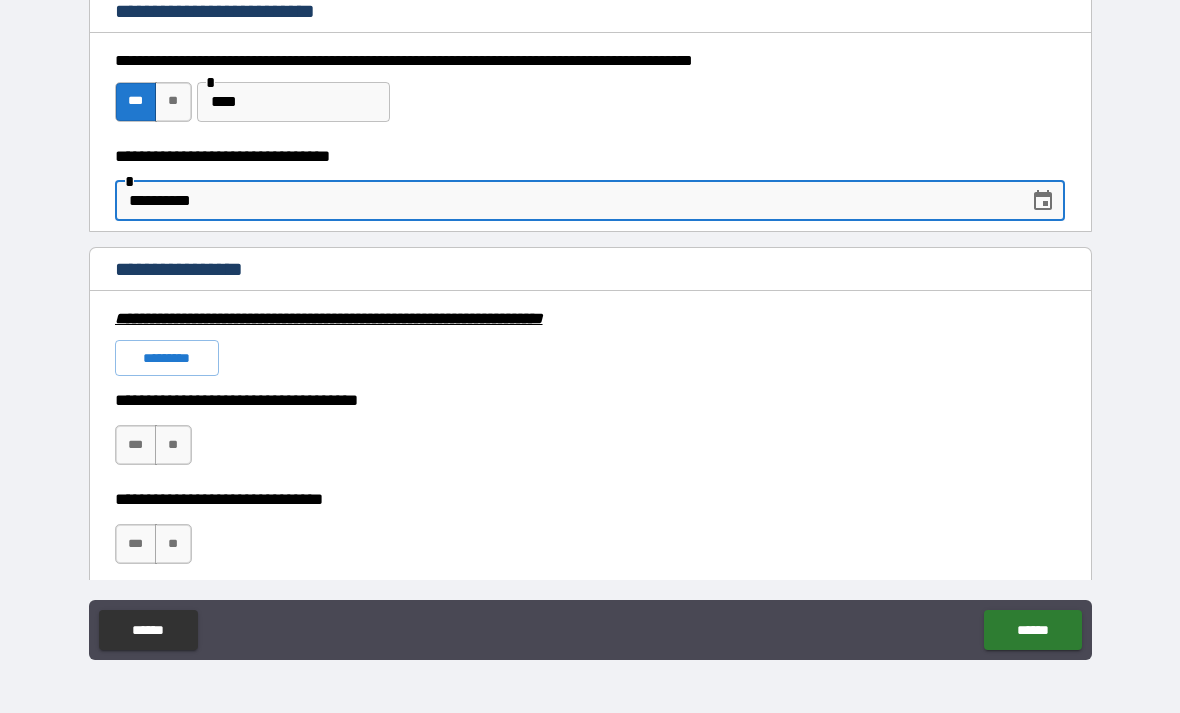 scroll, scrollTop: 5318, scrollLeft: 0, axis: vertical 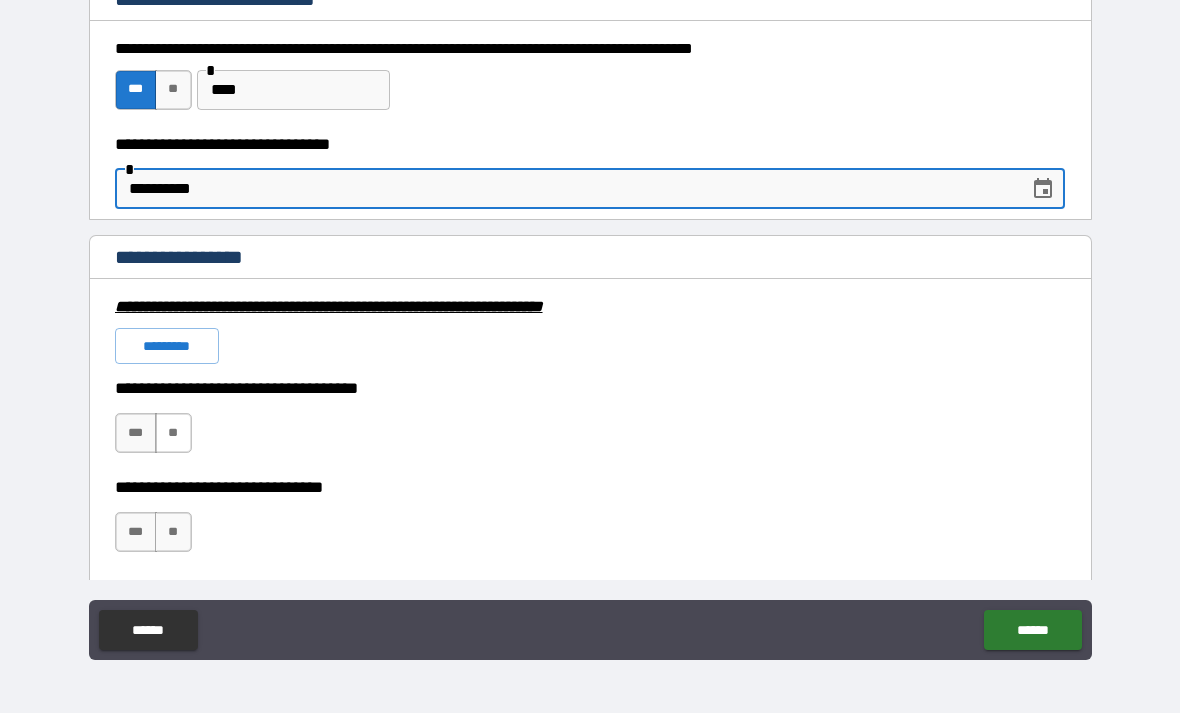 type on "**********" 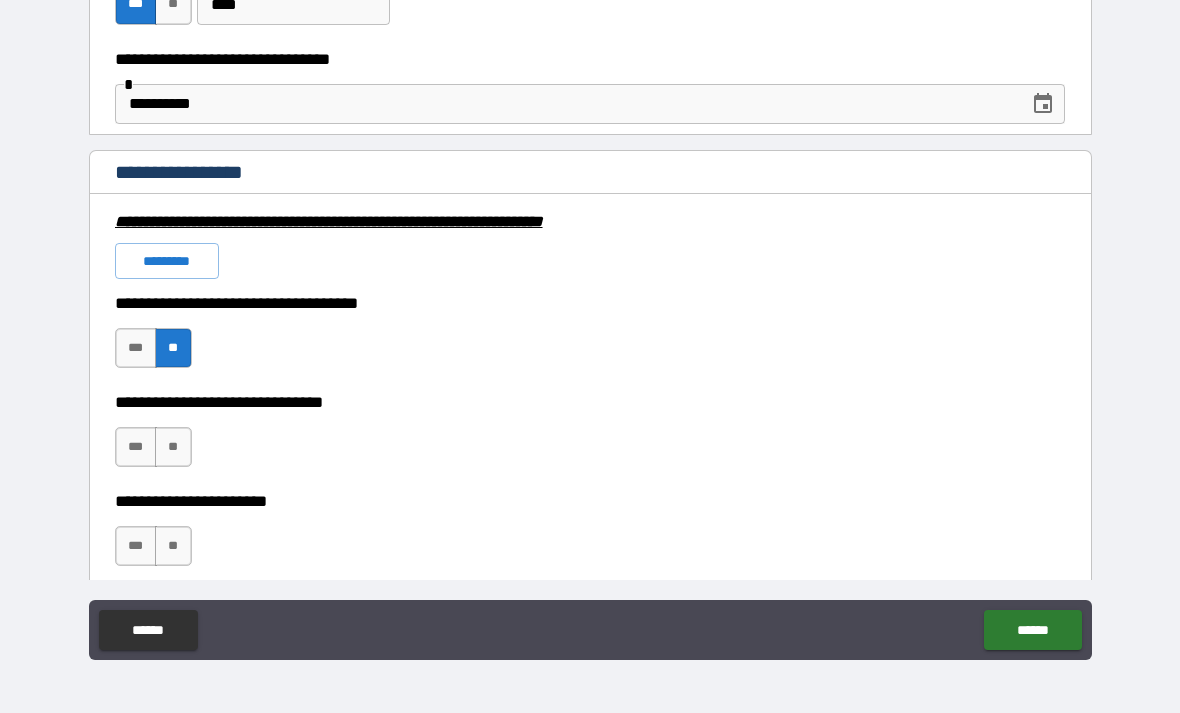 scroll, scrollTop: 5446, scrollLeft: 0, axis: vertical 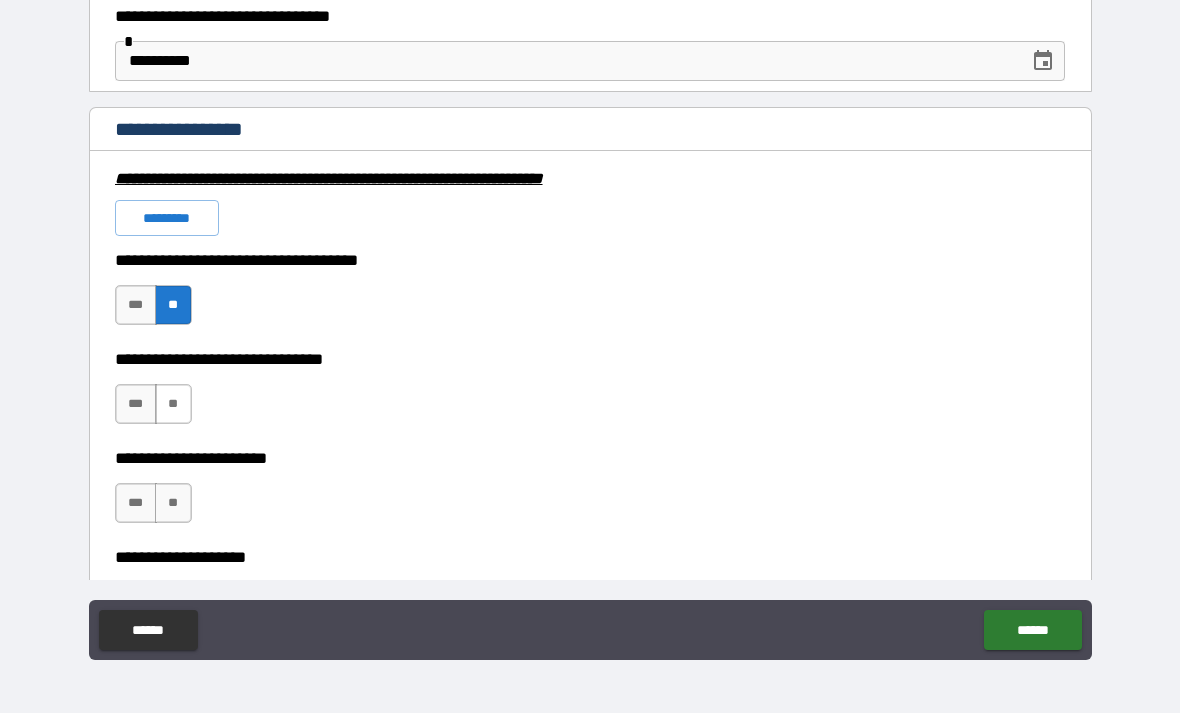 click on "**" at bounding box center (173, 404) 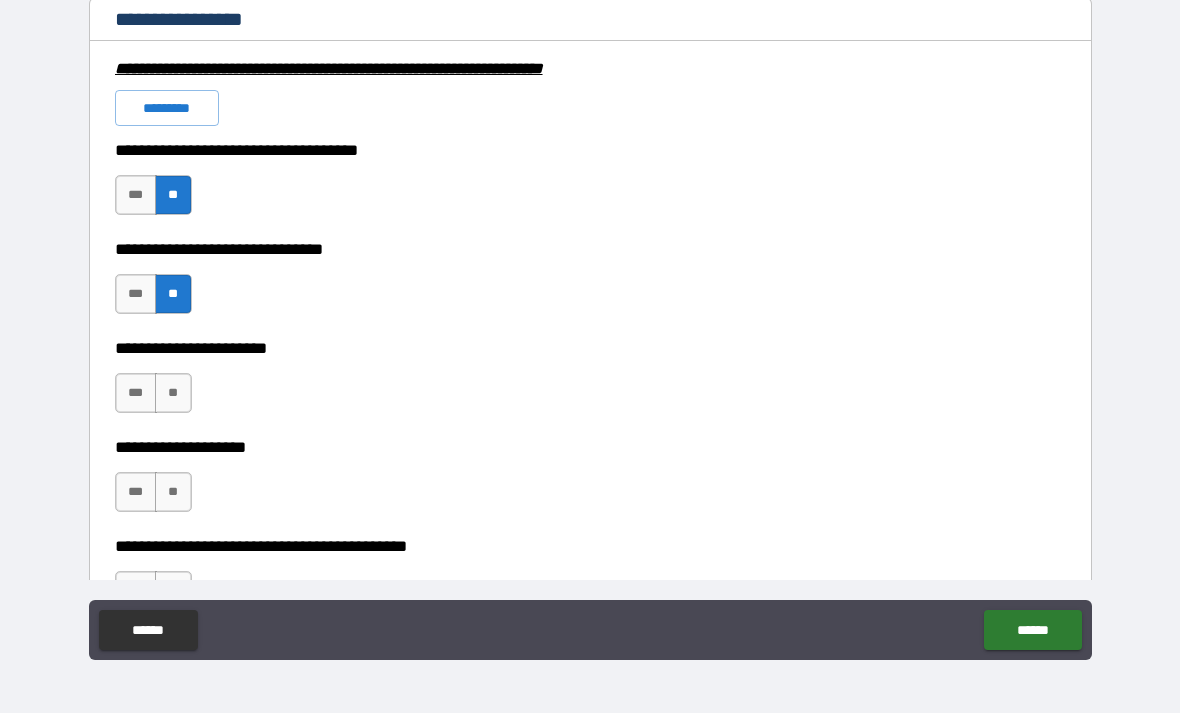 scroll, scrollTop: 5567, scrollLeft: 0, axis: vertical 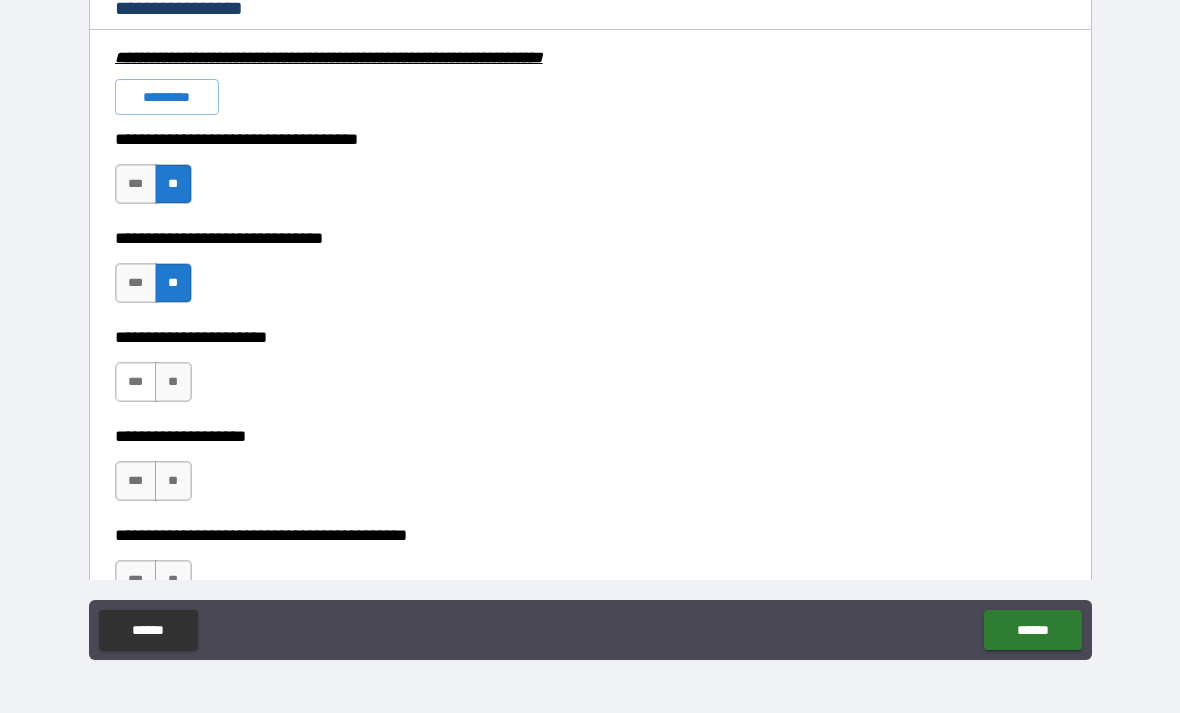 click on "***" at bounding box center (136, 382) 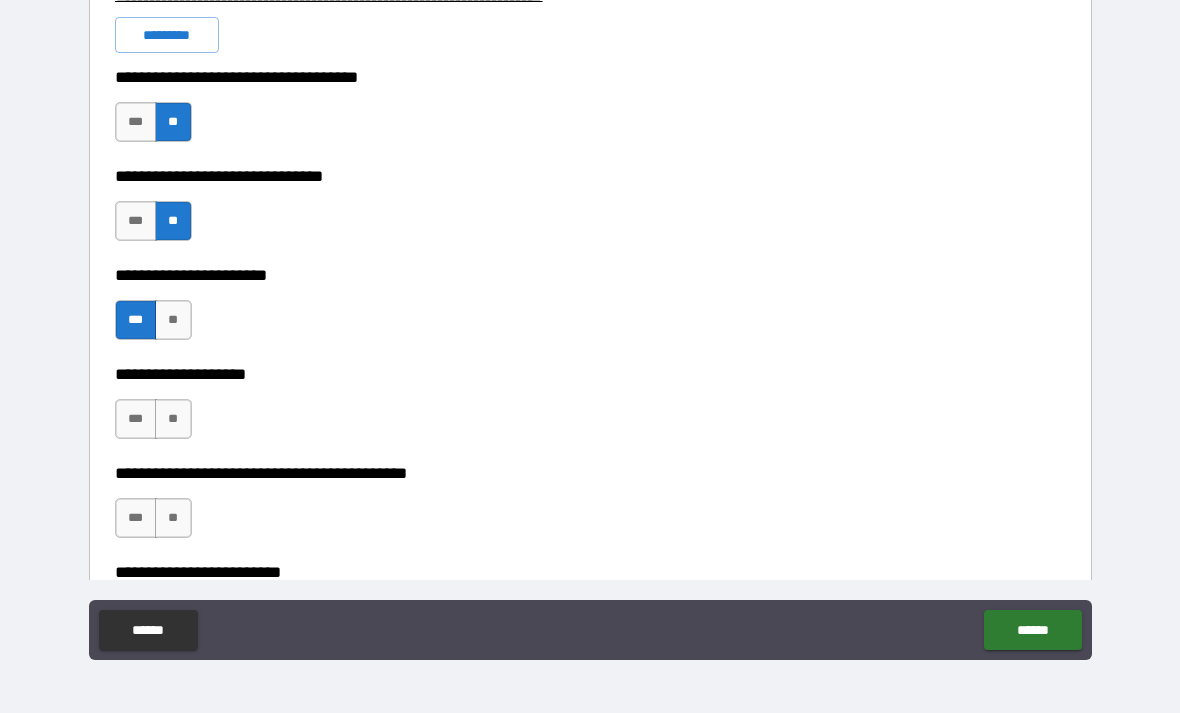 scroll, scrollTop: 5695, scrollLeft: 0, axis: vertical 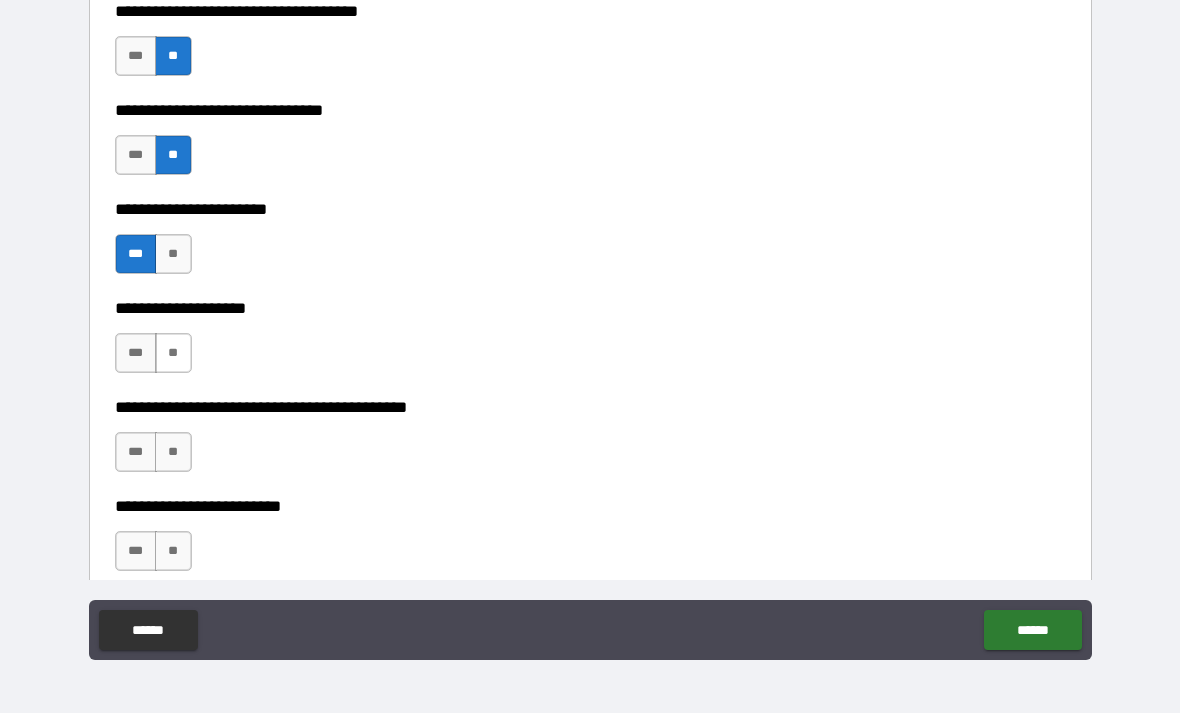 click on "**" at bounding box center (173, 353) 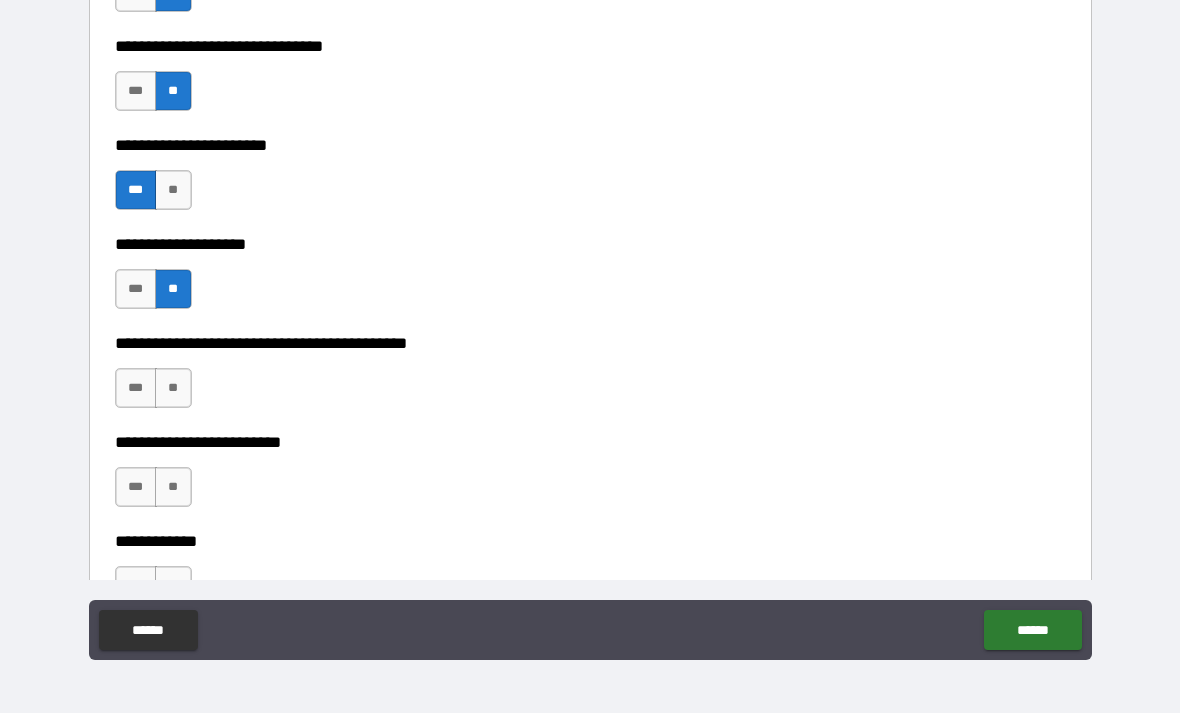 scroll, scrollTop: 5784, scrollLeft: 0, axis: vertical 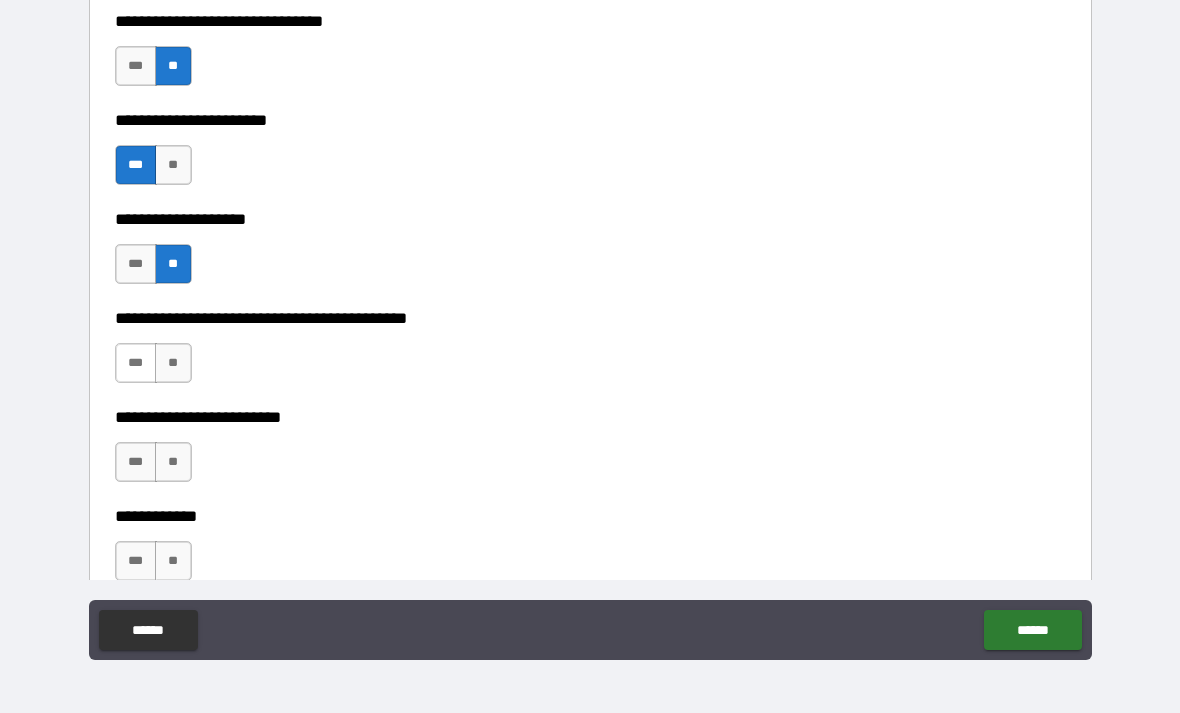 click on "***" at bounding box center [136, 363] 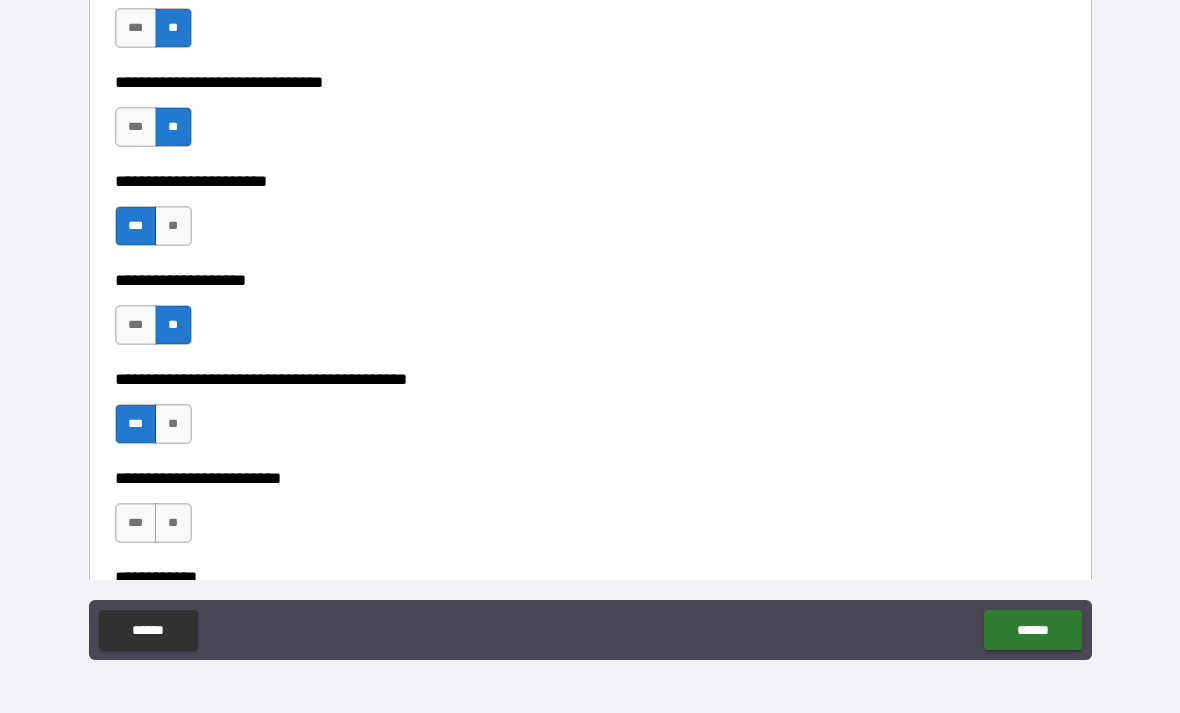 scroll, scrollTop: 5721, scrollLeft: 0, axis: vertical 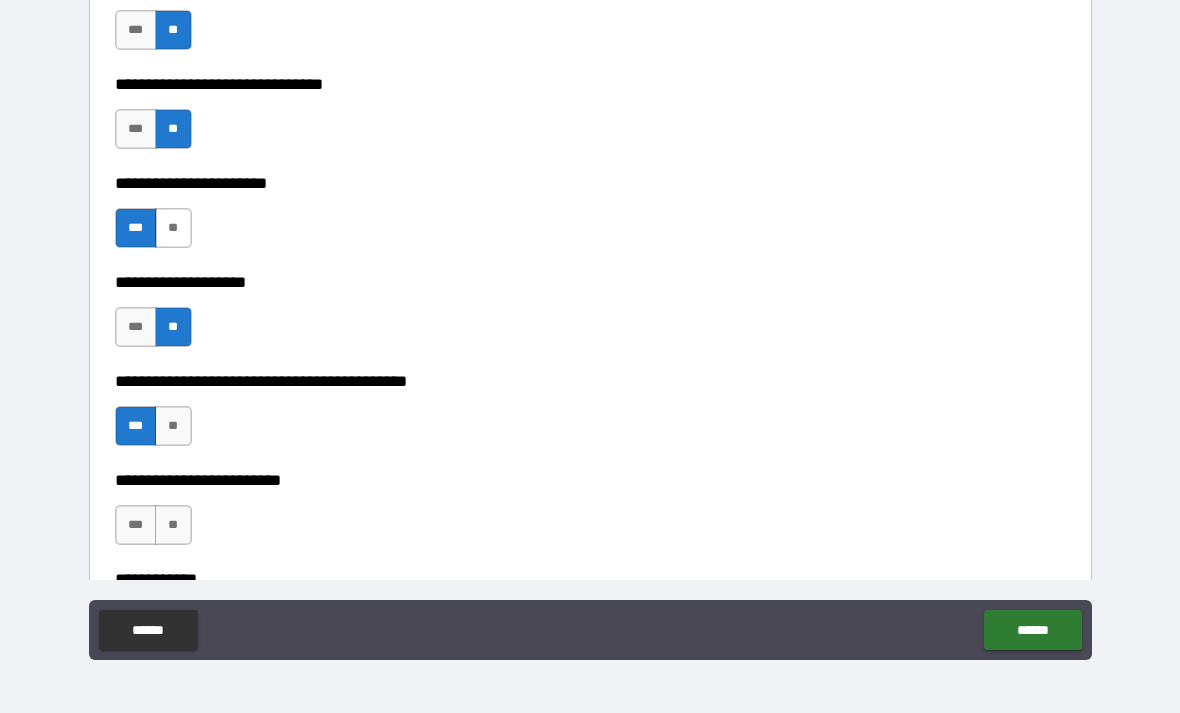 click on "**" at bounding box center (173, 228) 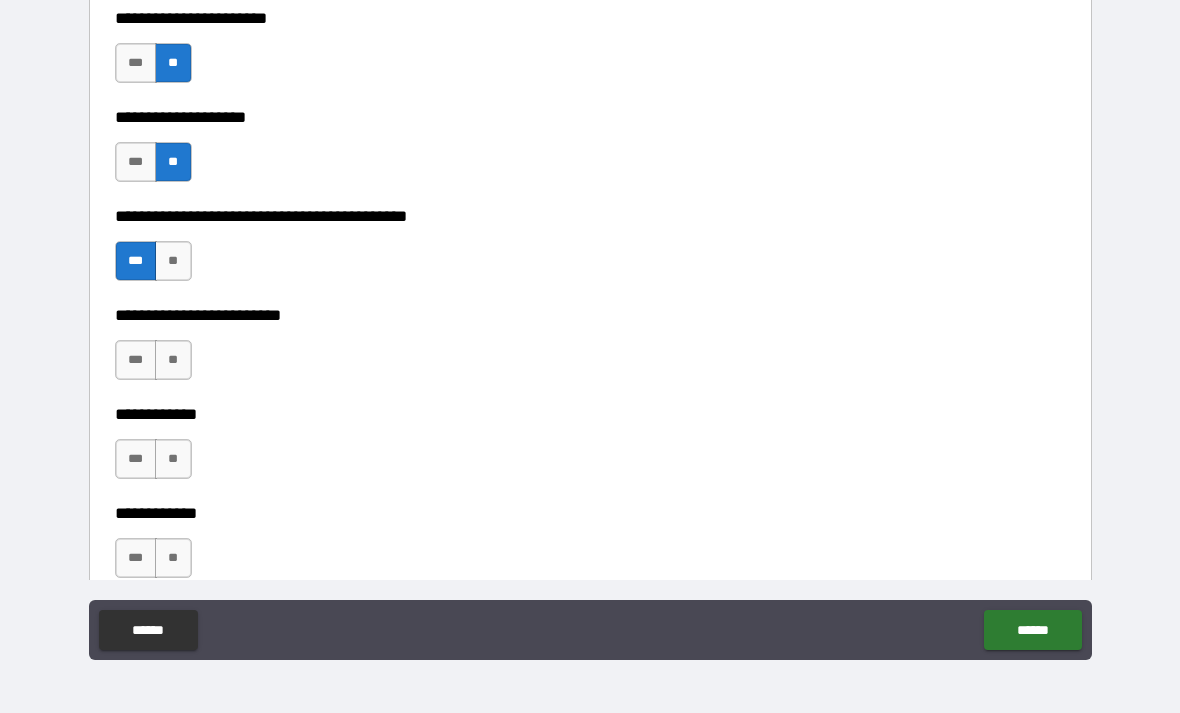 scroll, scrollTop: 5913, scrollLeft: 0, axis: vertical 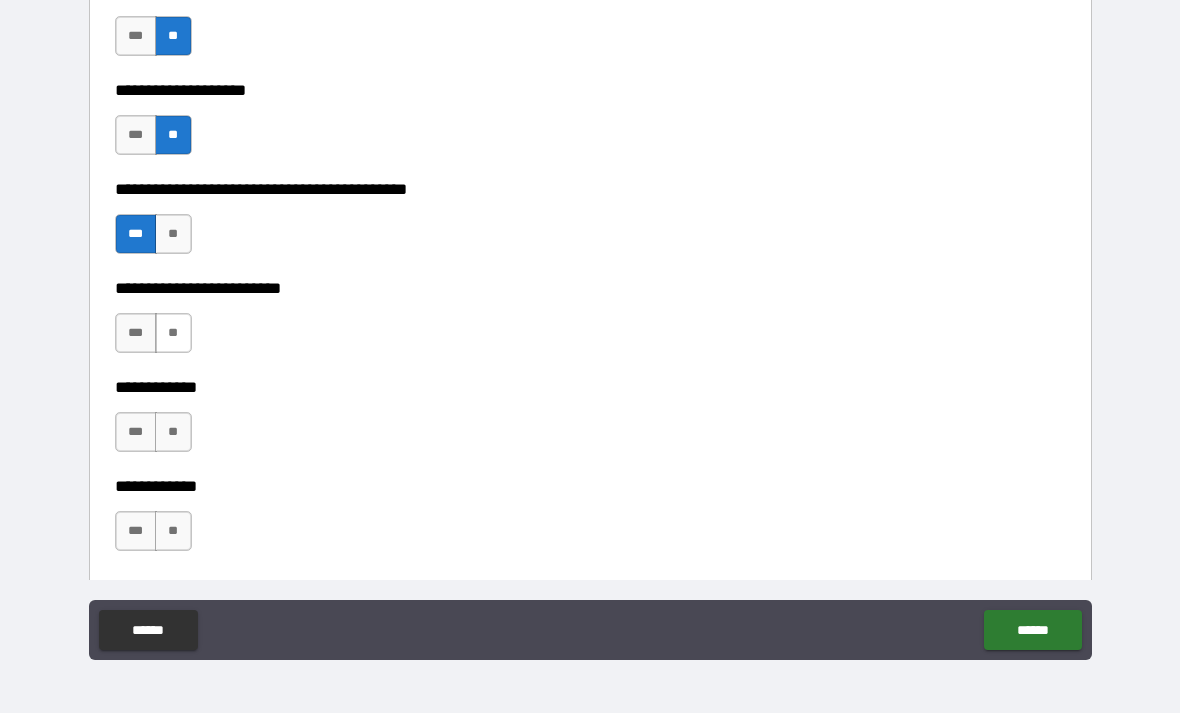 click on "**" at bounding box center (173, 333) 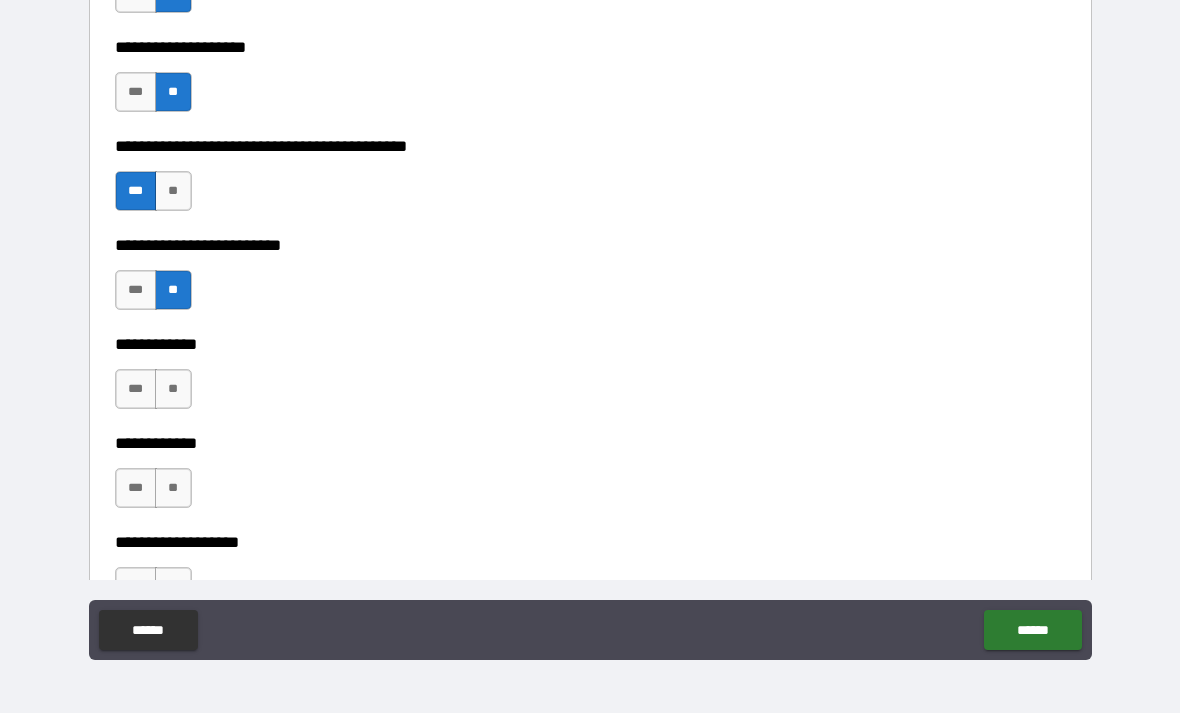 scroll, scrollTop: 5951, scrollLeft: 0, axis: vertical 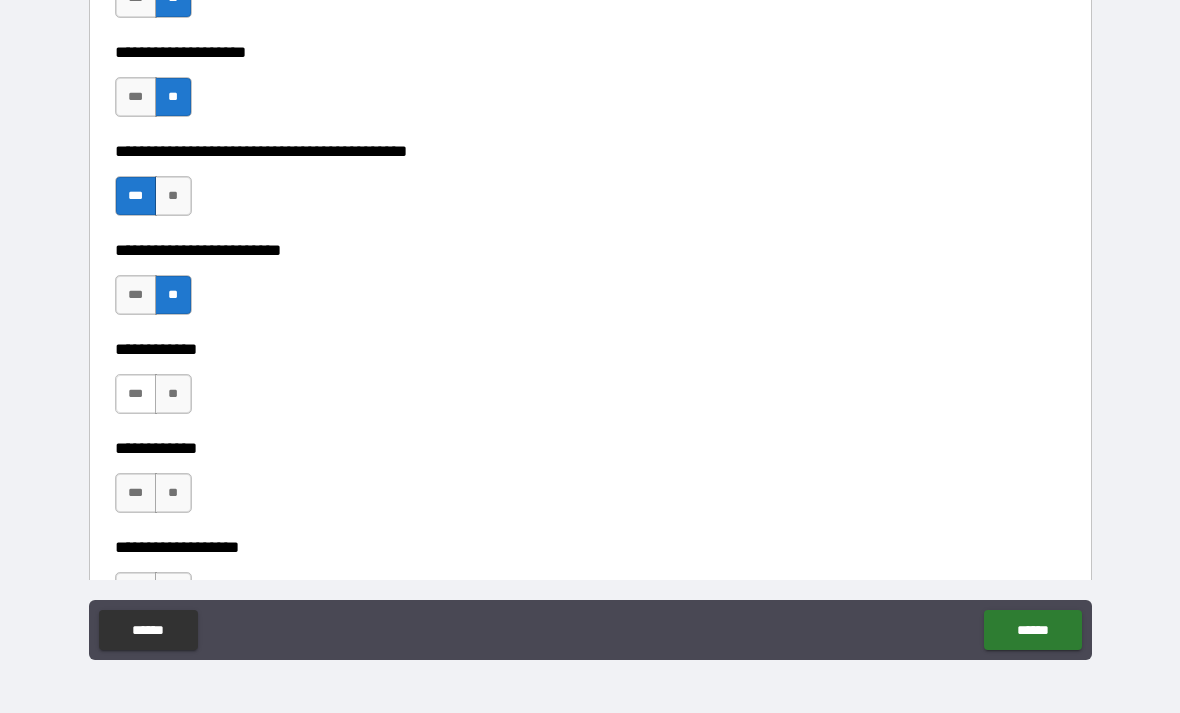 click on "***" at bounding box center [136, 394] 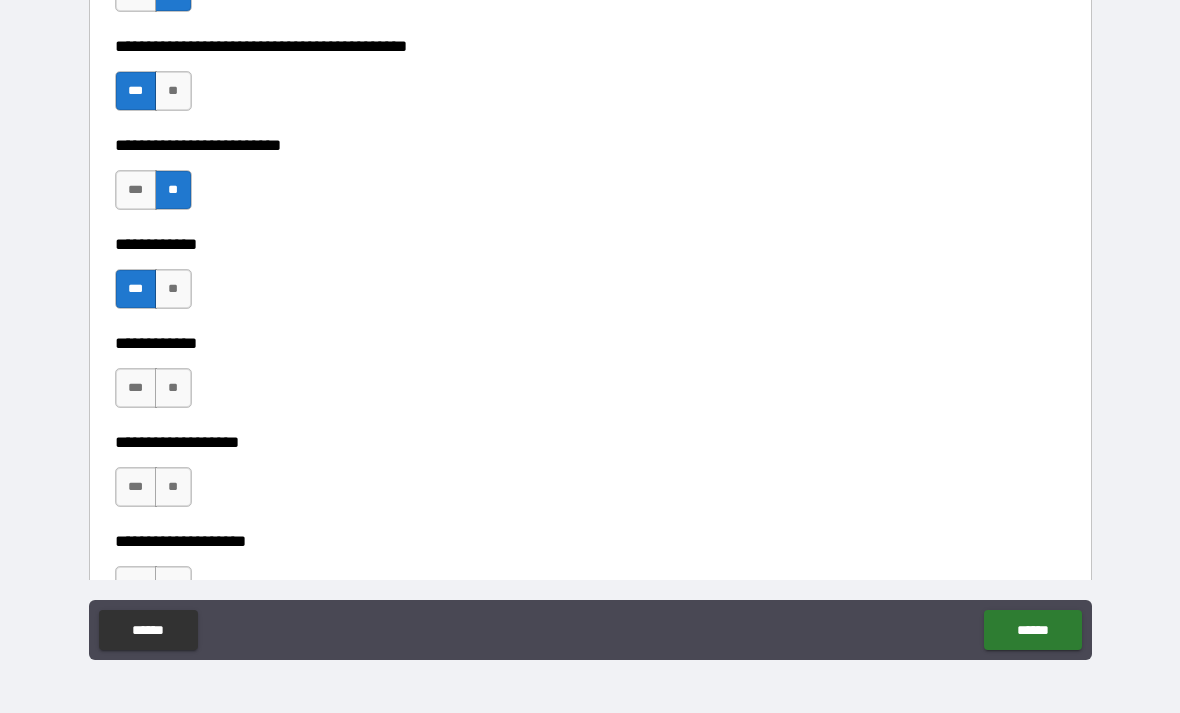 scroll, scrollTop: 6061, scrollLeft: 0, axis: vertical 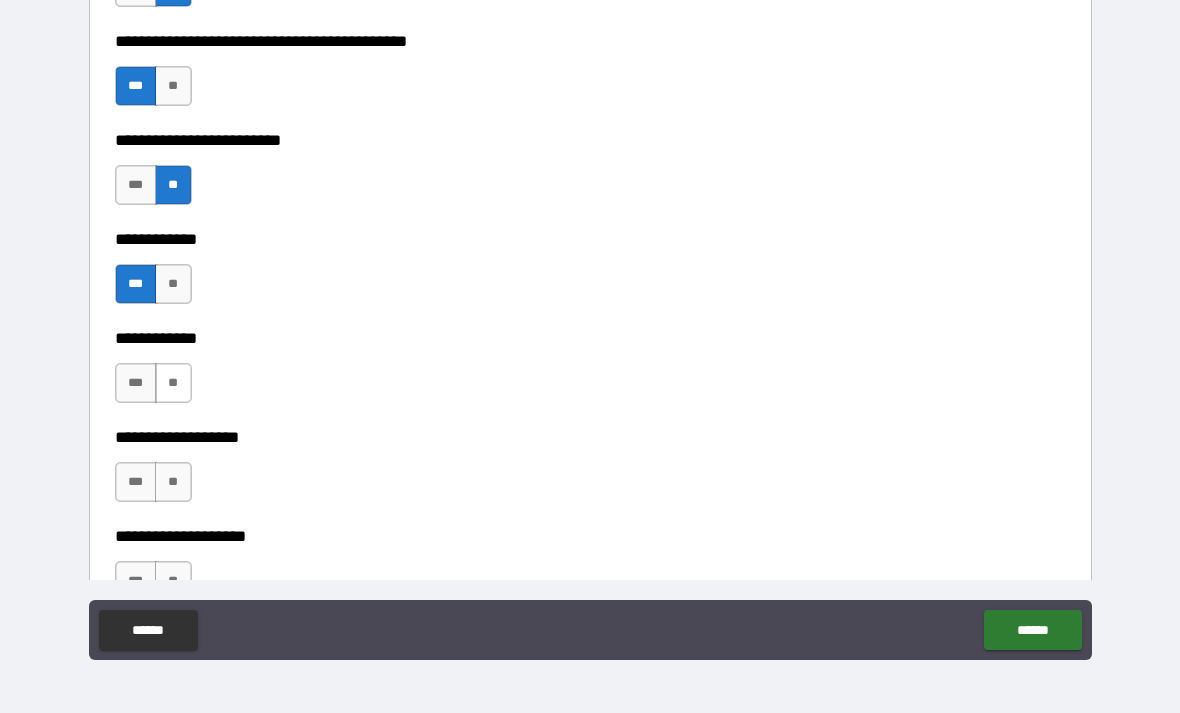click on "**" at bounding box center [173, 383] 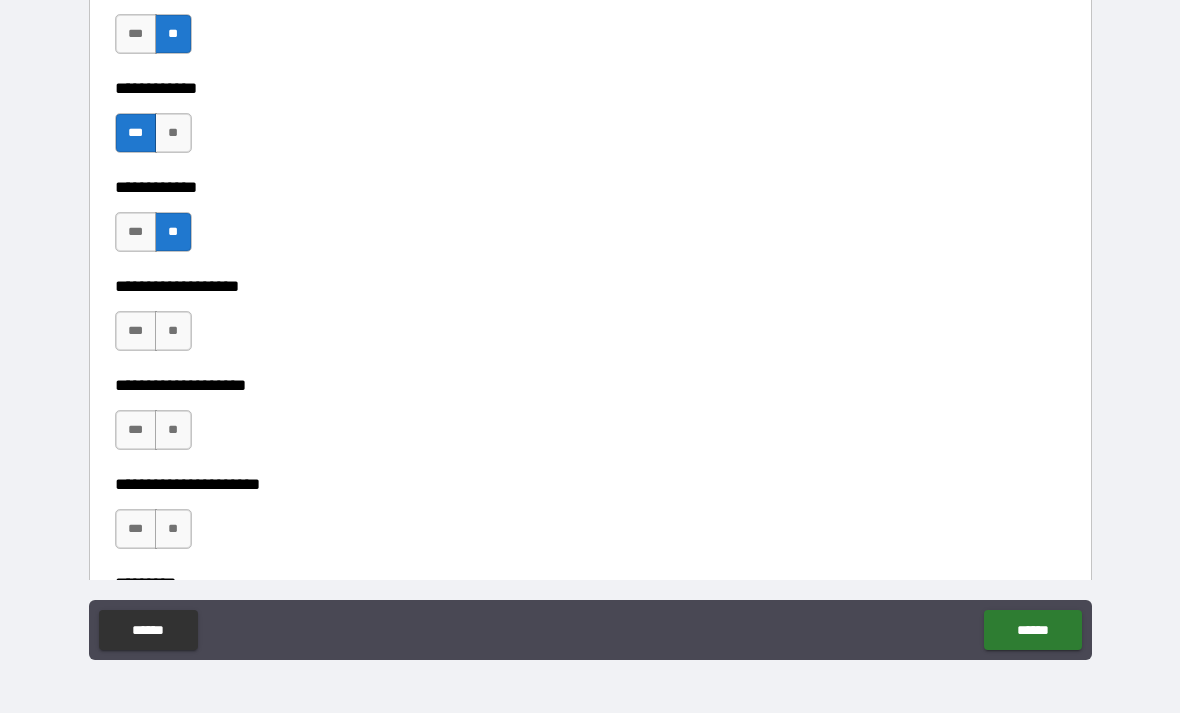 scroll, scrollTop: 6213, scrollLeft: 0, axis: vertical 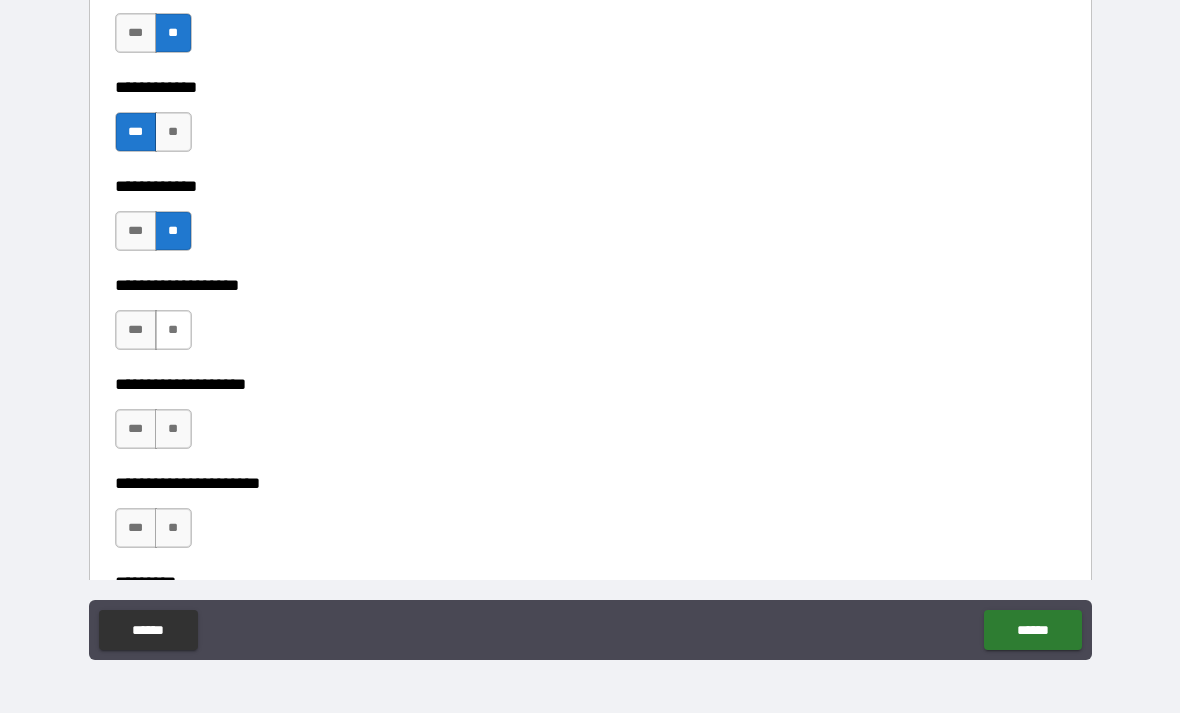 click on "**" at bounding box center (173, 330) 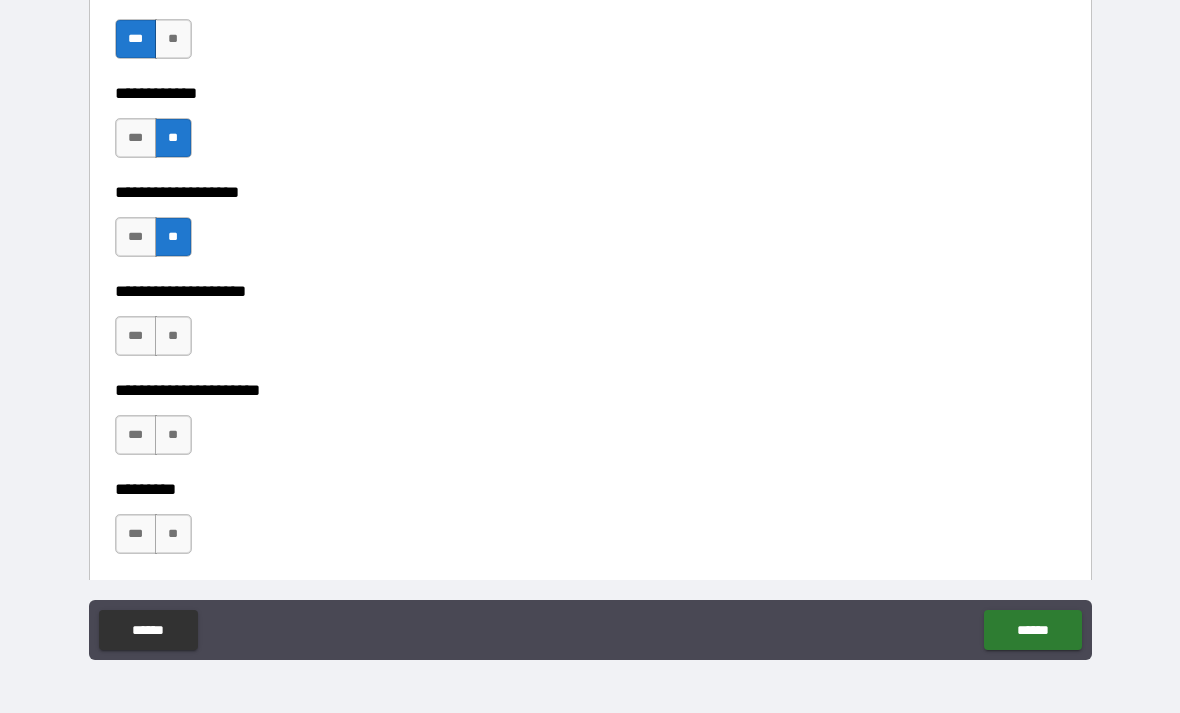 scroll, scrollTop: 6307, scrollLeft: 0, axis: vertical 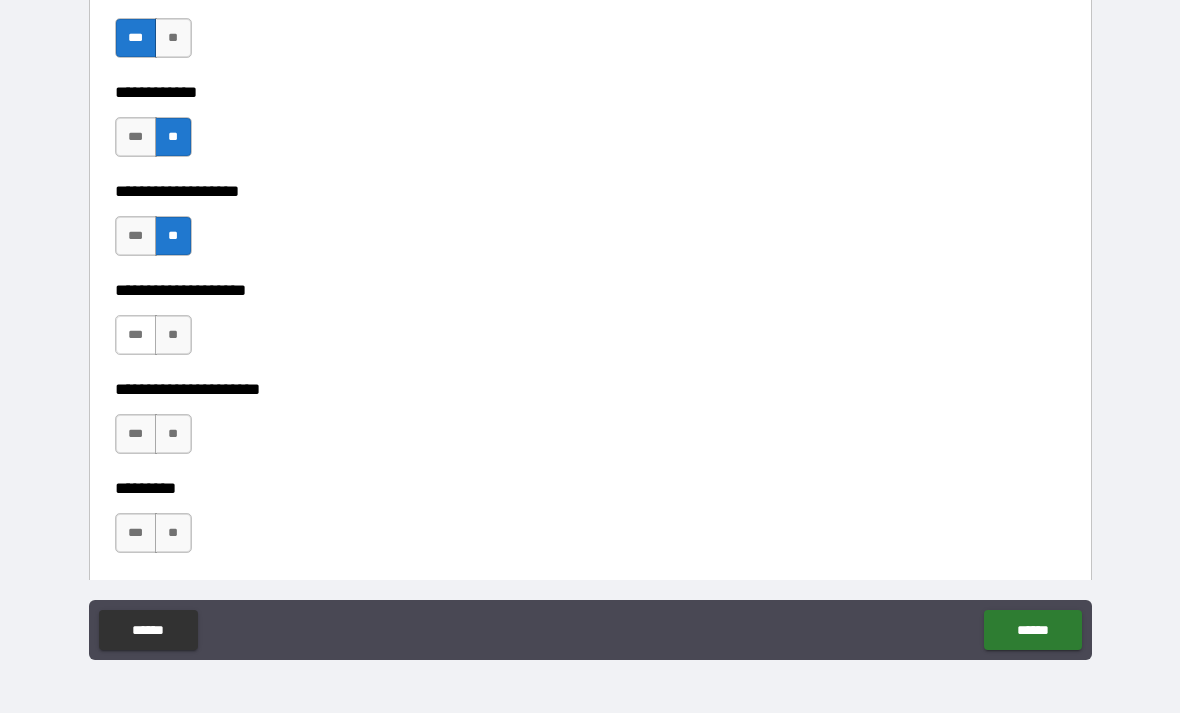 click on "***" at bounding box center [136, 335] 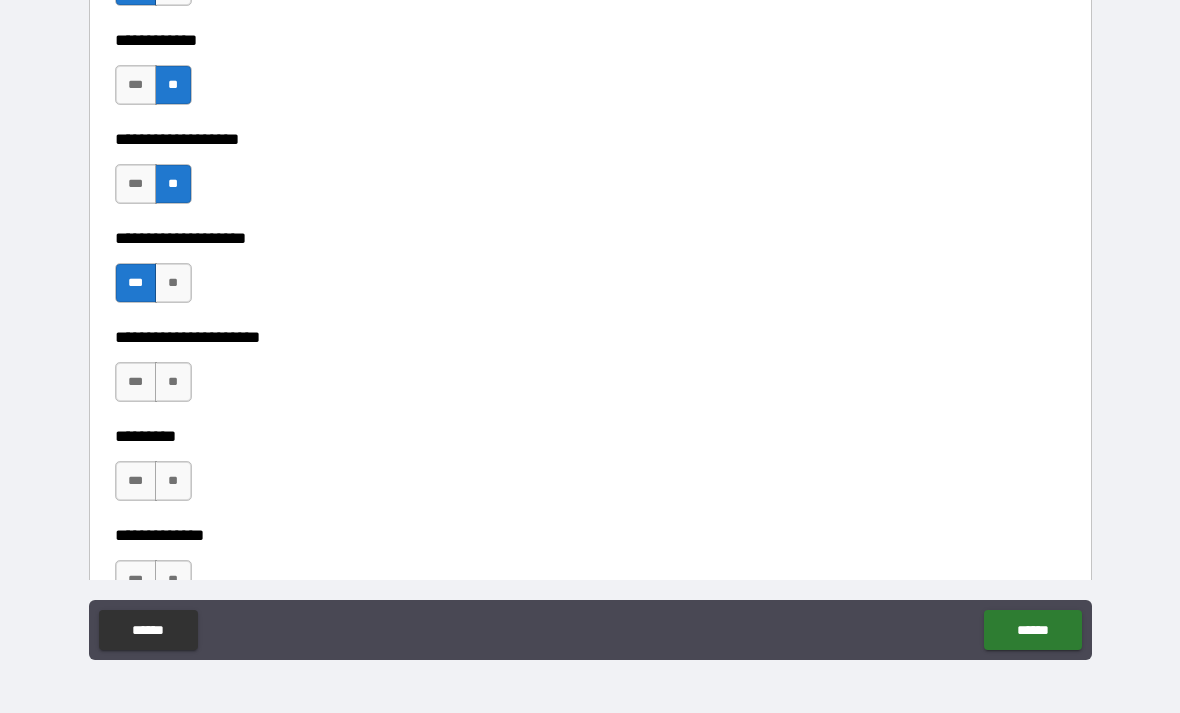 scroll, scrollTop: 6372, scrollLeft: 0, axis: vertical 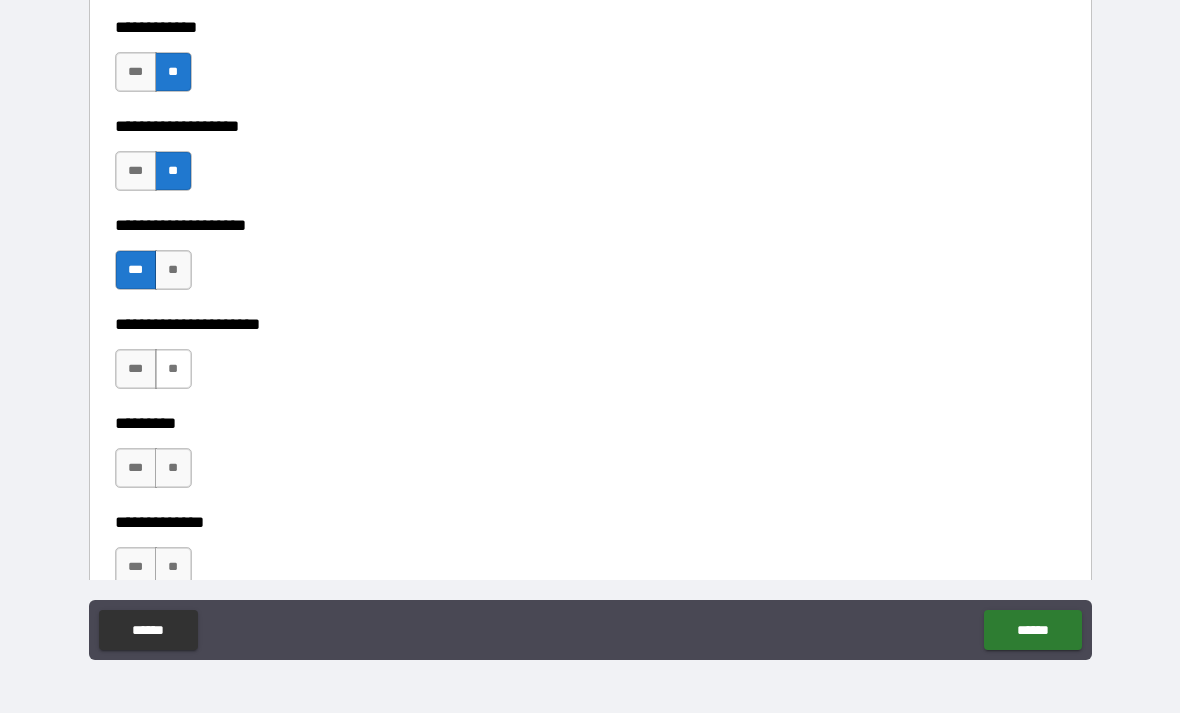 click on "**" at bounding box center (173, 369) 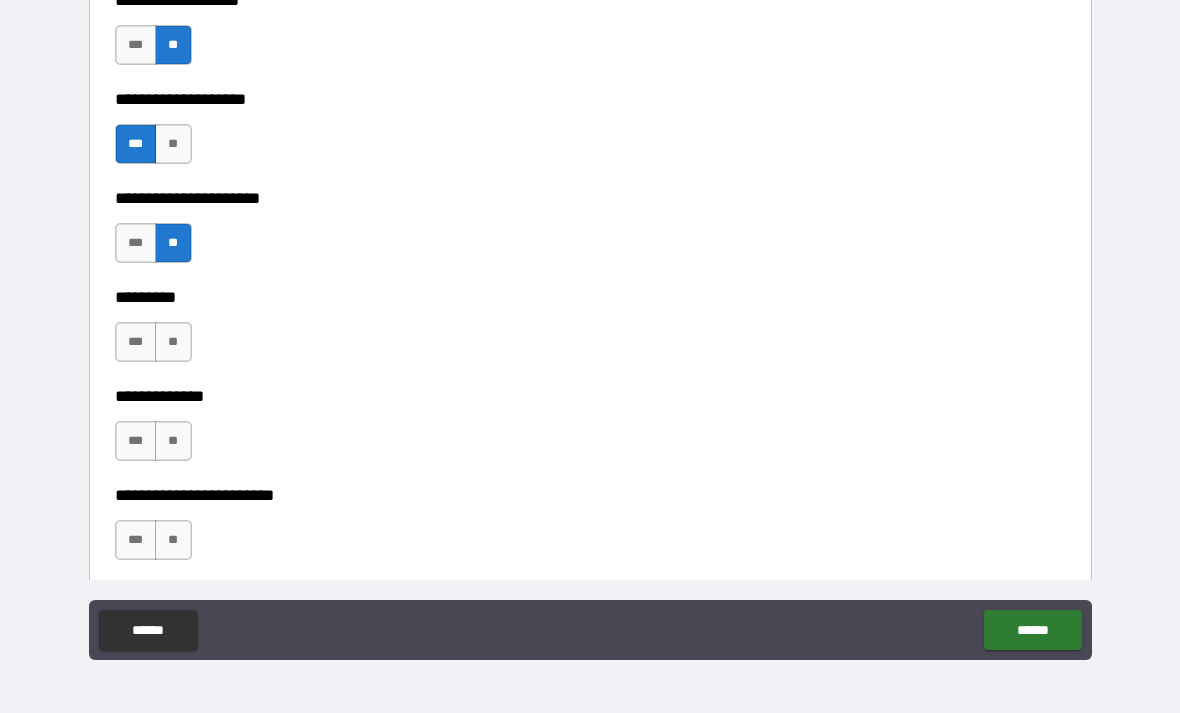 scroll, scrollTop: 6500, scrollLeft: 0, axis: vertical 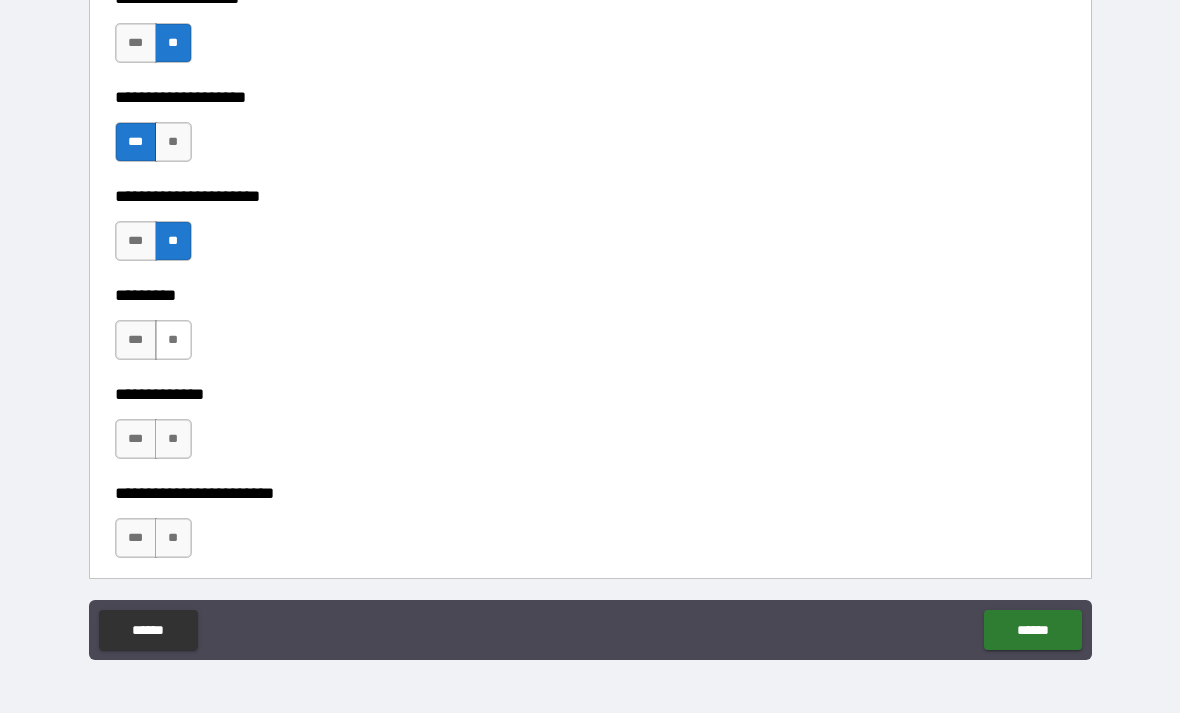 click on "**" at bounding box center [173, 340] 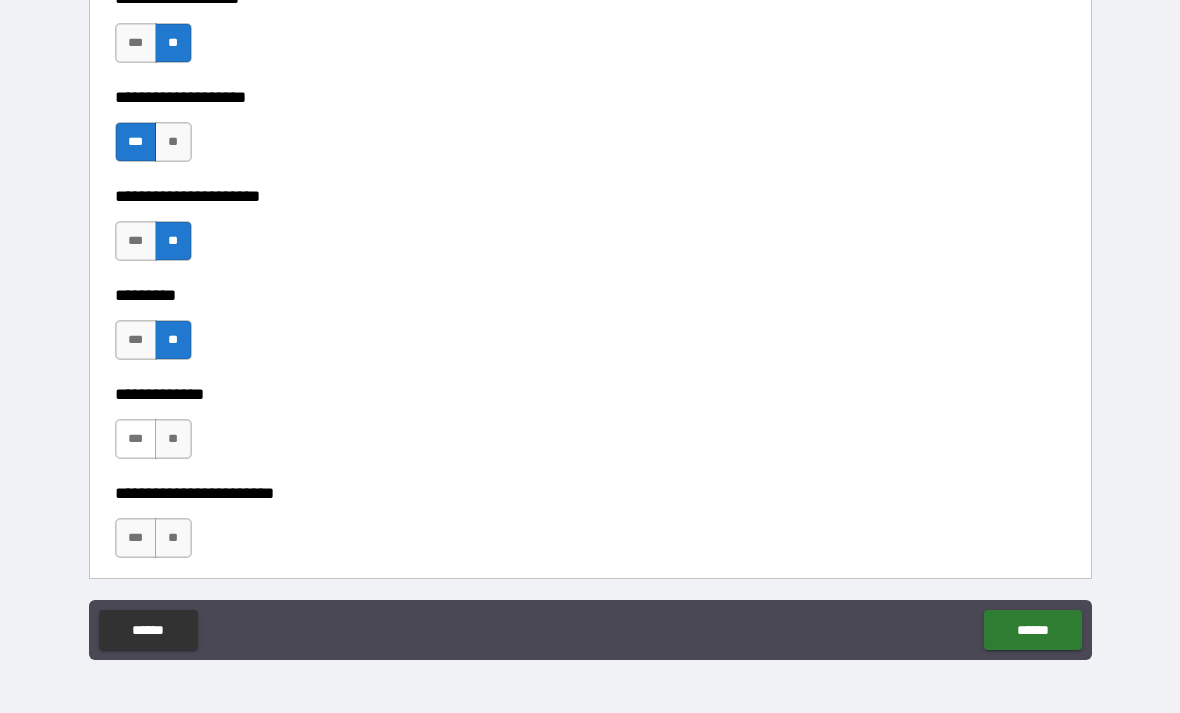 click on "***" at bounding box center [136, 439] 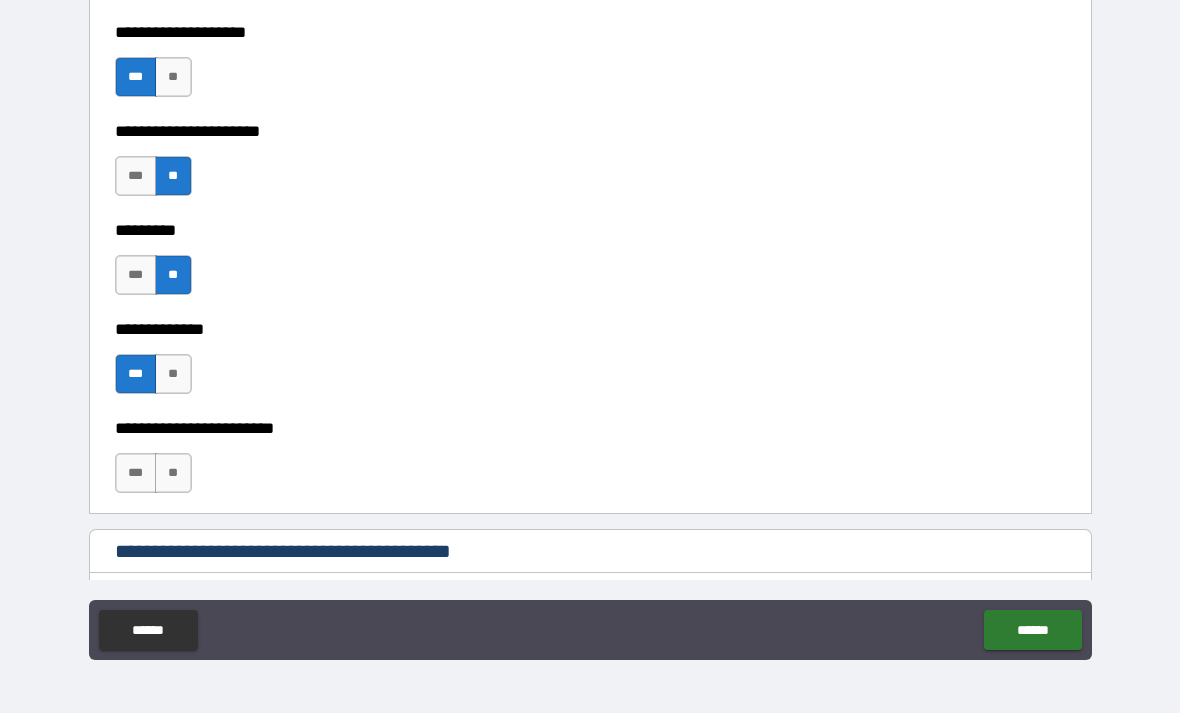 scroll, scrollTop: 6598, scrollLeft: 0, axis: vertical 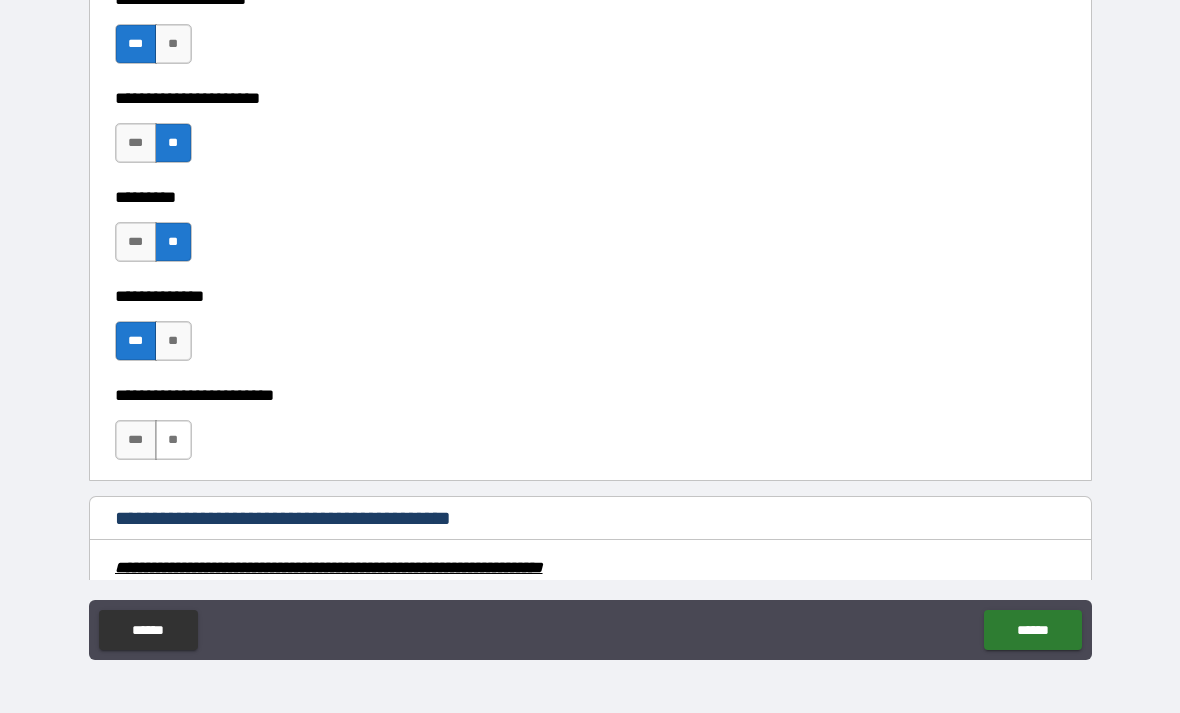 click on "**" at bounding box center (173, 440) 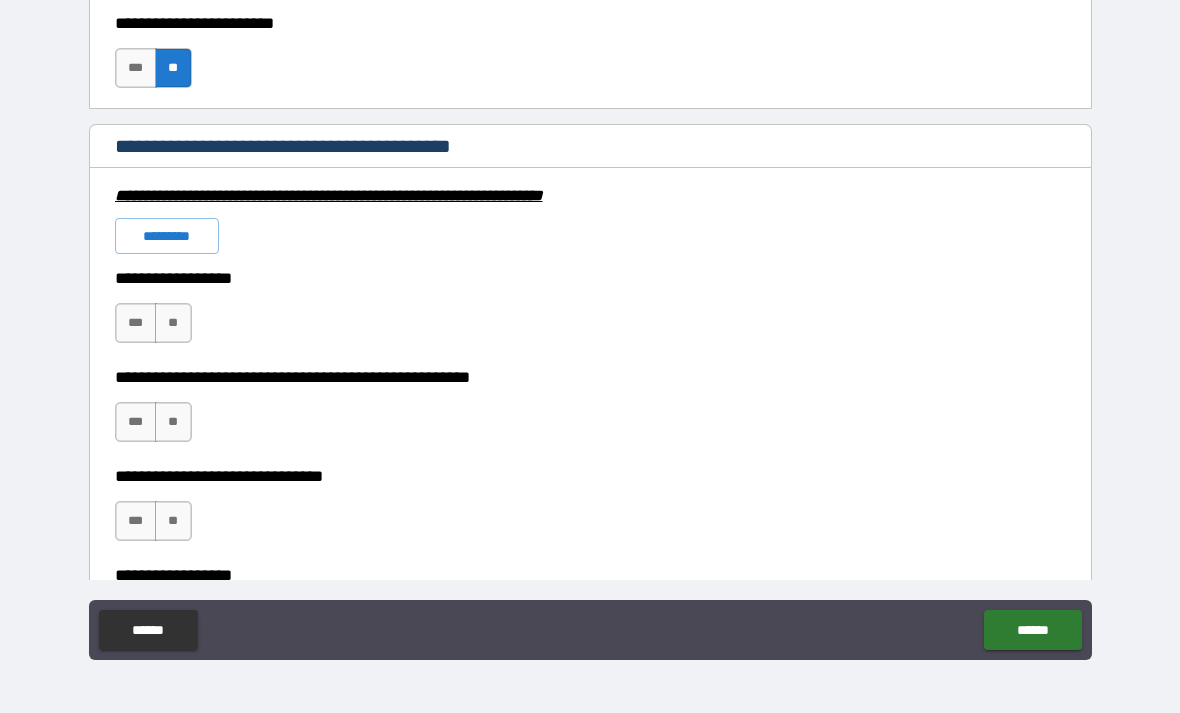 scroll, scrollTop: 6971, scrollLeft: 0, axis: vertical 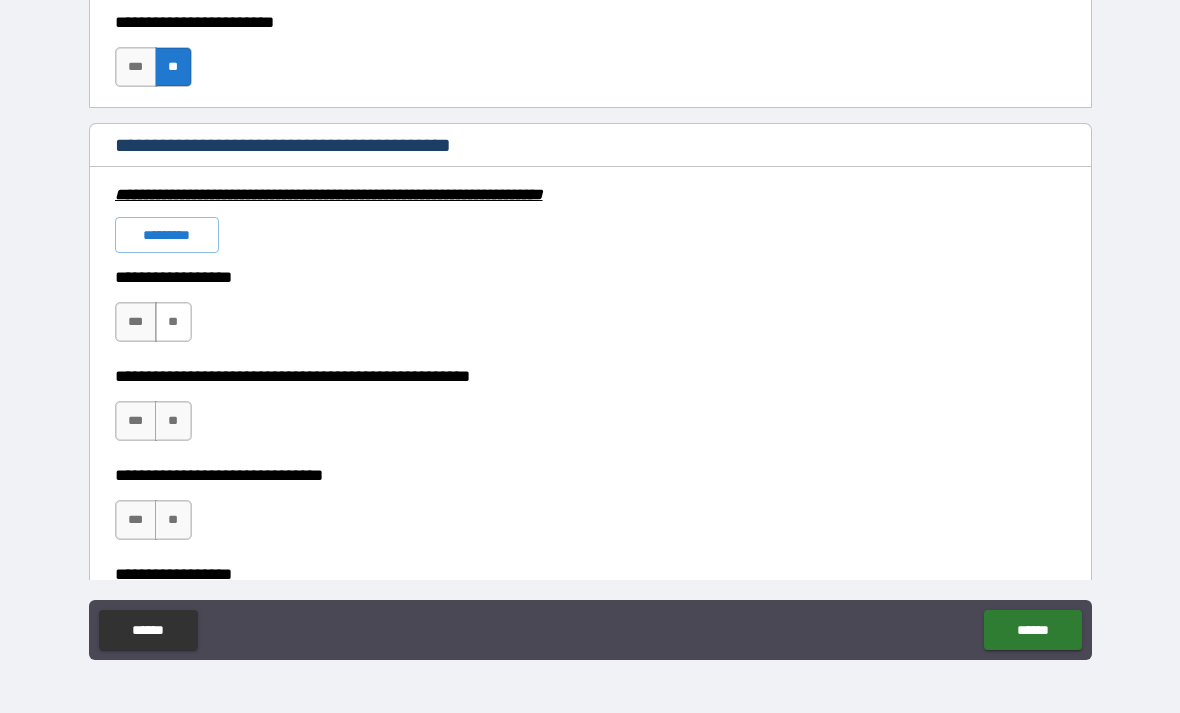 click on "**" at bounding box center [173, 322] 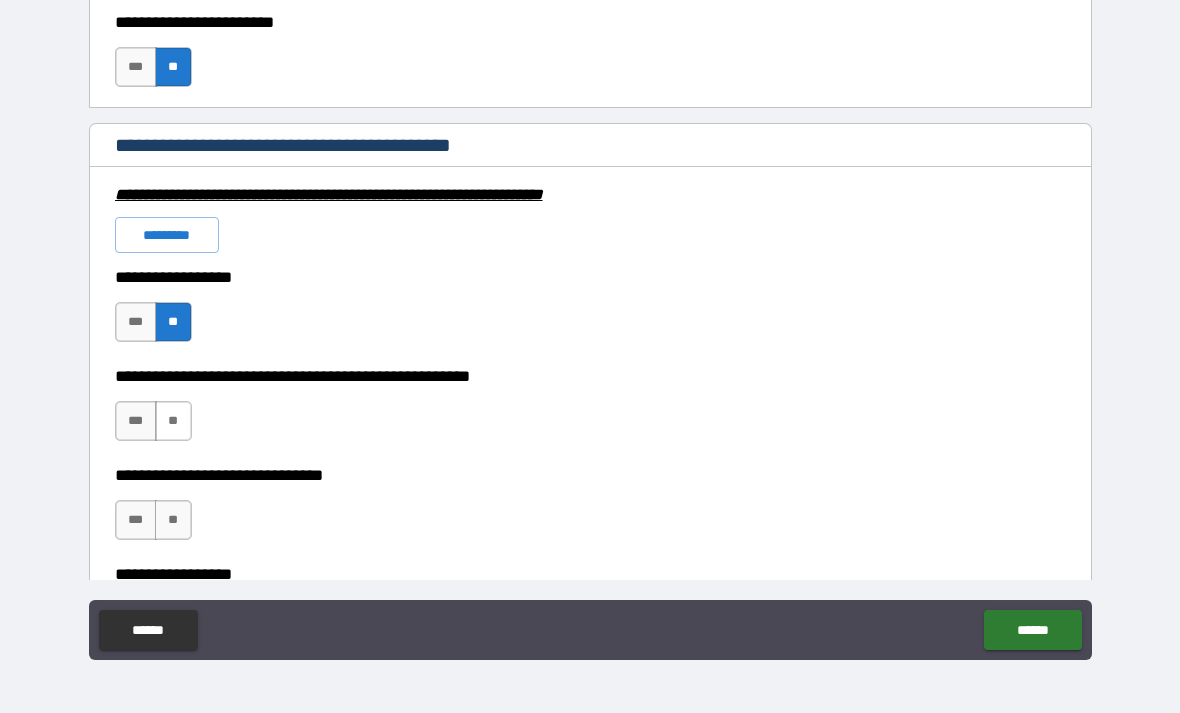 click on "**" at bounding box center [173, 421] 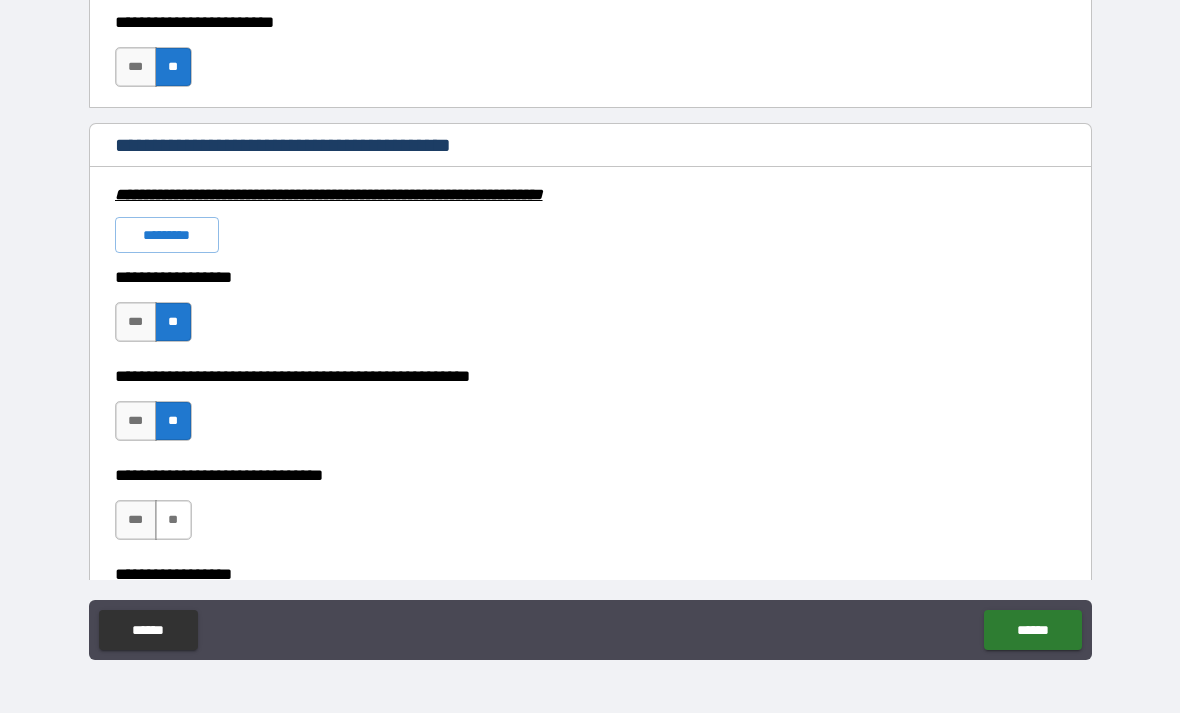 click on "**" at bounding box center (173, 520) 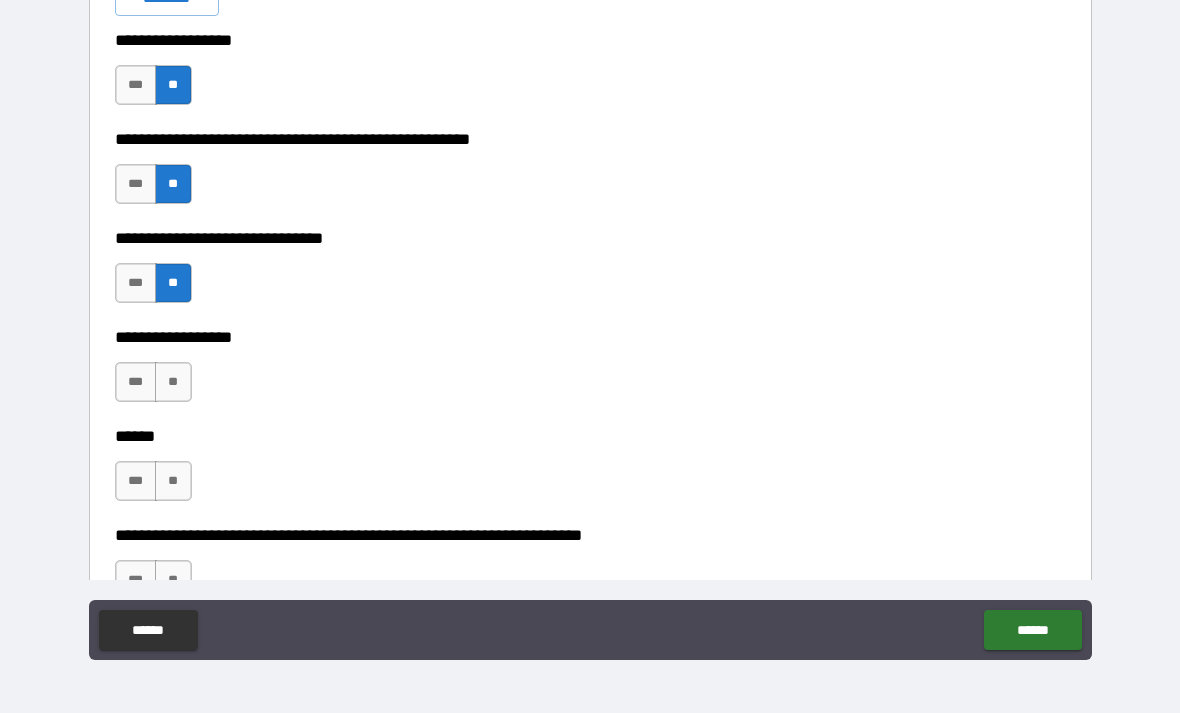 scroll, scrollTop: 7242, scrollLeft: 0, axis: vertical 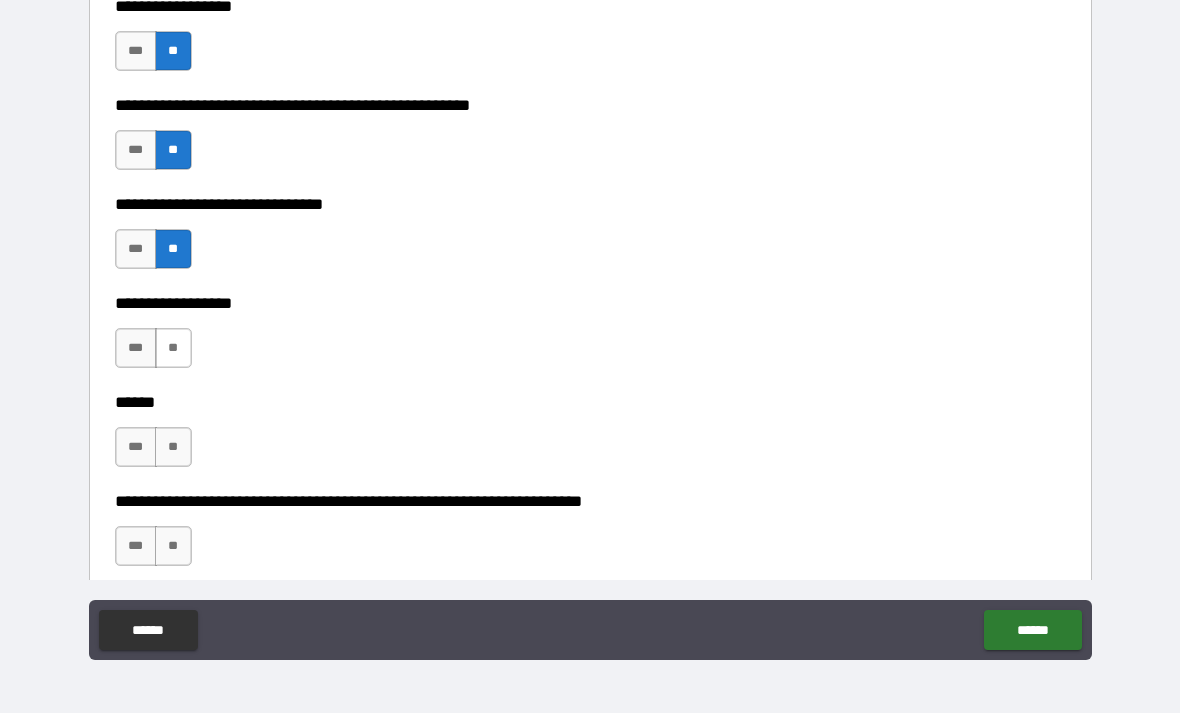 click on "**" at bounding box center (173, 348) 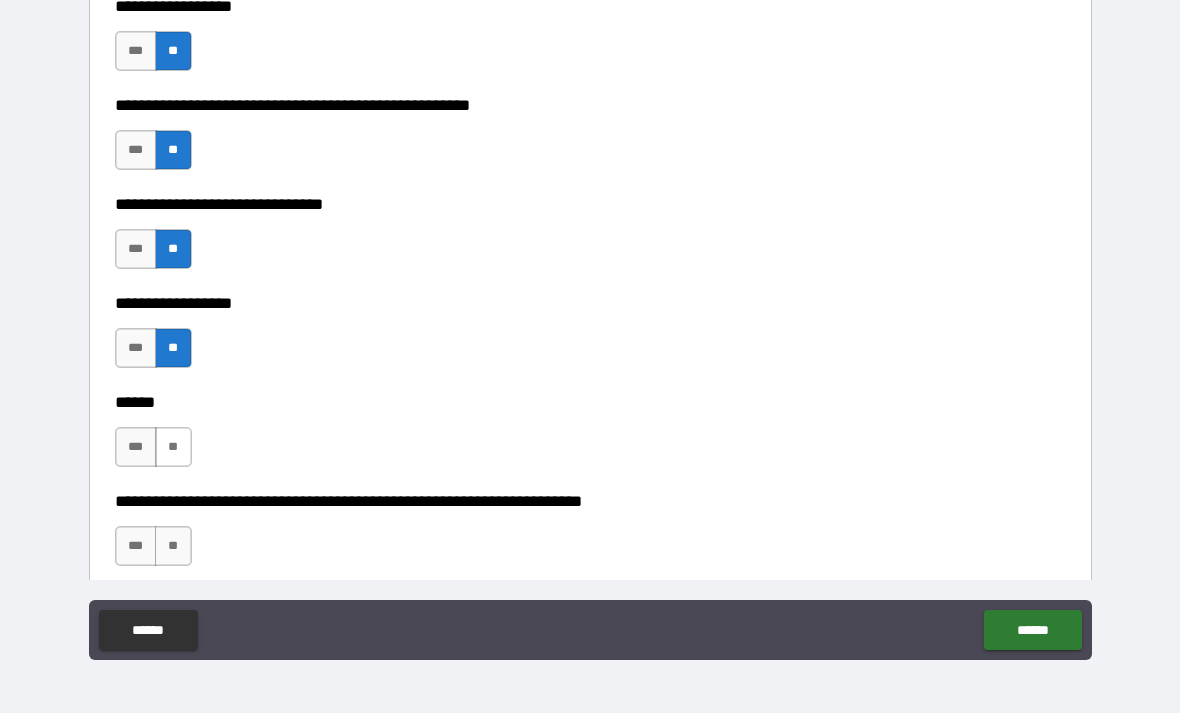 click on "**" at bounding box center [173, 447] 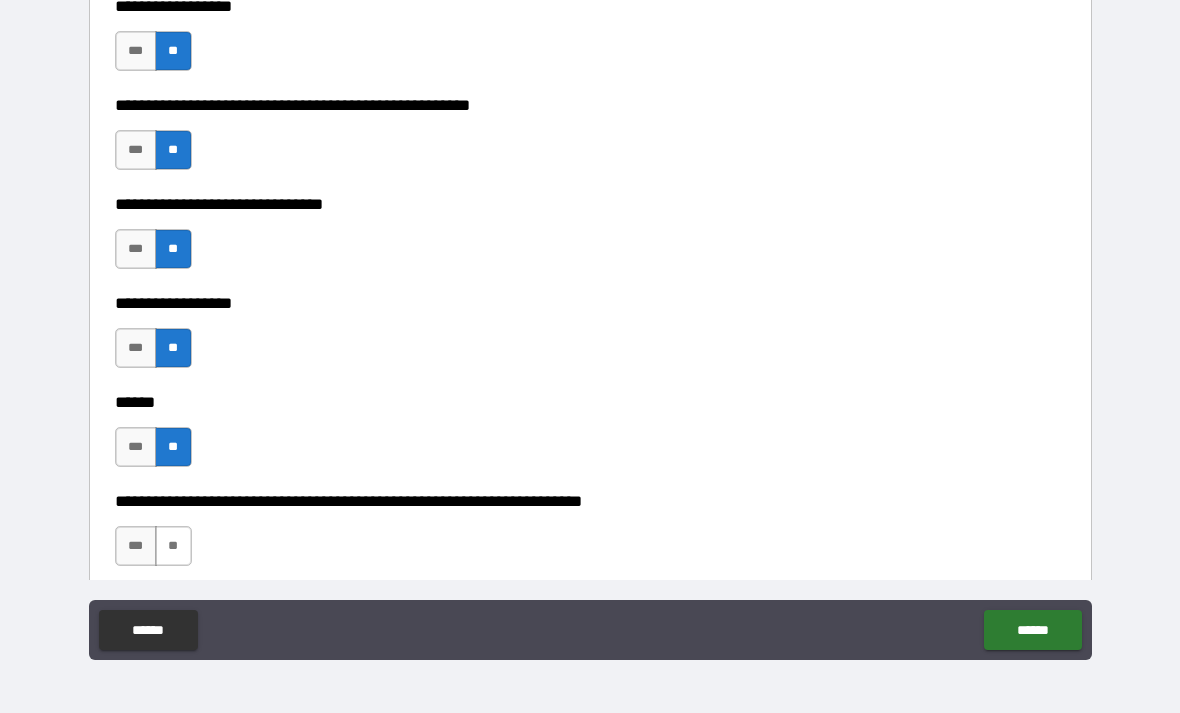click on "**" at bounding box center (173, 546) 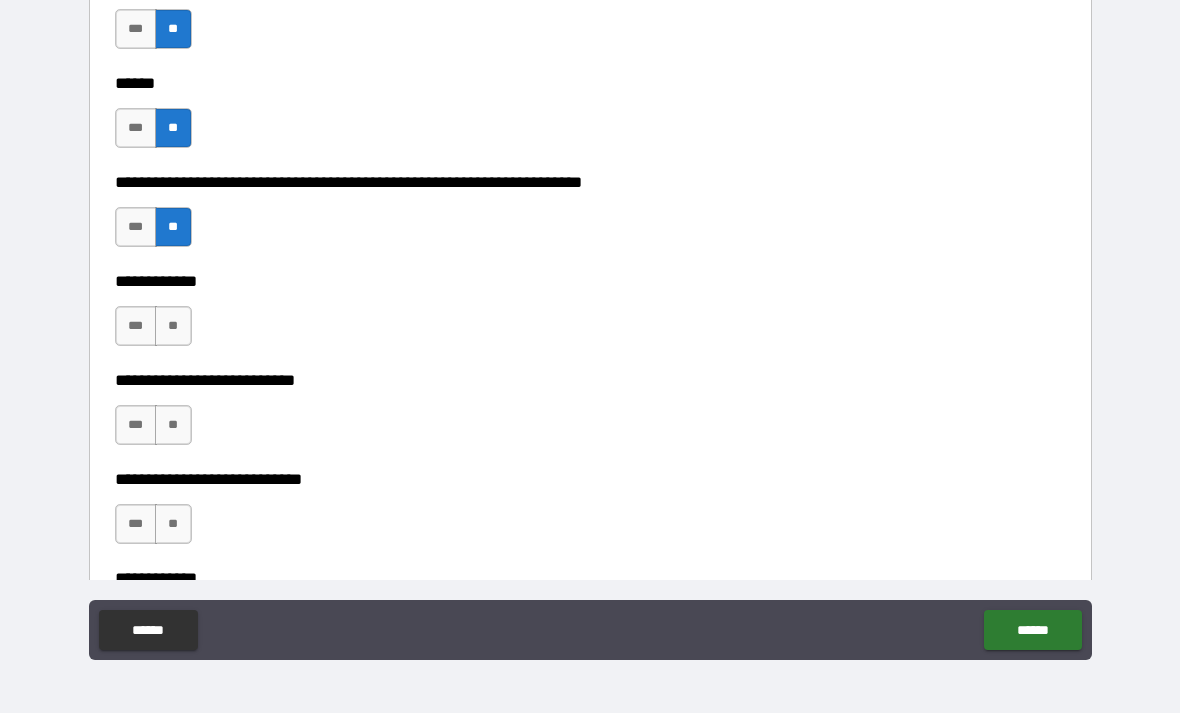 scroll, scrollTop: 7563, scrollLeft: 0, axis: vertical 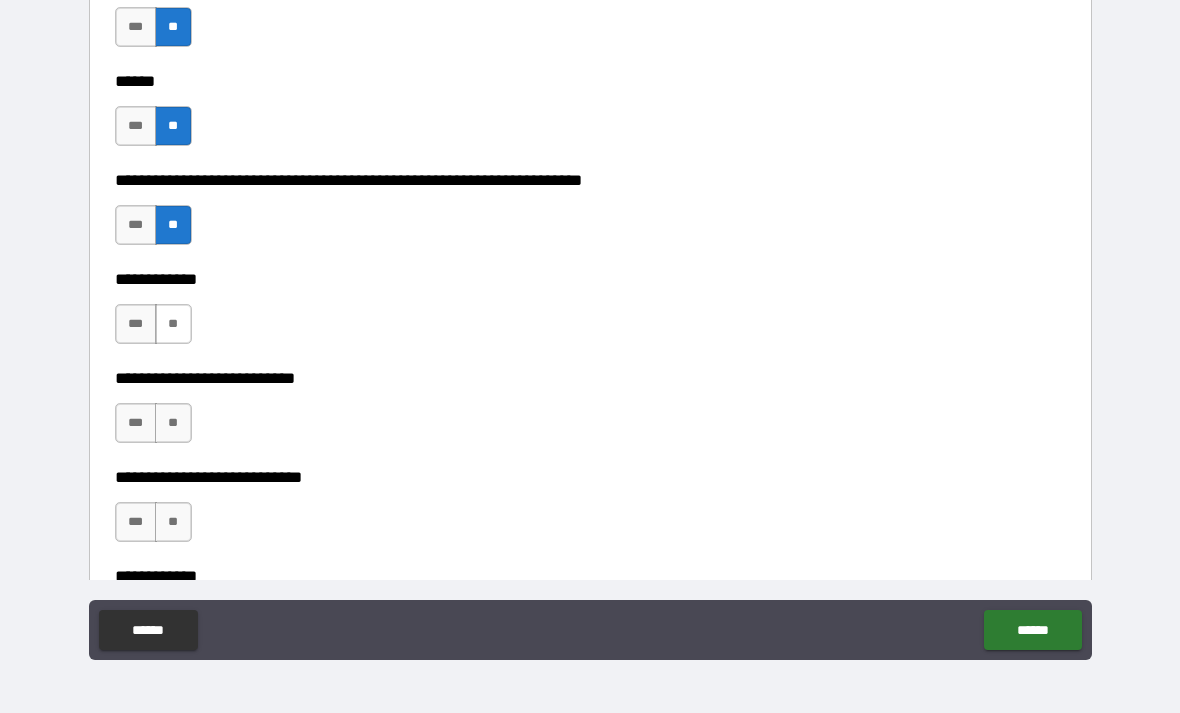 click on "**" at bounding box center [173, 324] 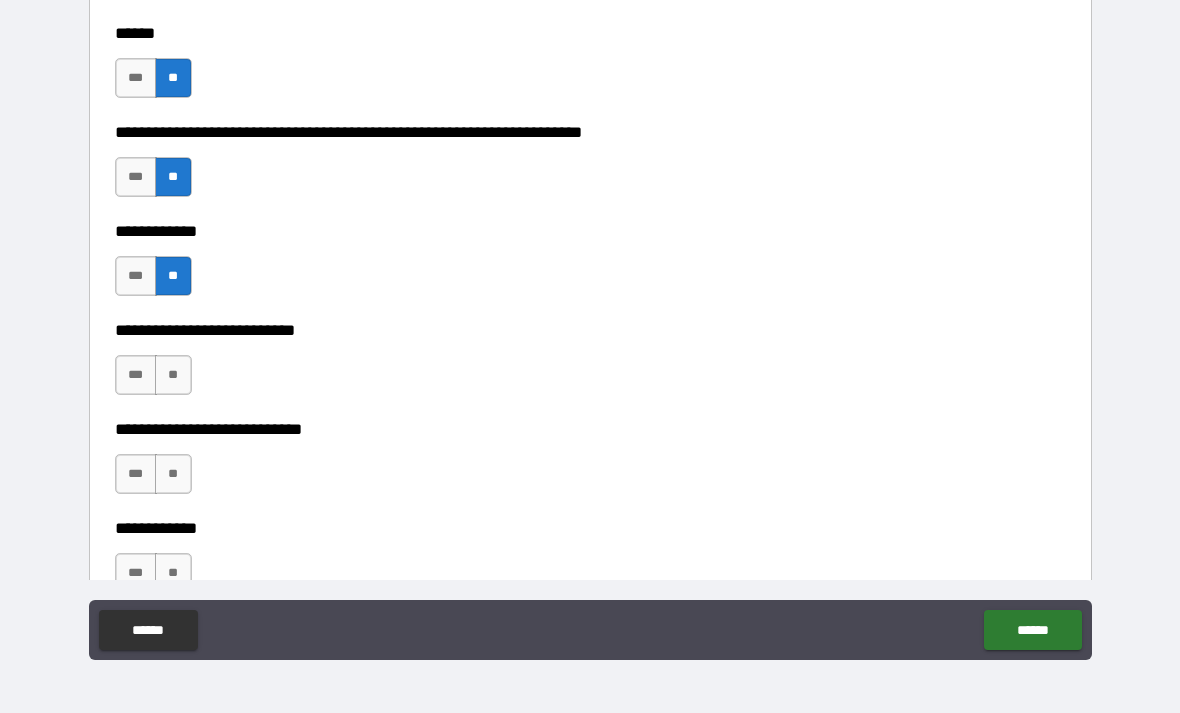 scroll, scrollTop: 7614, scrollLeft: 0, axis: vertical 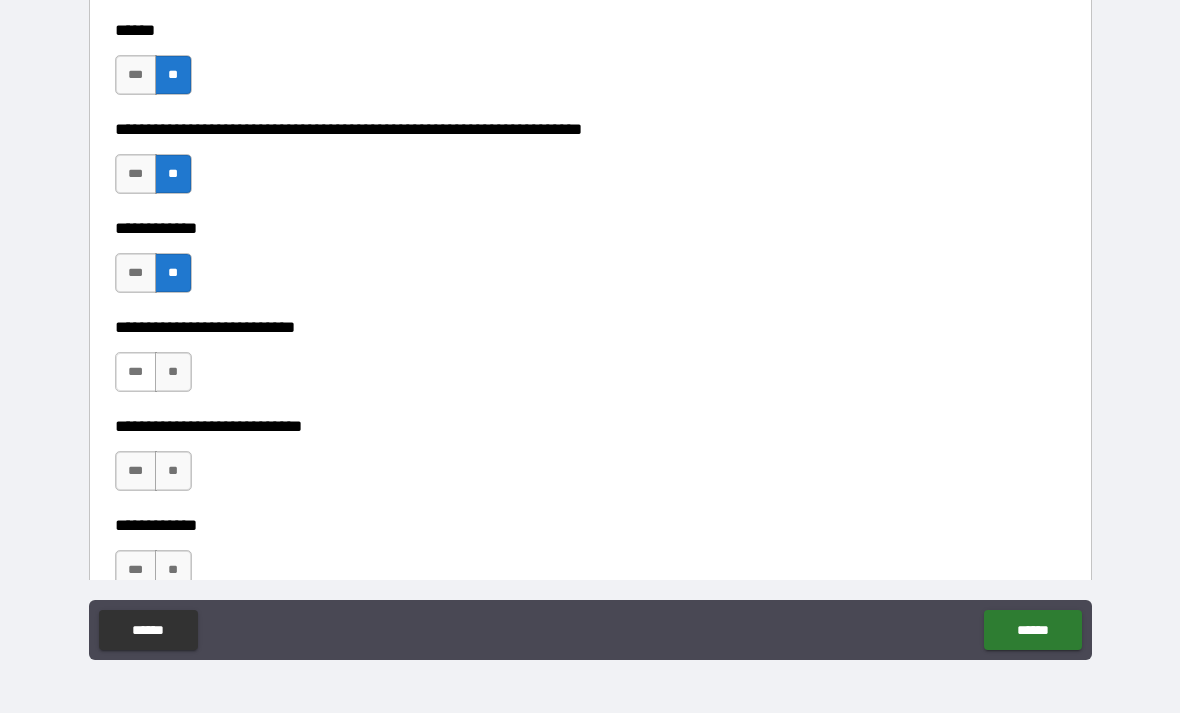 click on "***" at bounding box center [136, 372] 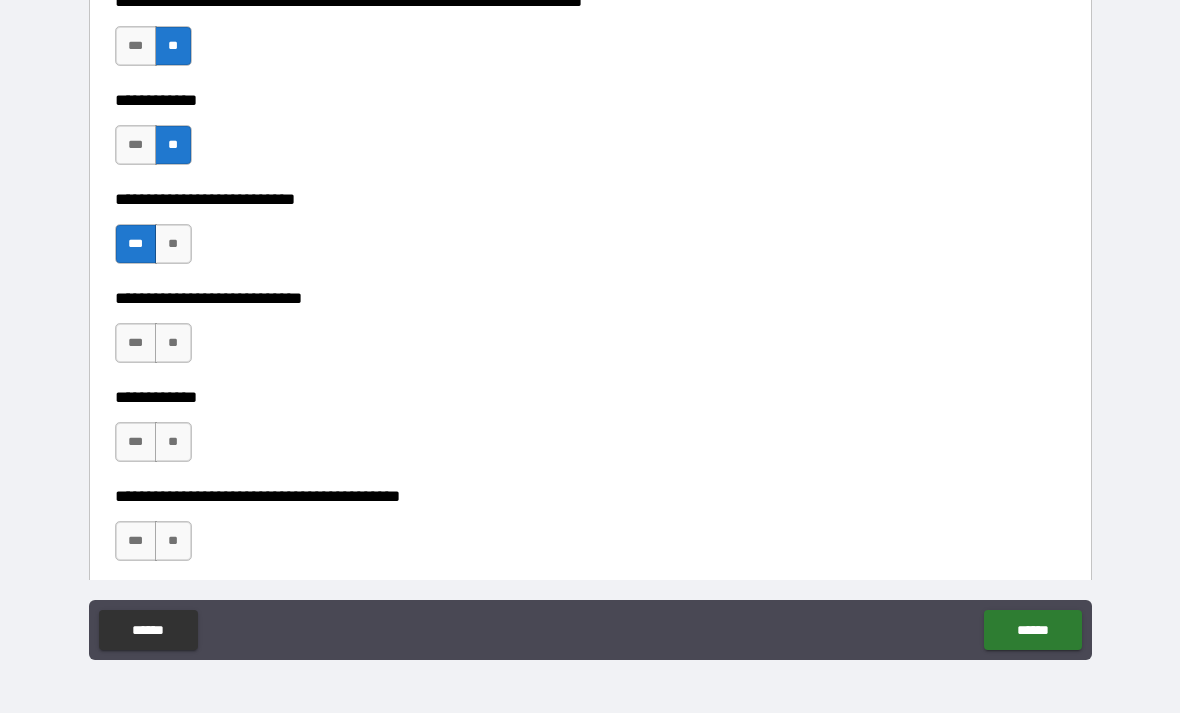 scroll, scrollTop: 7746, scrollLeft: 0, axis: vertical 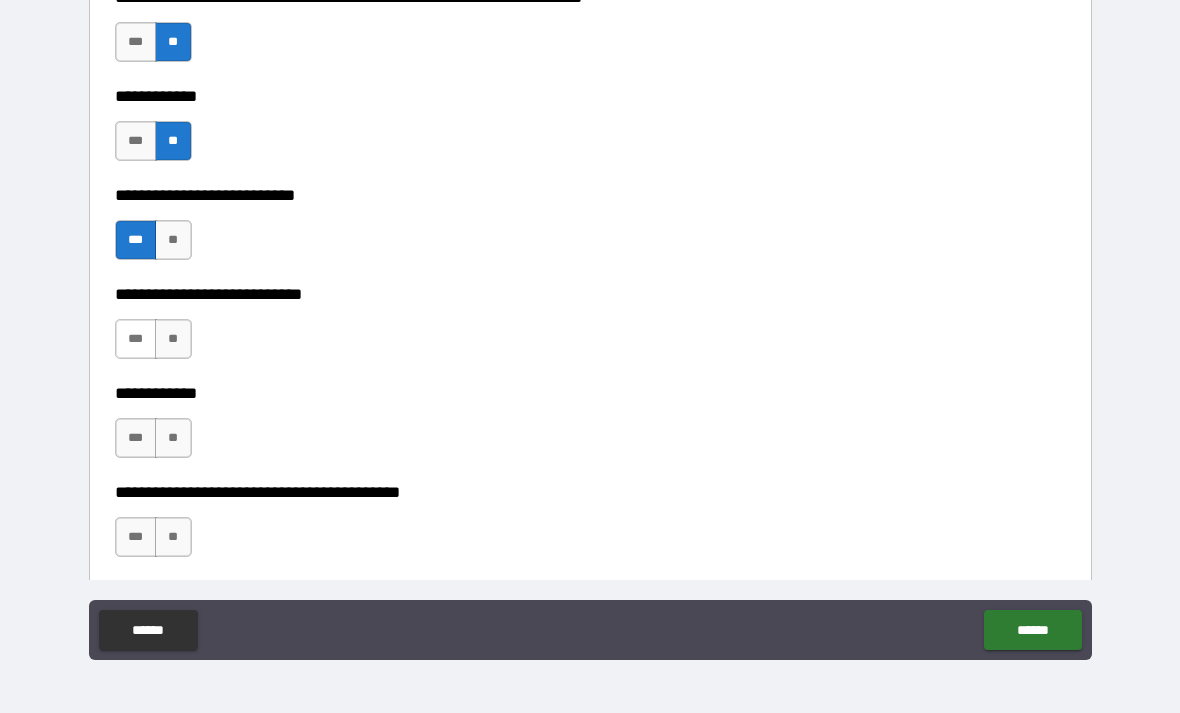 click on "***" at bounding box center [136, 339] 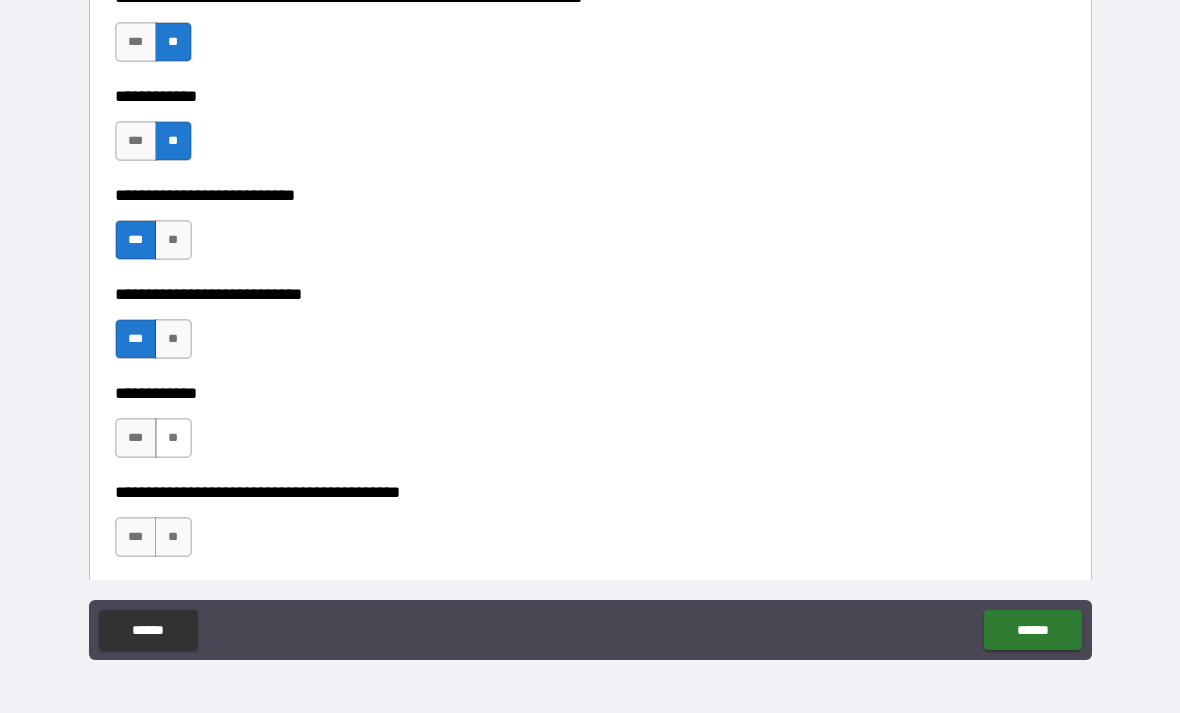 click on "**" at bounding box center (173, 438) 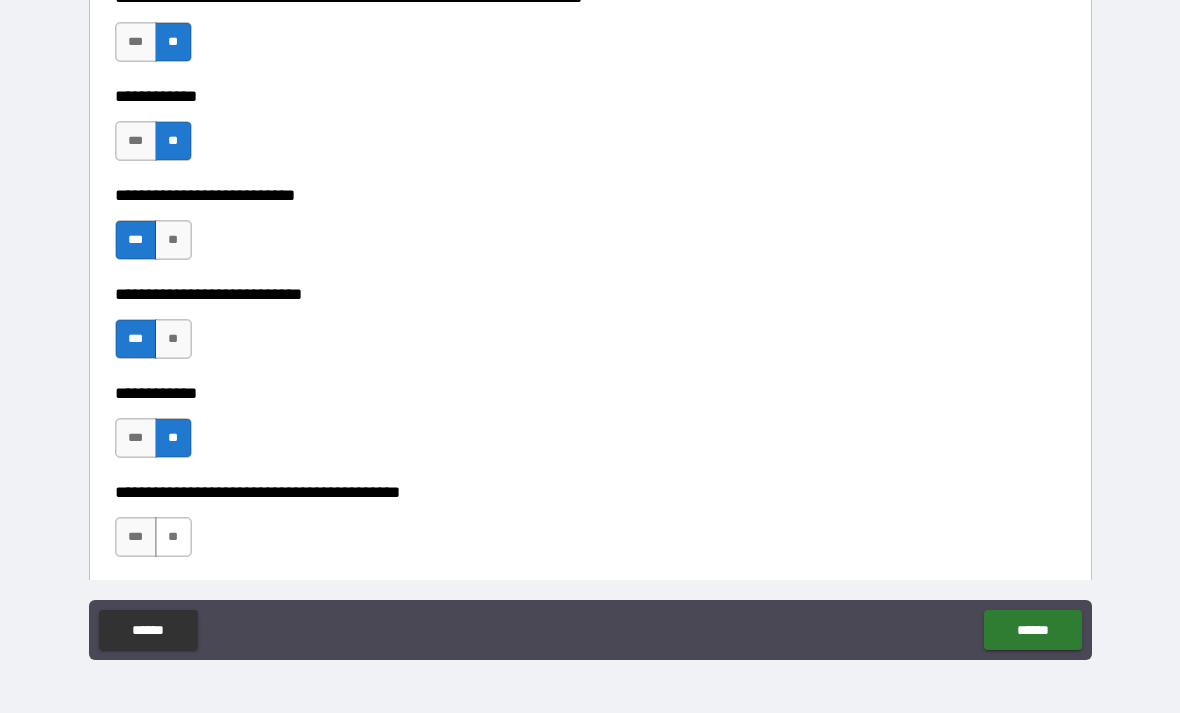 click on "**" at bounding box center [173, 537] 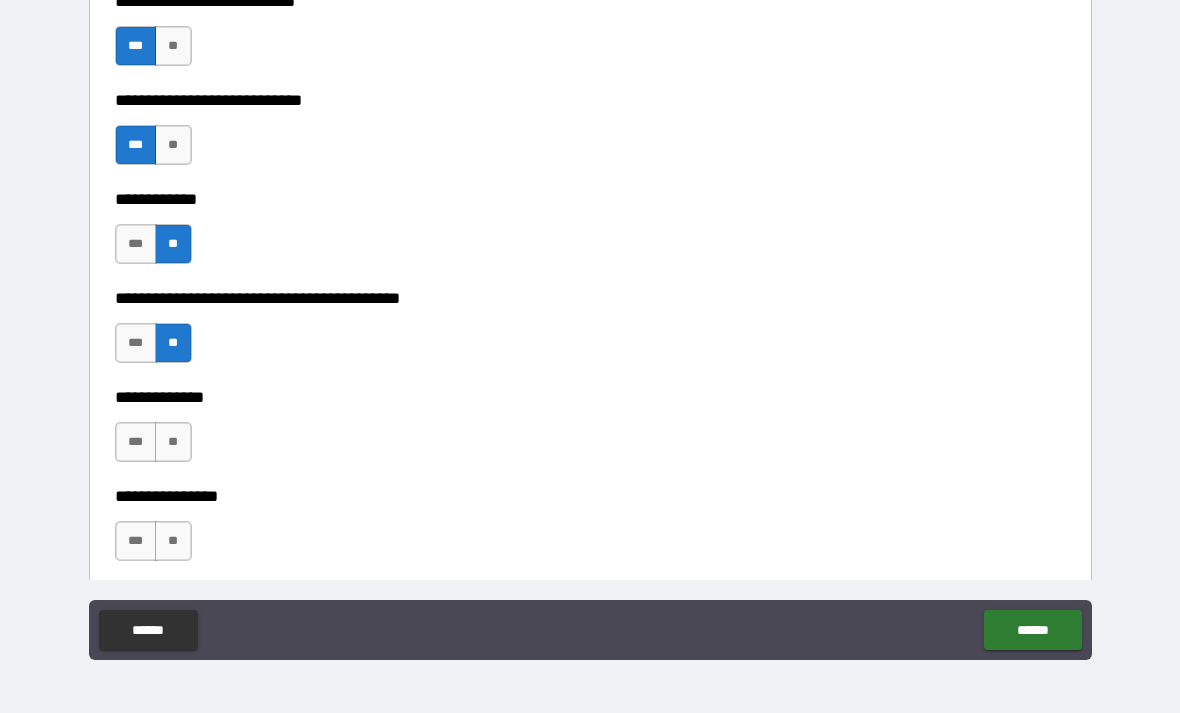scroll, scrollTop: 8006, scrollLeft: 0, axis: vertical 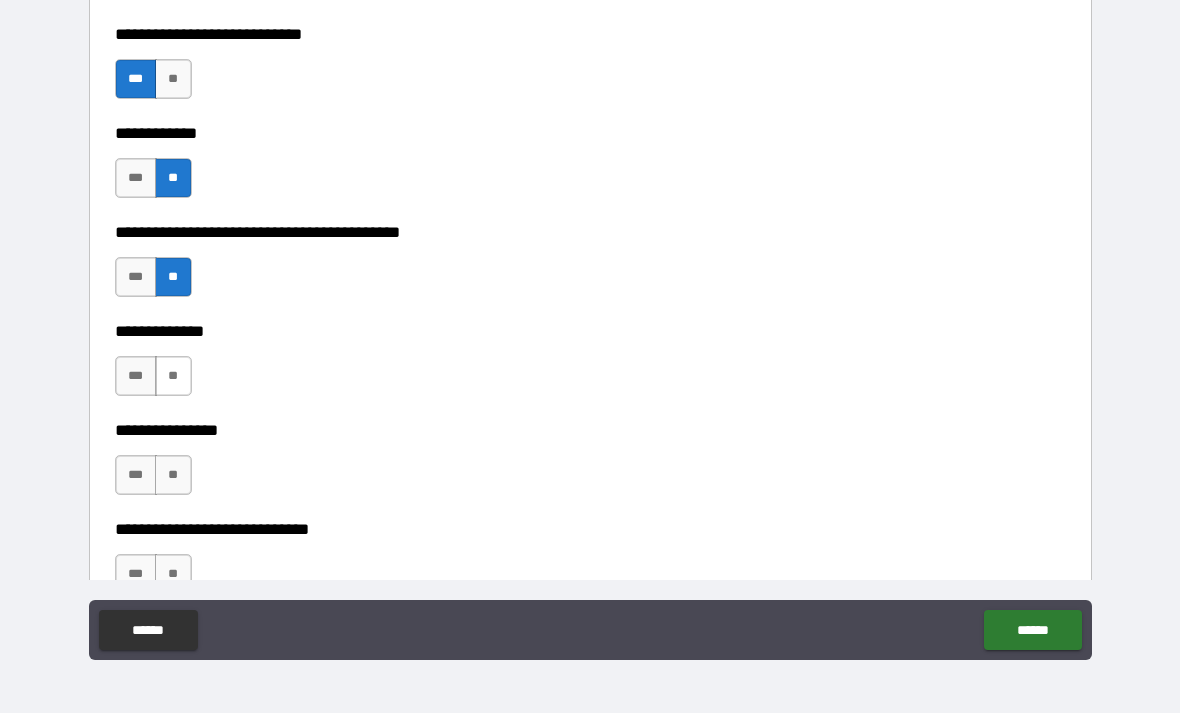 click on "**" at bounding box center [173, 376] 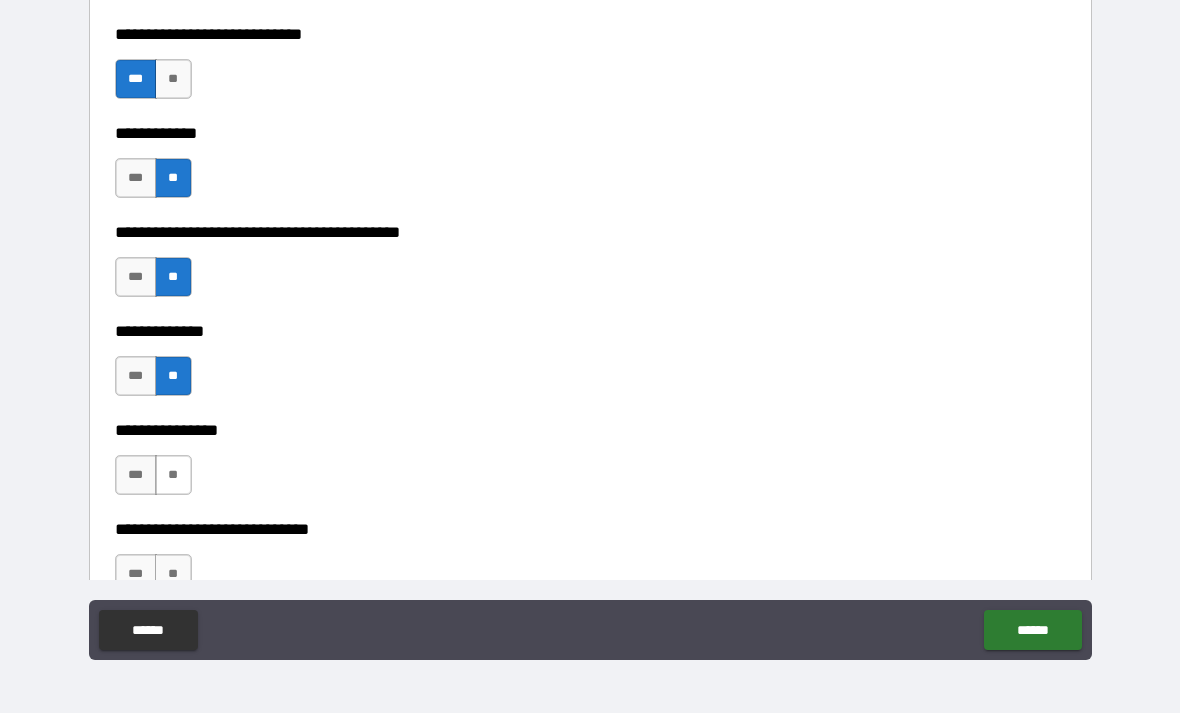 click on "**" at bounding box center (173, 475) 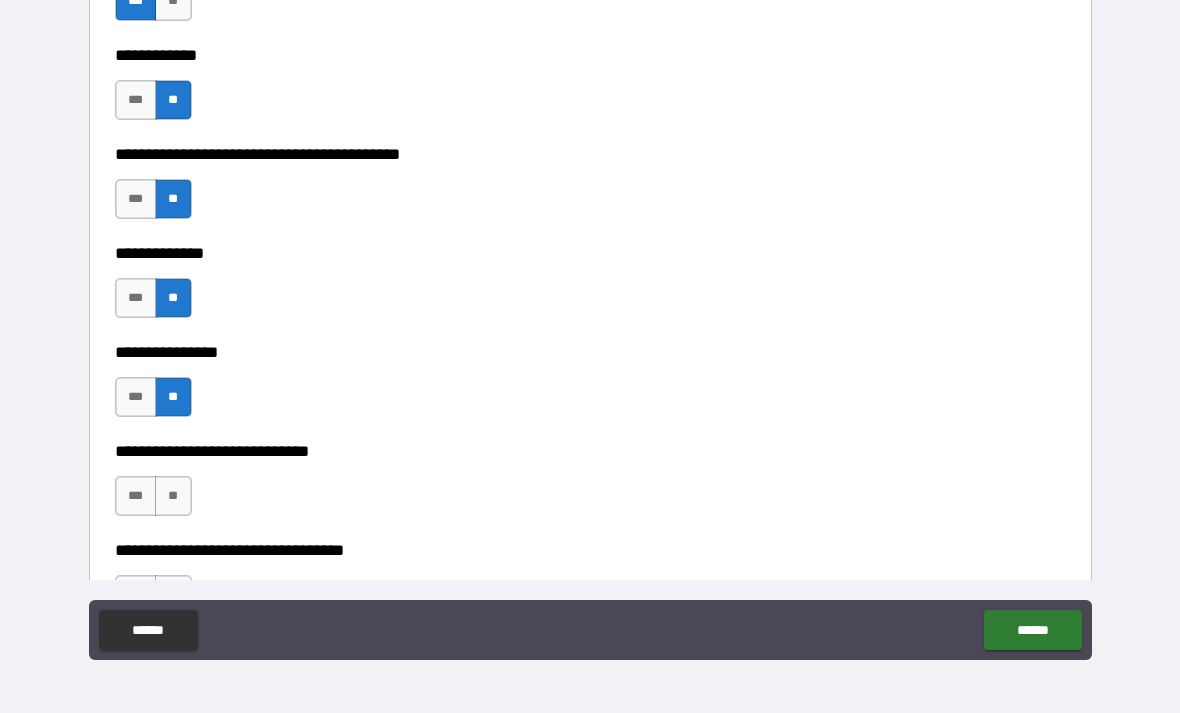 scroll, scrollTop: 8199, scrollLeft: 0, axis: vertical 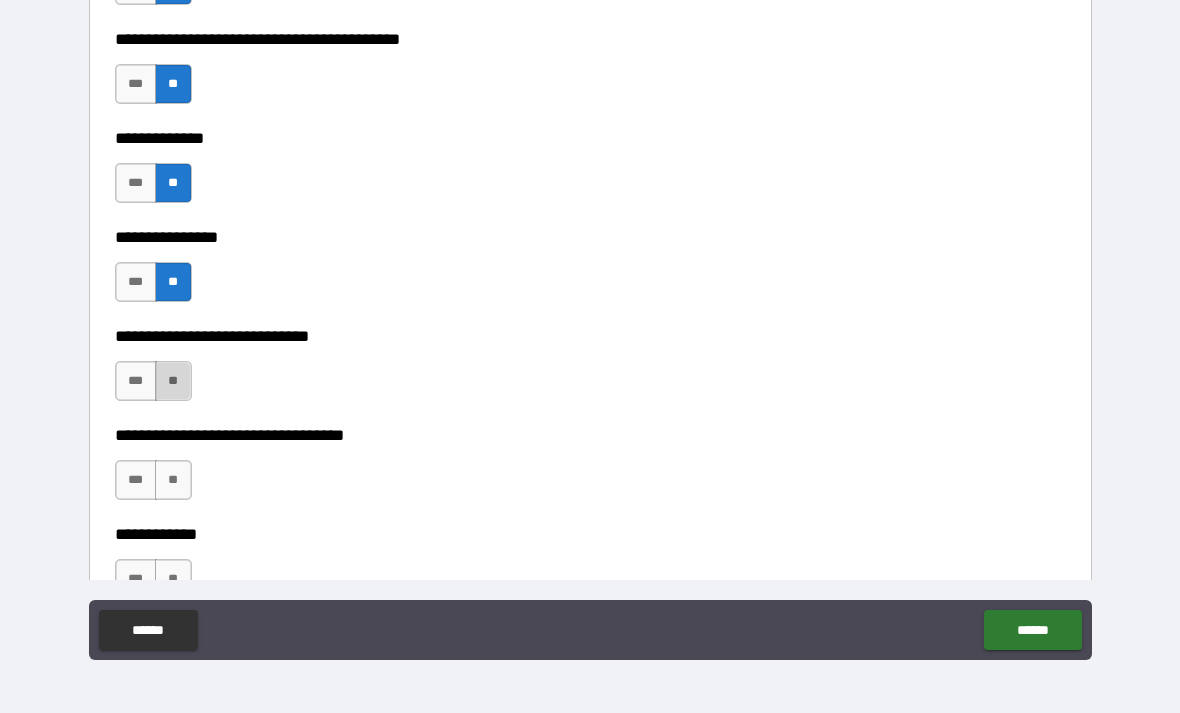 click on "**" at bounding box center (173, 381) 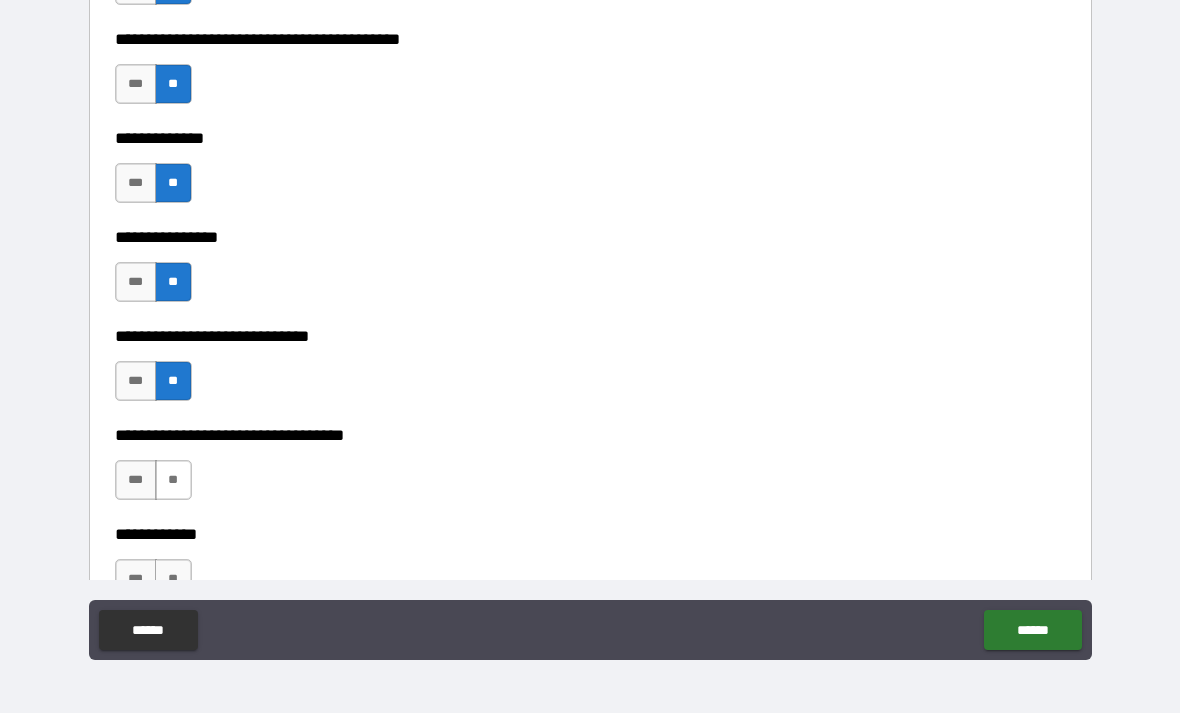 click on "**" at bounding box center (173, 480) 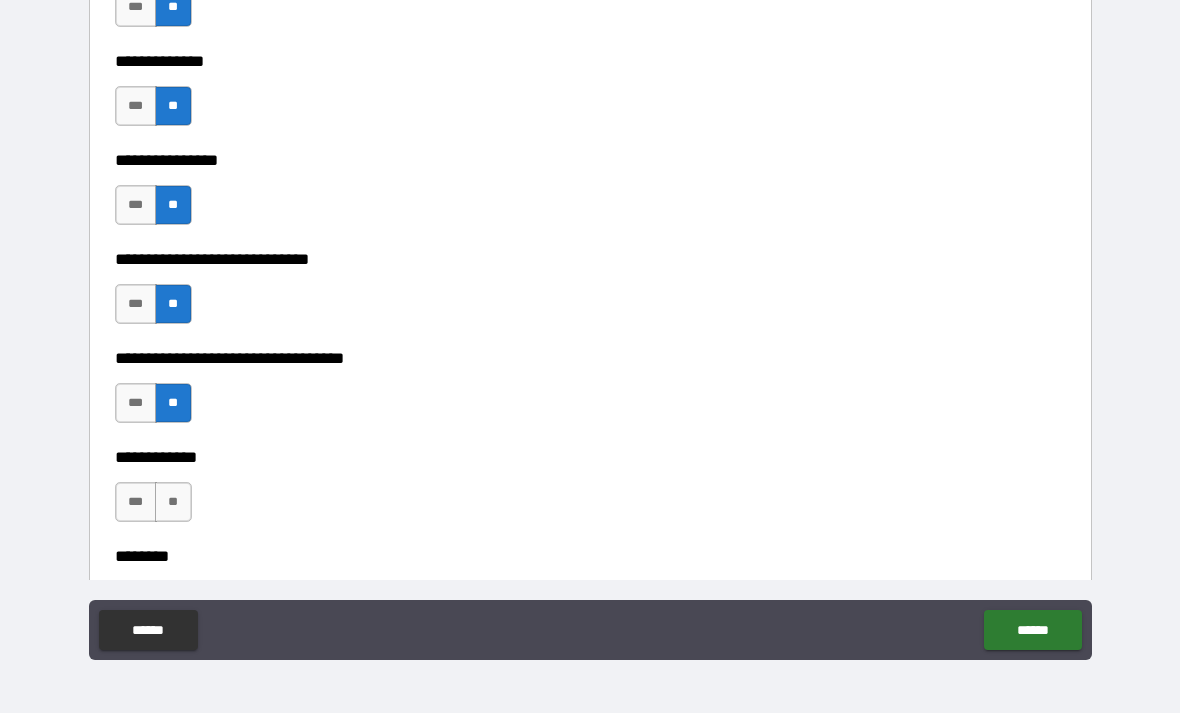 scroll, scrollTop: 8360, scrollLeft: 0, axis: vertical 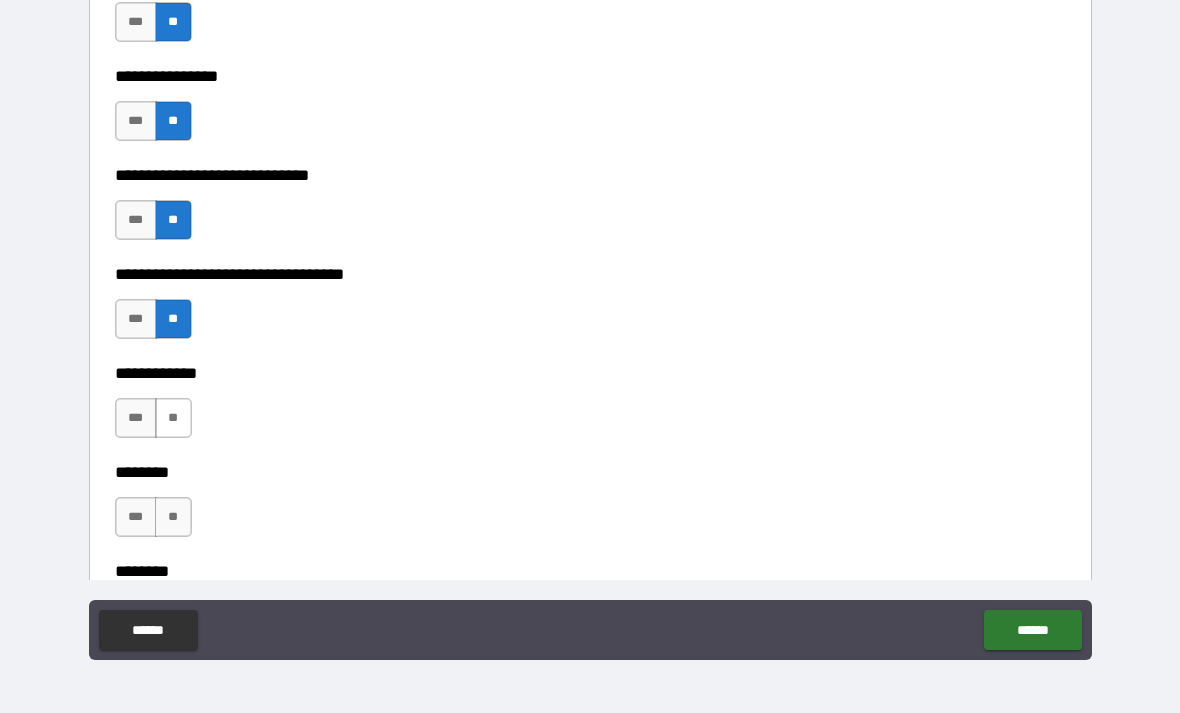 click on "**" at bounding box center [173, 418] 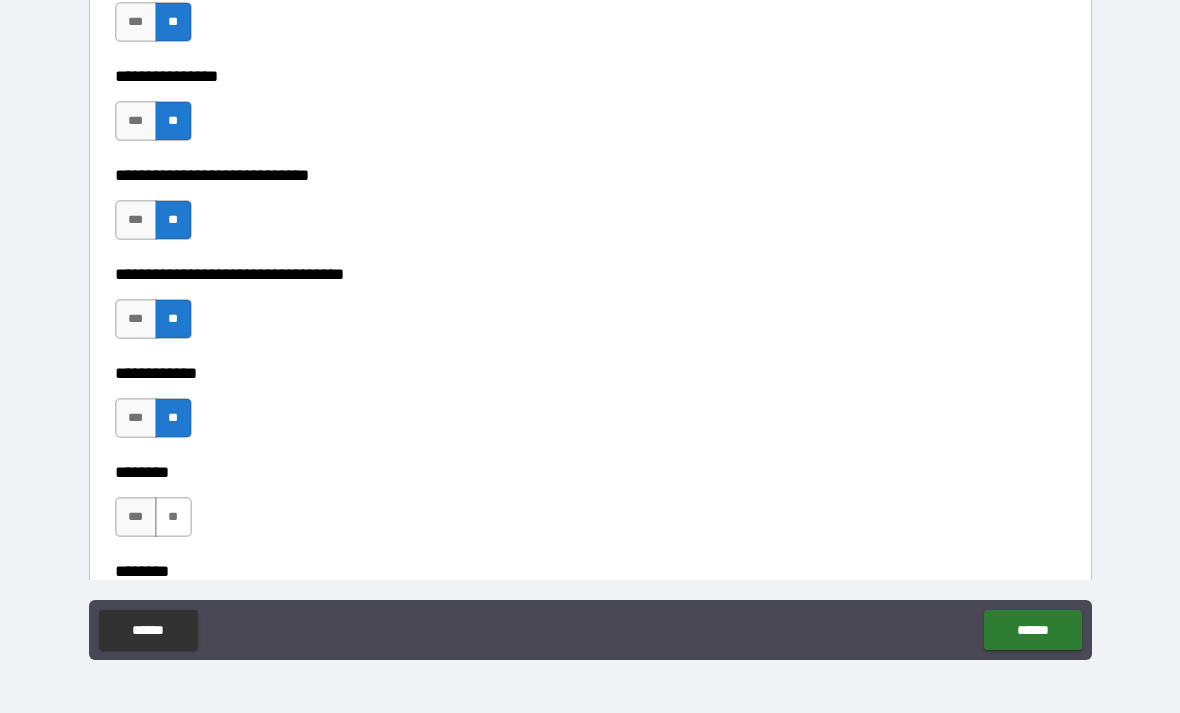 click on "**" at bounding box center [173, 517] 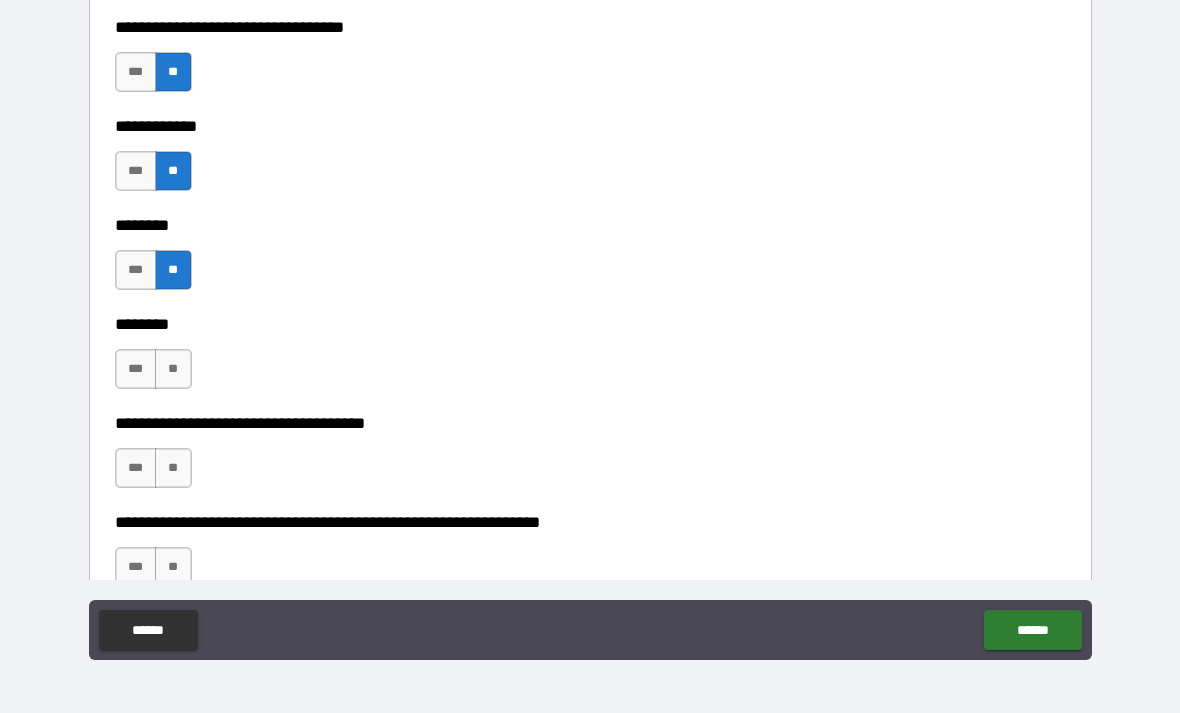 scroll, scrollTop: 8611, scrollLeft: 0, axis: vertical 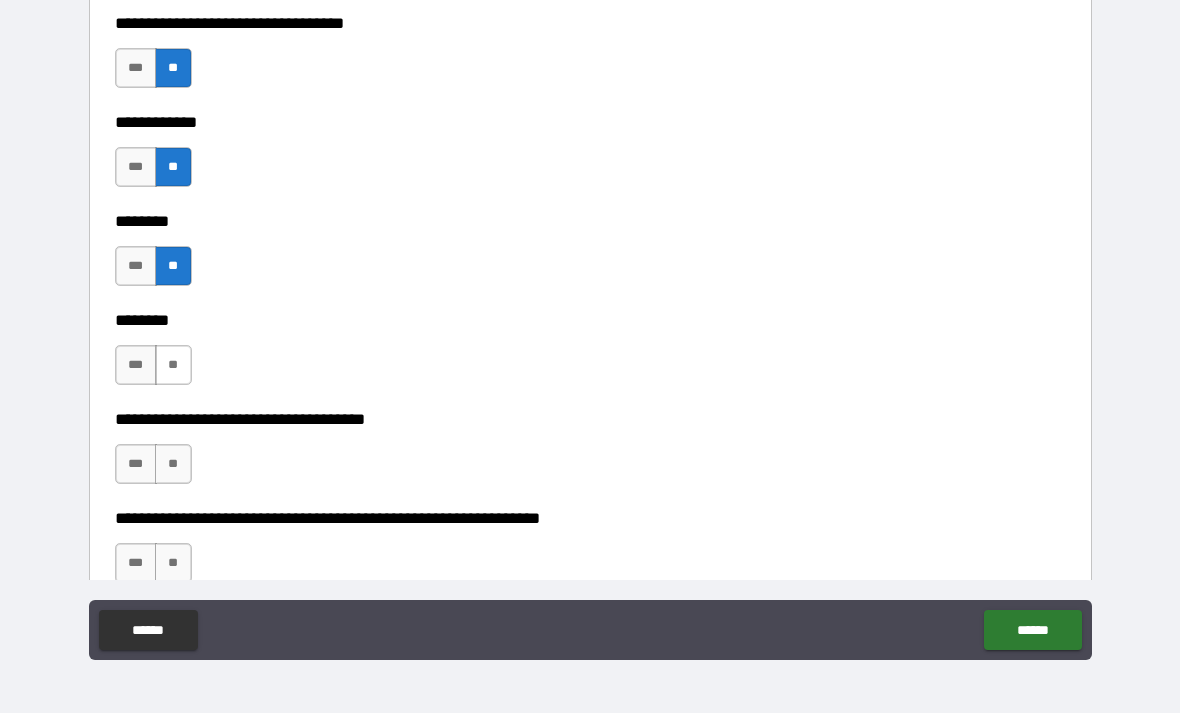 click on "**" at bounding box center (173, 365) 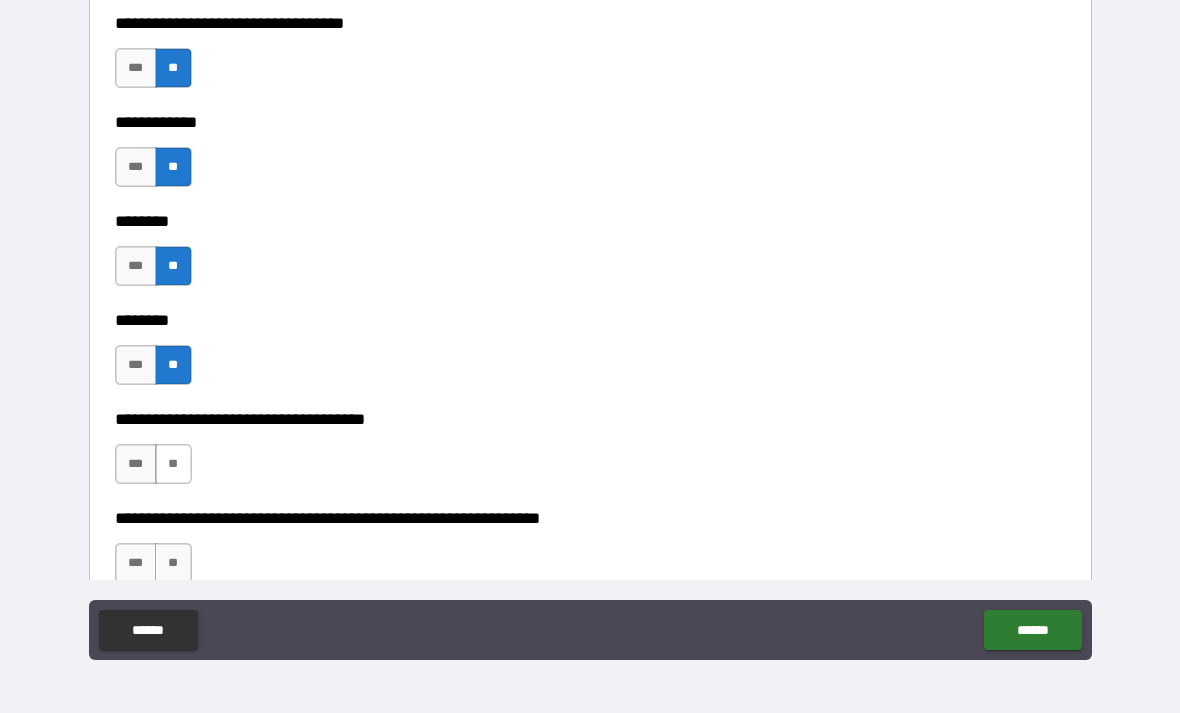 click on "**" at bounding box center (173, 464) 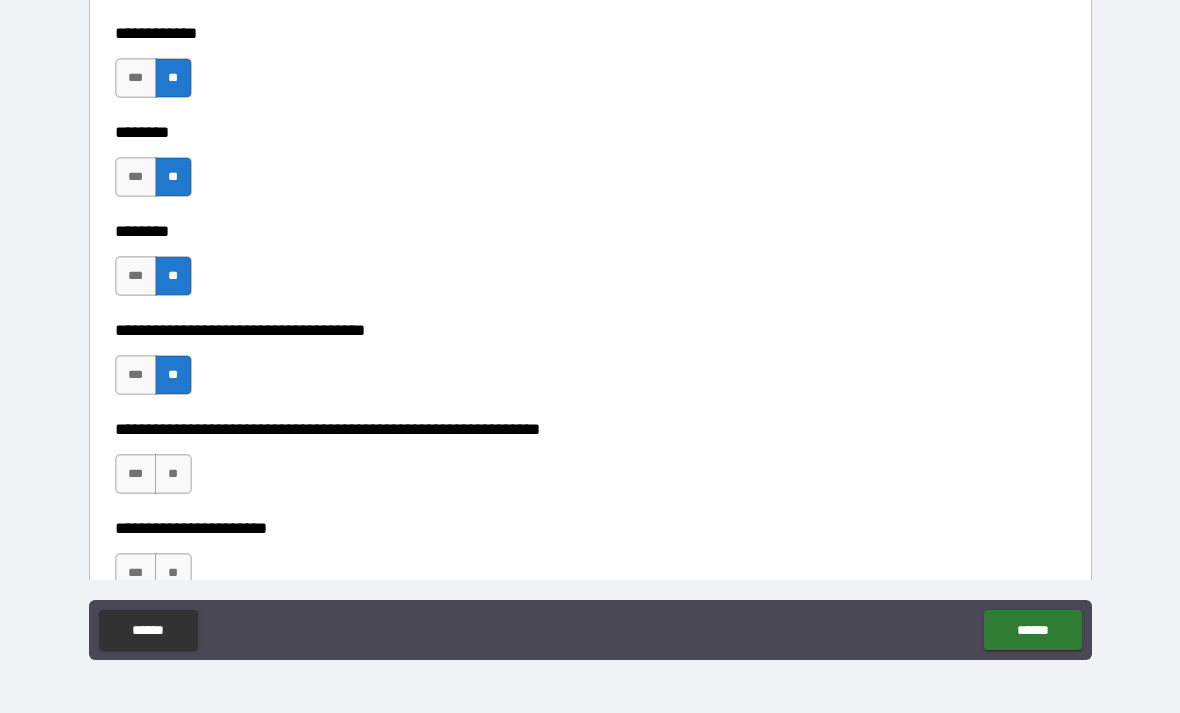 scroll, scrollTop: 8739, scrollLeft: 0, axis: vertical 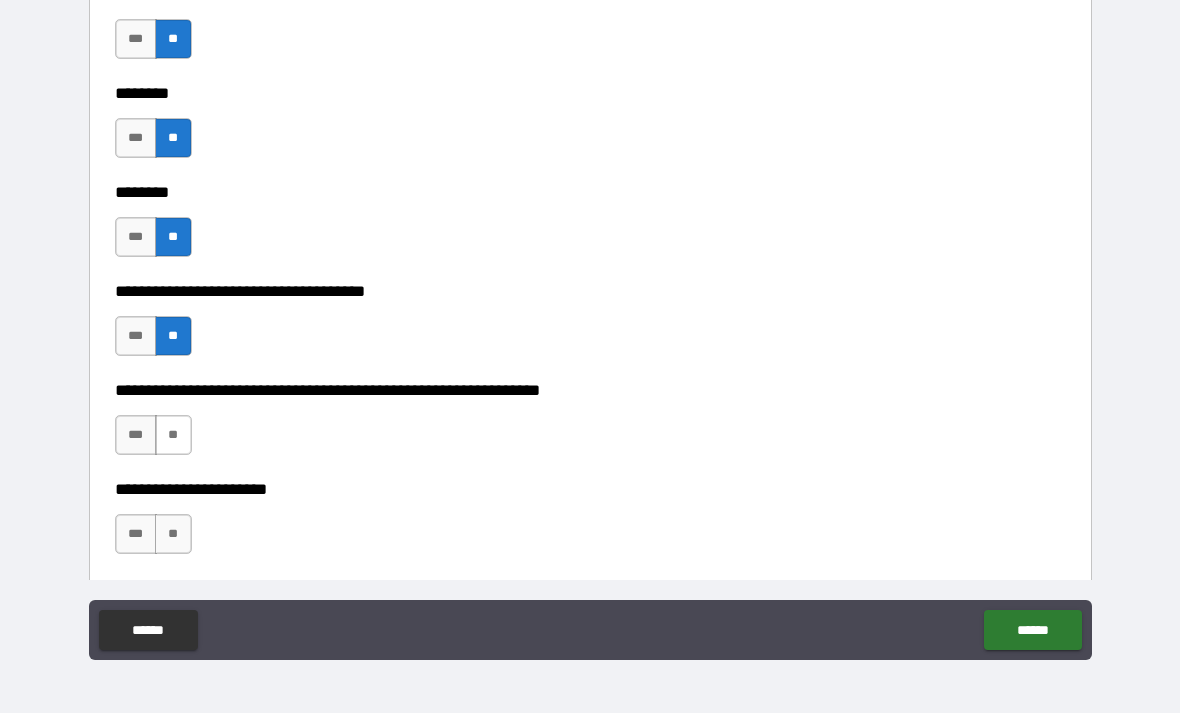click on "**" at bounding box center (173, 435) 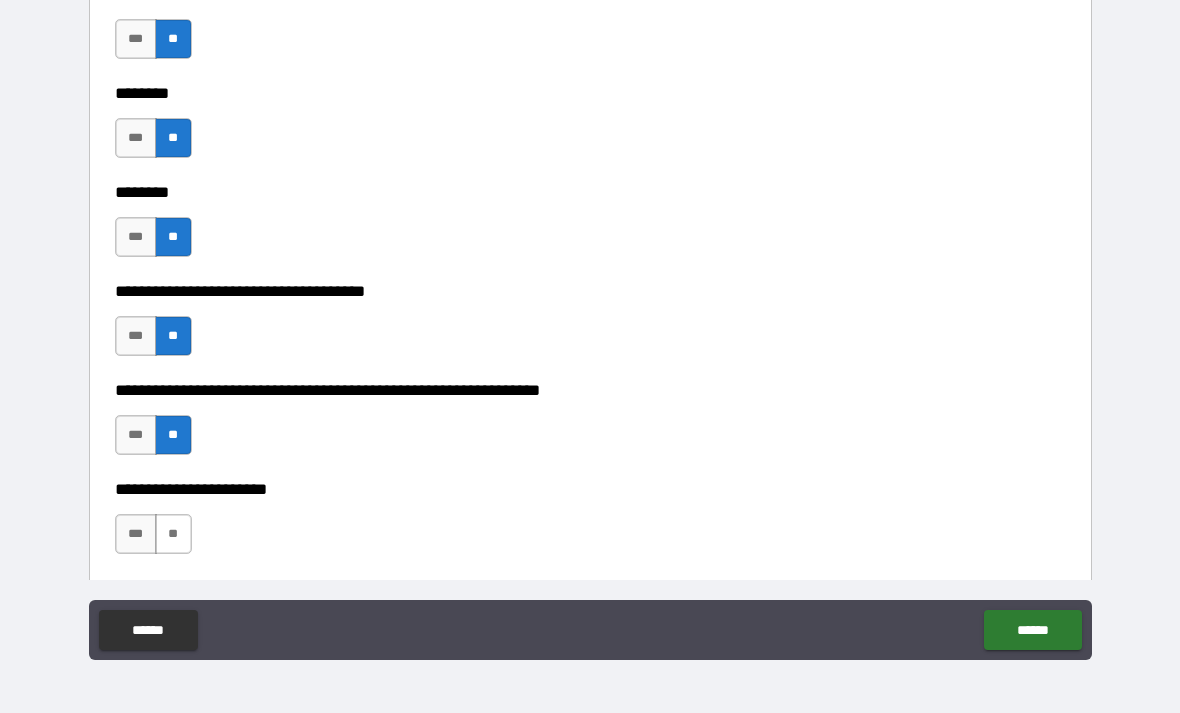 click on "**" at bounding box center (173, 534) 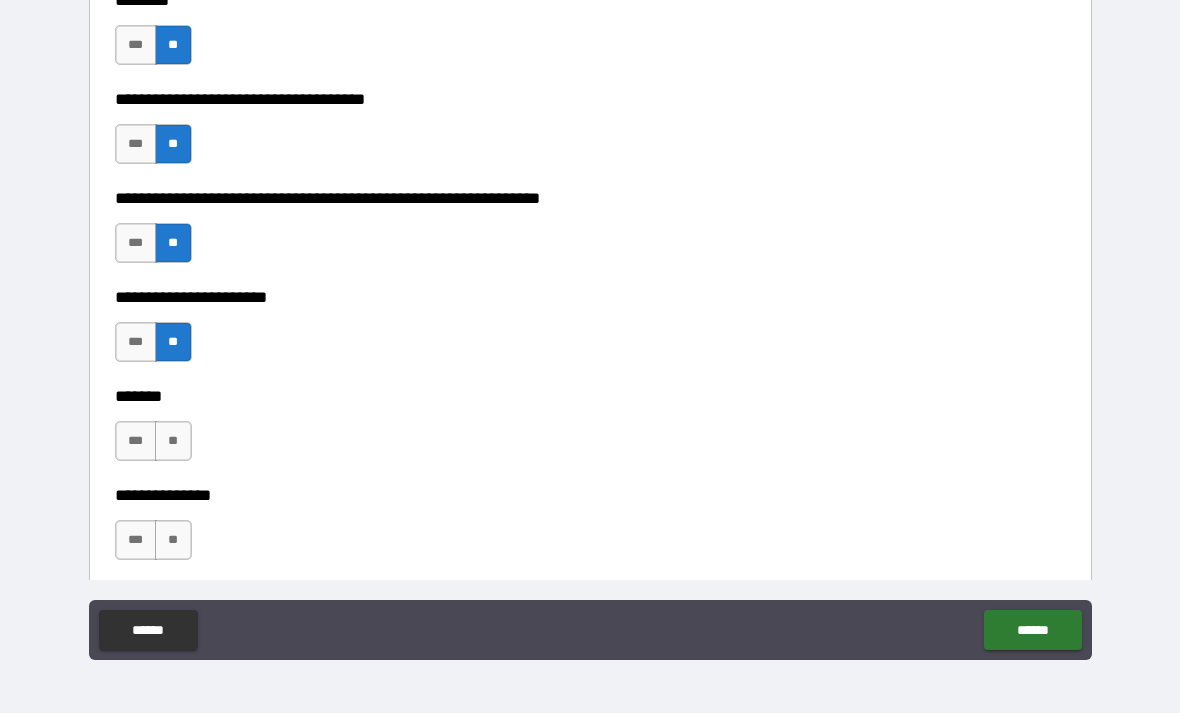 scroll, scrollTop: 8947, scrollLeft: 0, axis: vertical 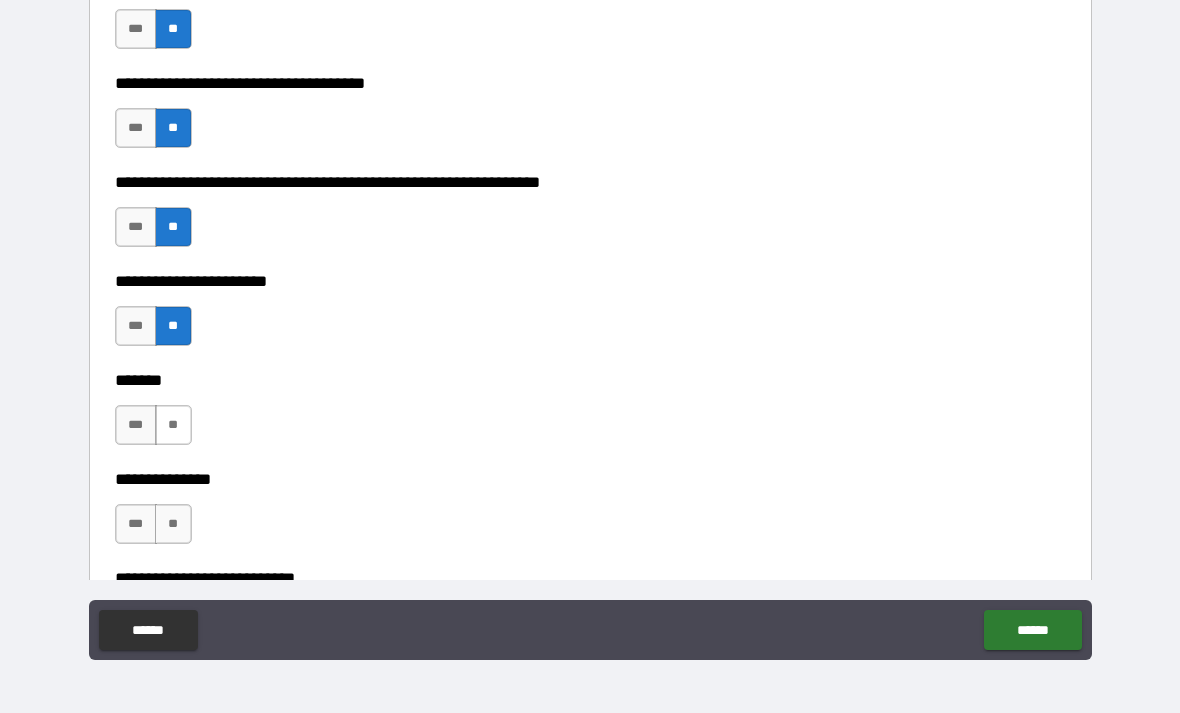 click on "**" at bounding box center (173, 425) 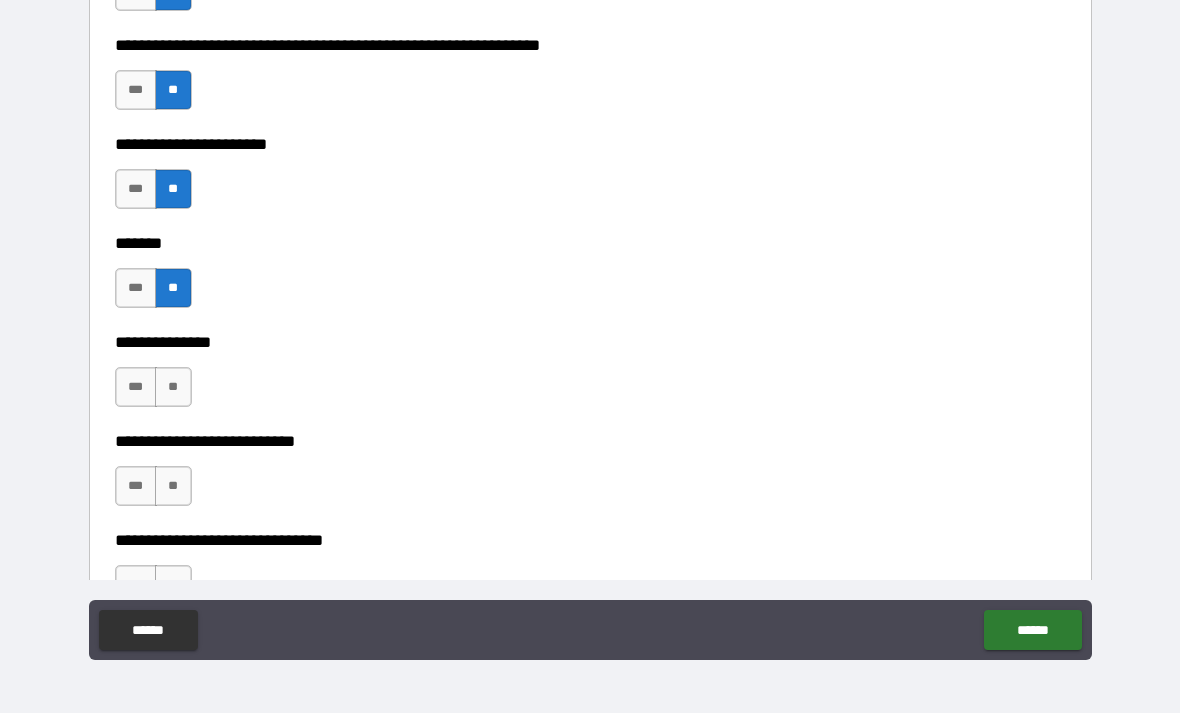 scroll, scrollTop: 9086, scrollLeft: 0, axis: vertical 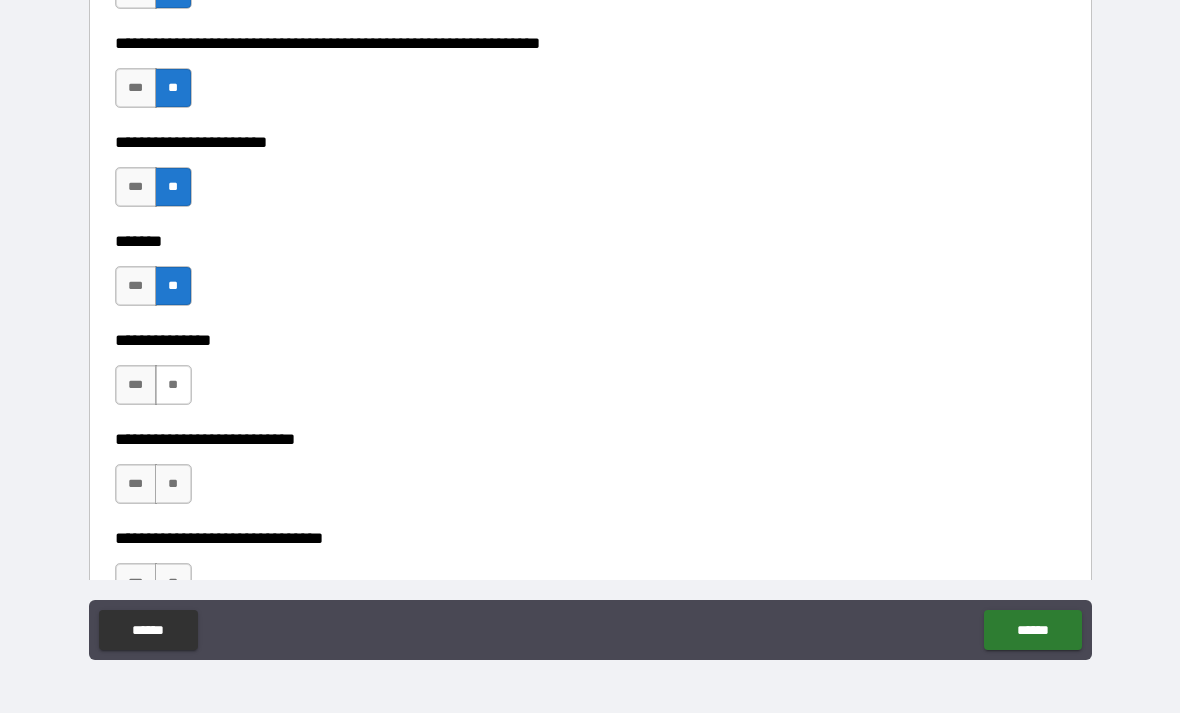 click on "**" at bounding box center [173, 385] 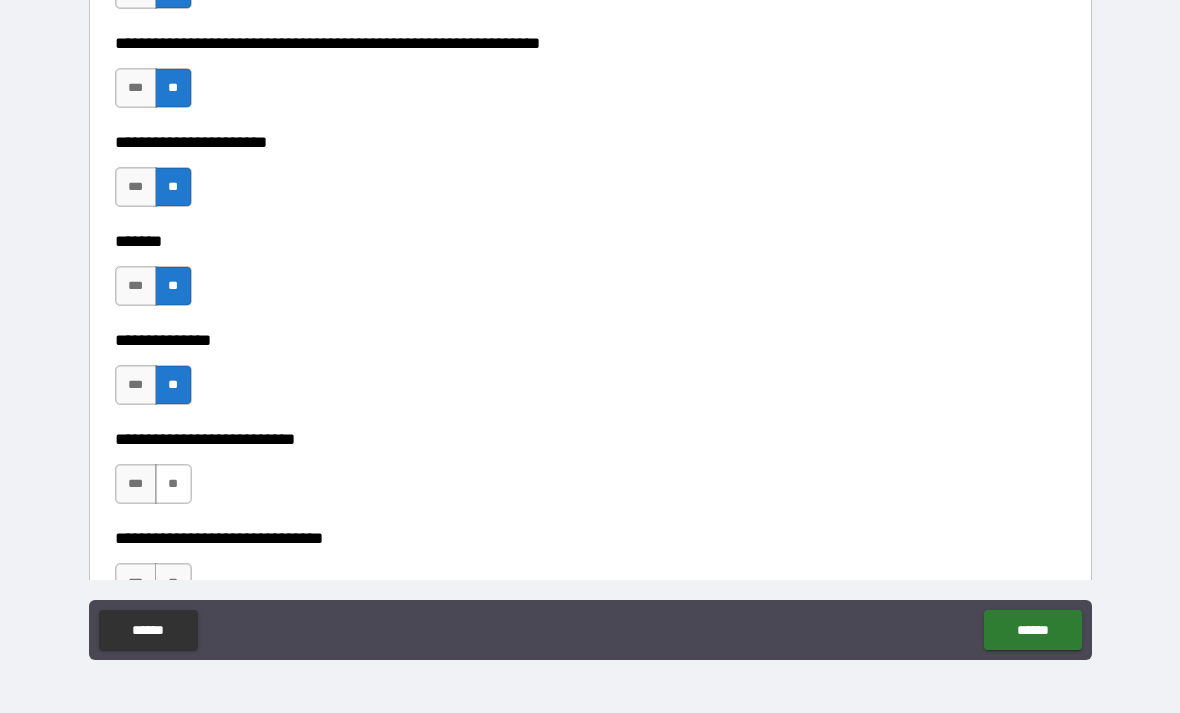 click on "**" at bounding box center [173, 484] 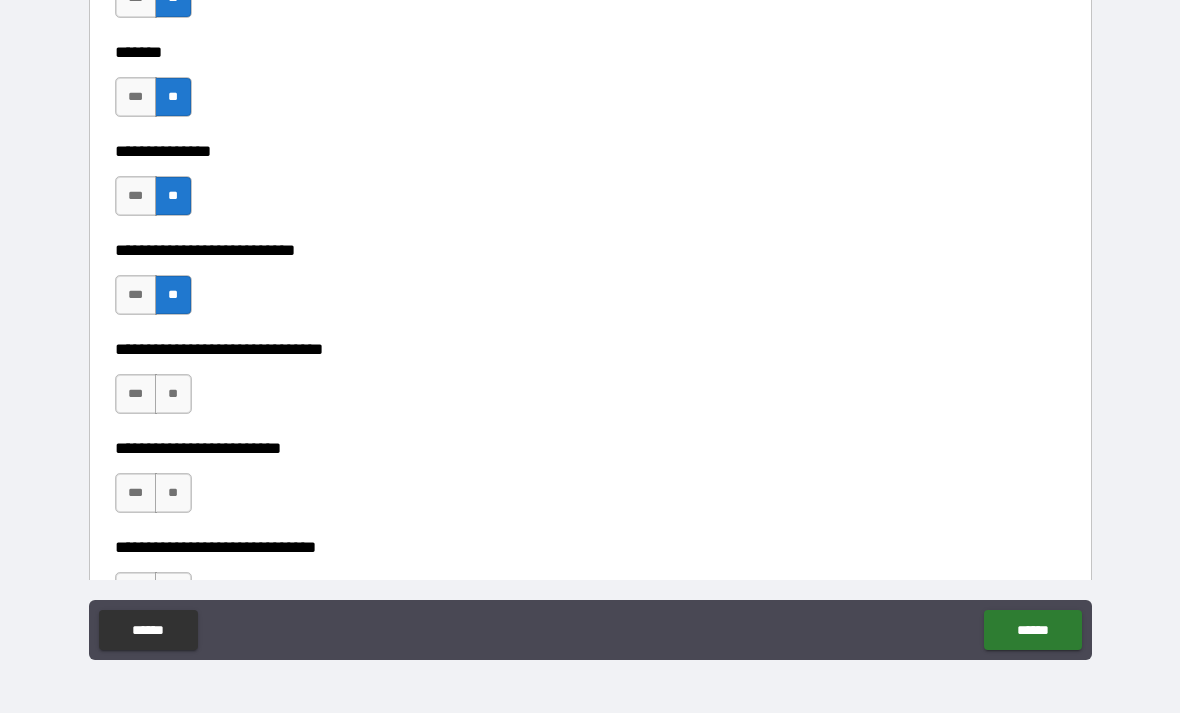 scroll, scrollTop: 9284, scrollLeft: 0, axis: vertical 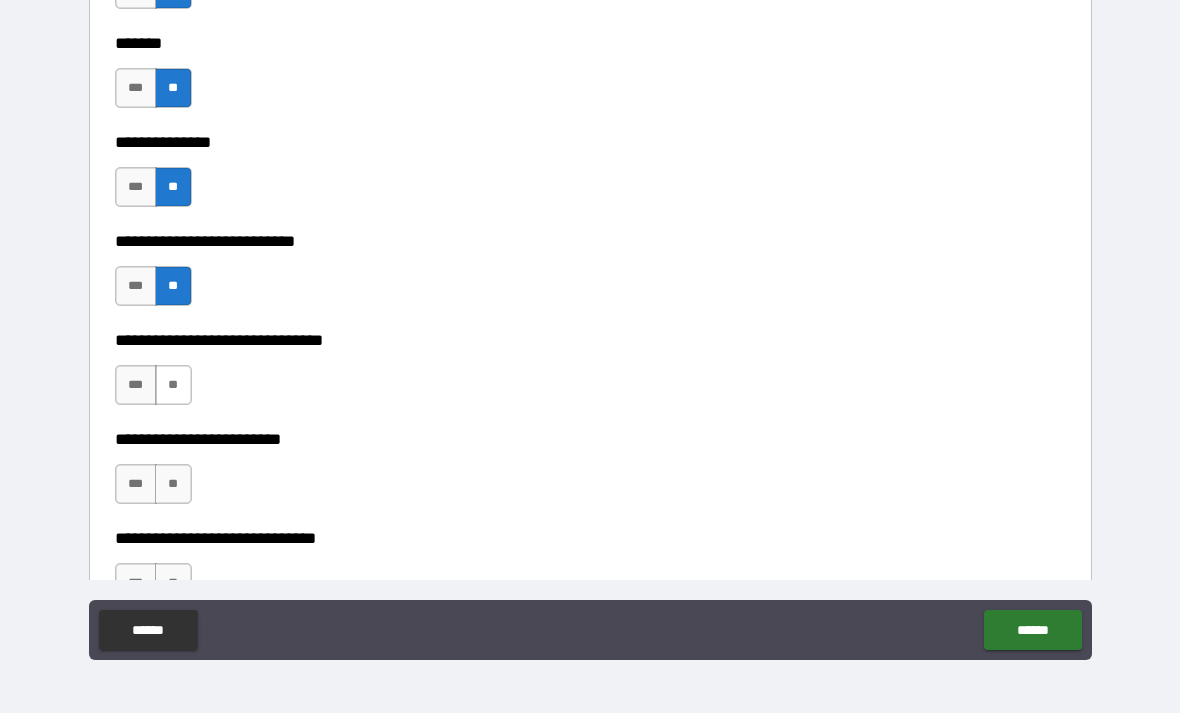 click on "**" at bounding box center [173, 385] 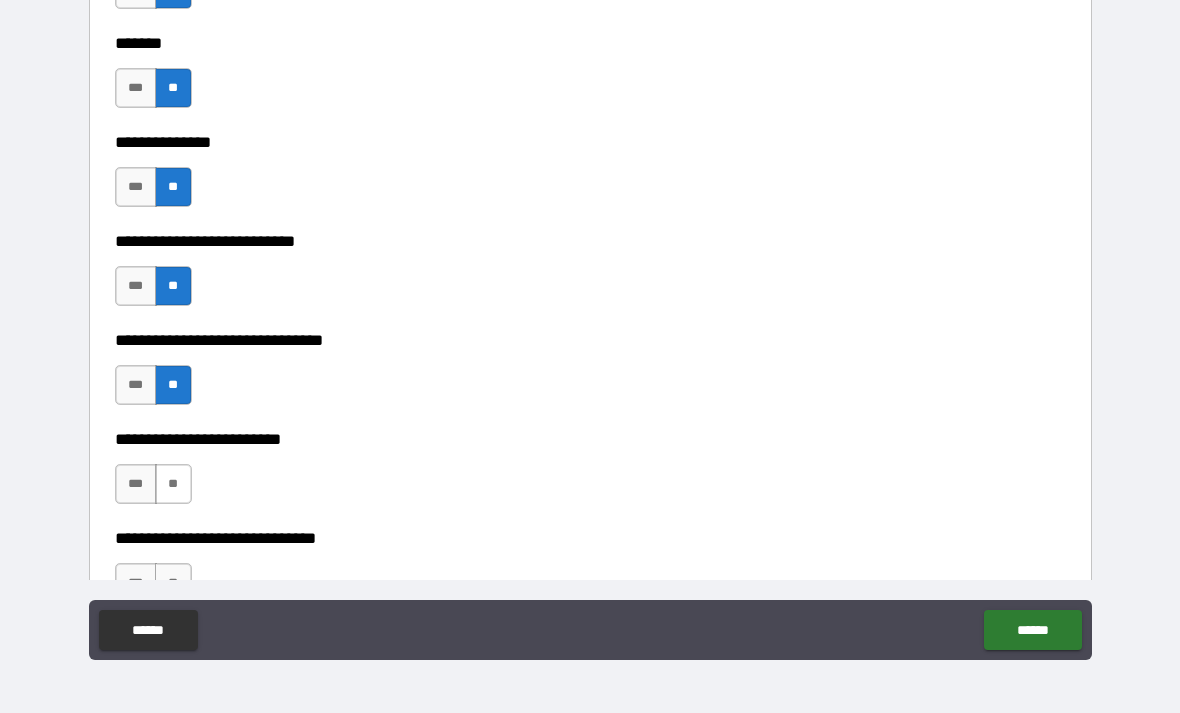 click on "**" at bounding box center [173, 484] 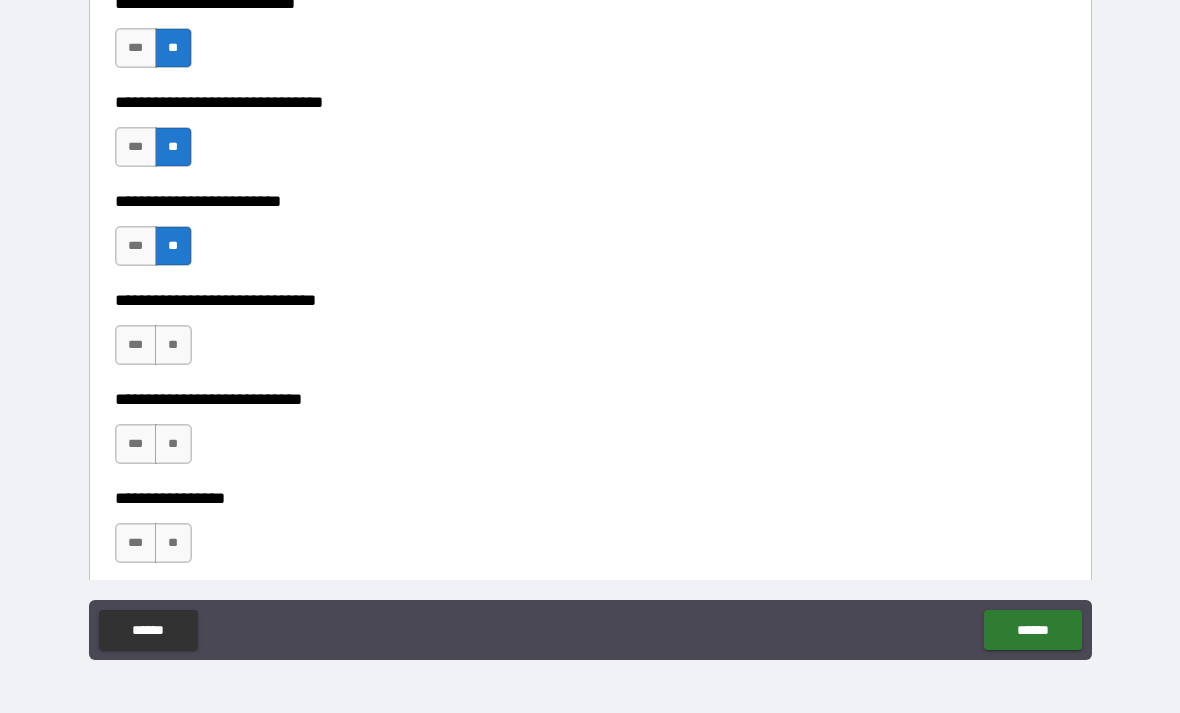 scroll, scrollTop: 9518, scrollLeft: 0, axis: vertical 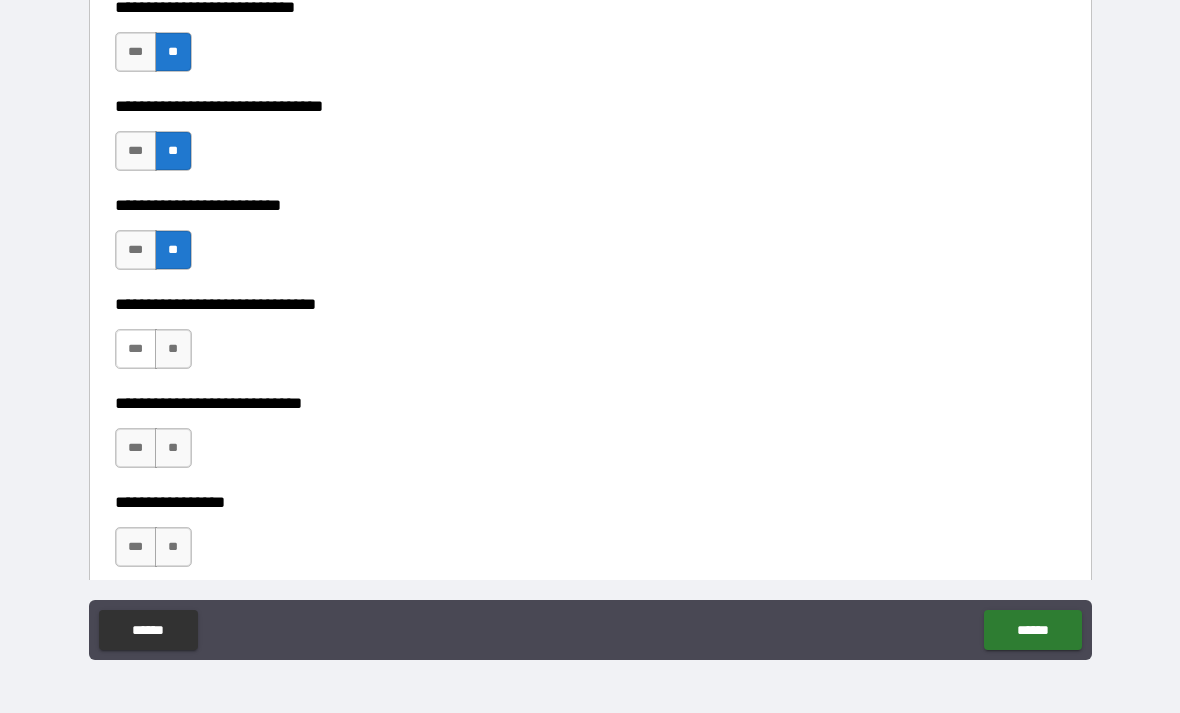 click on "***" at bounding box center (136, 349) 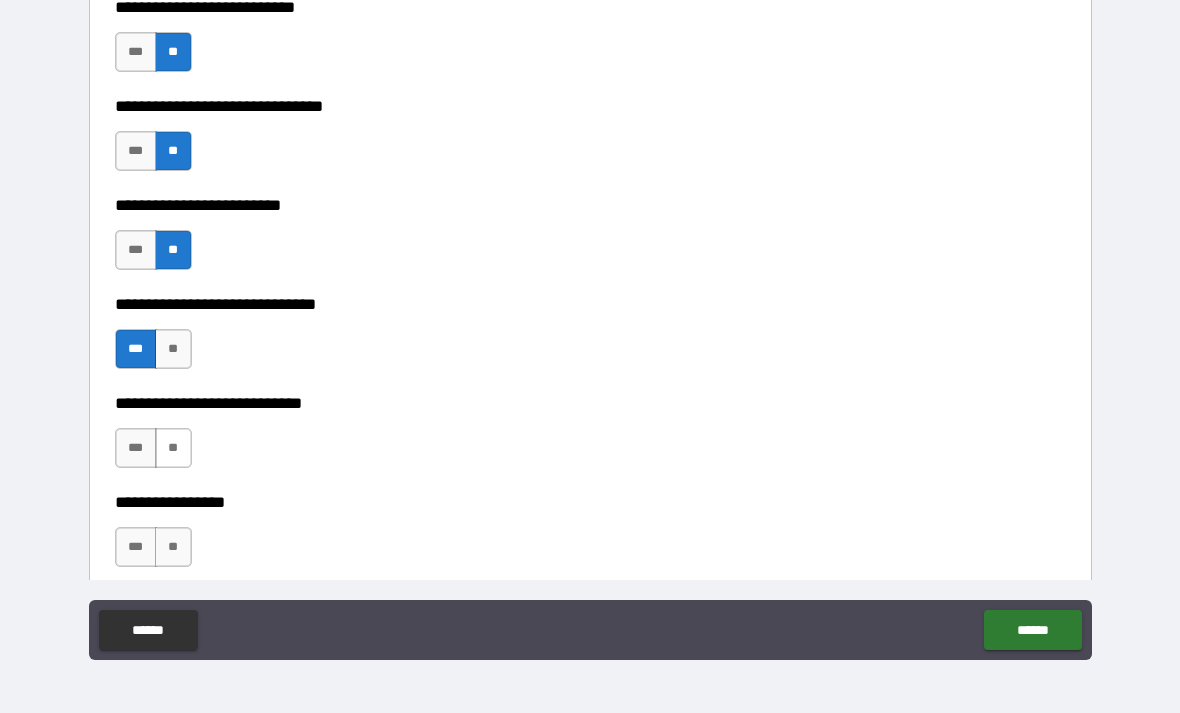 click on "**" at bounding box center [173, 448] 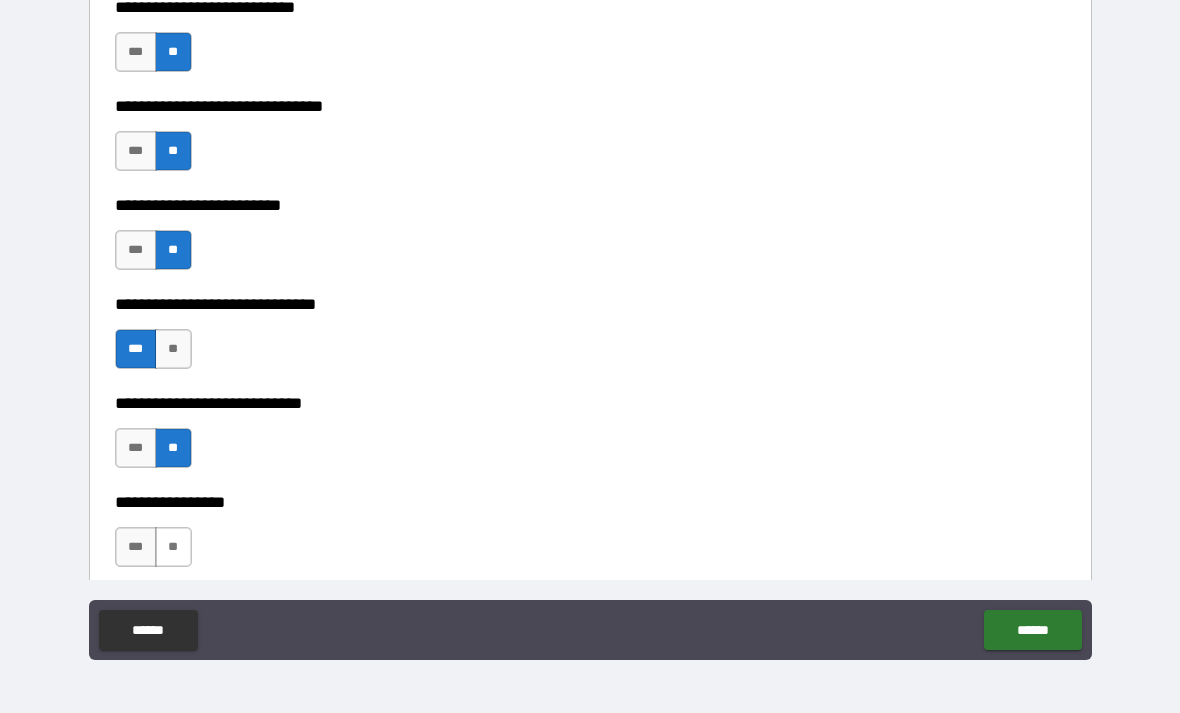 click on "**" at bounding box center [173, 547] 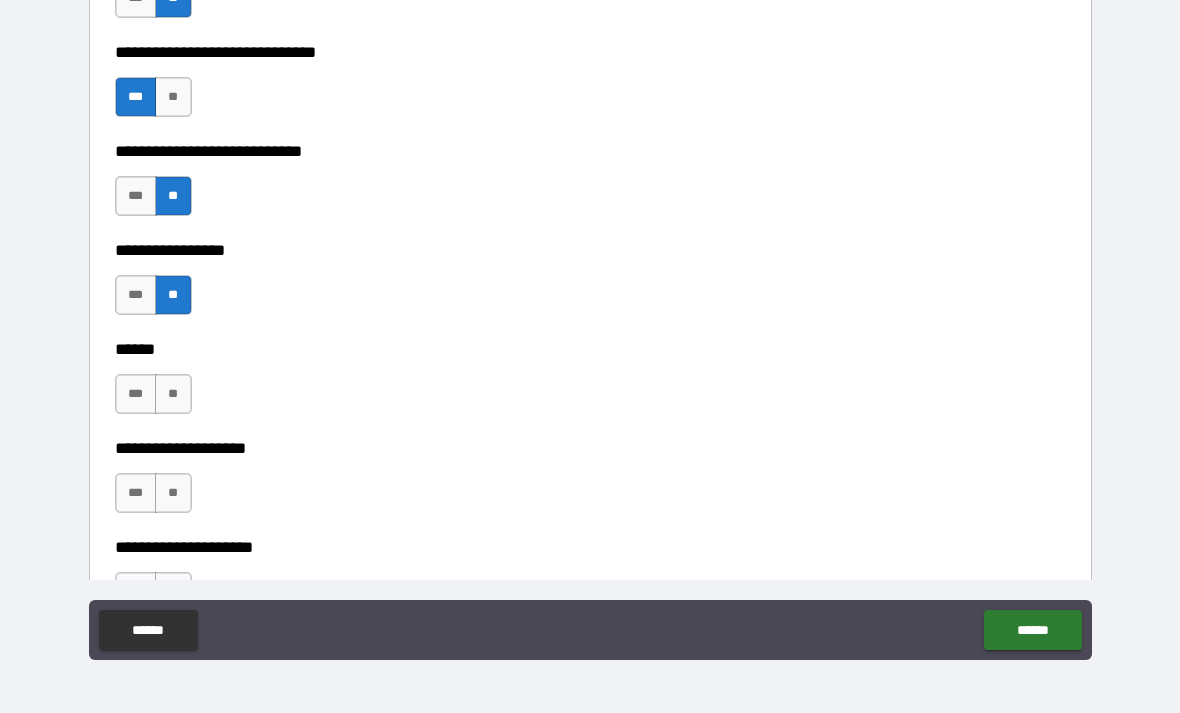 scroll, scrollTop: 9775, scrollLeft: 0, axis: vertical 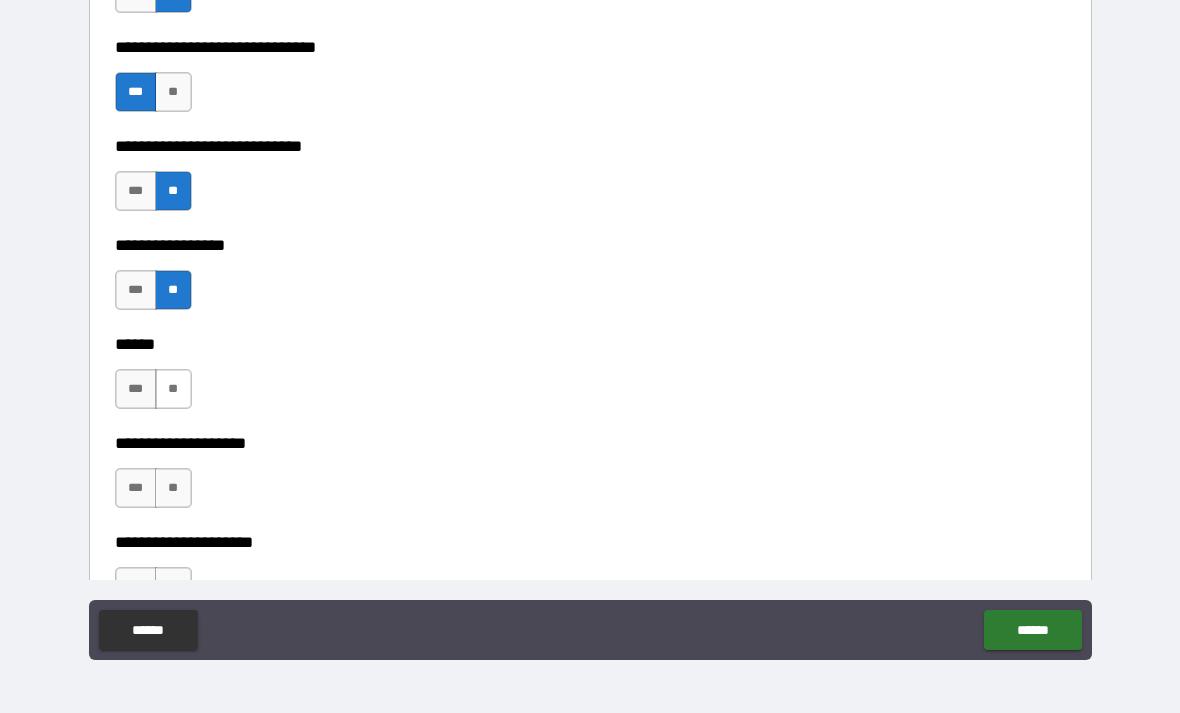 click on "**" at bounding box center (173, 389) 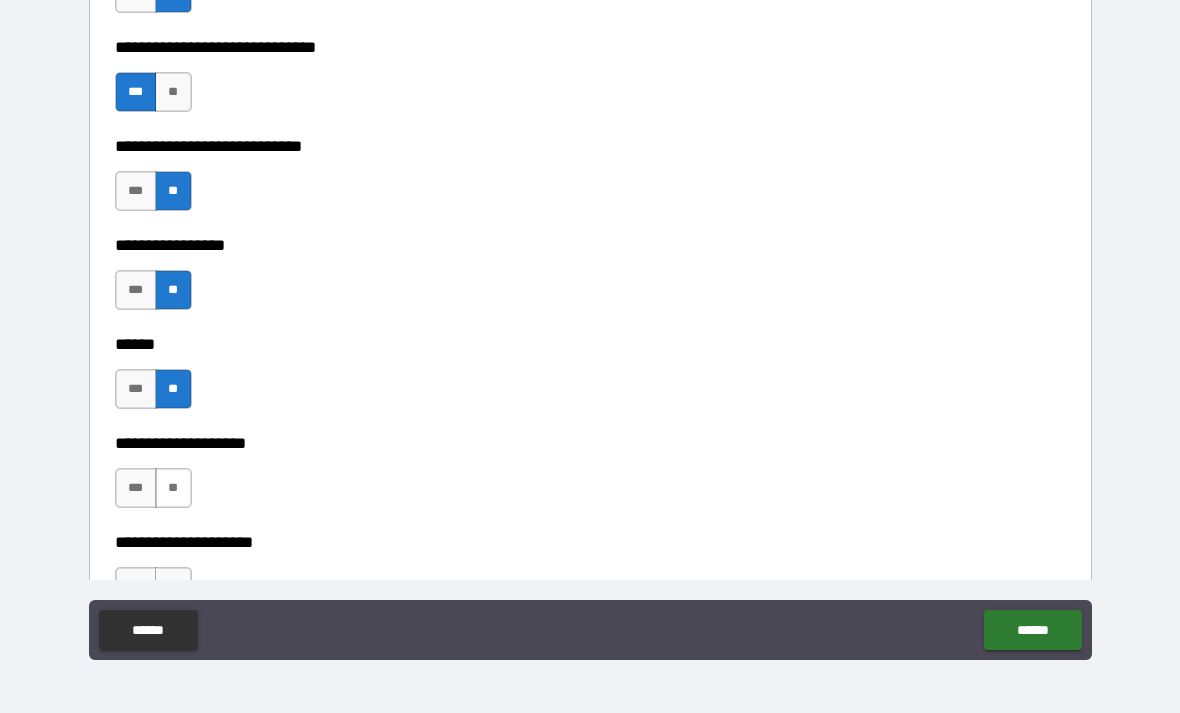 click on "**" at bounding box center [173, 488] 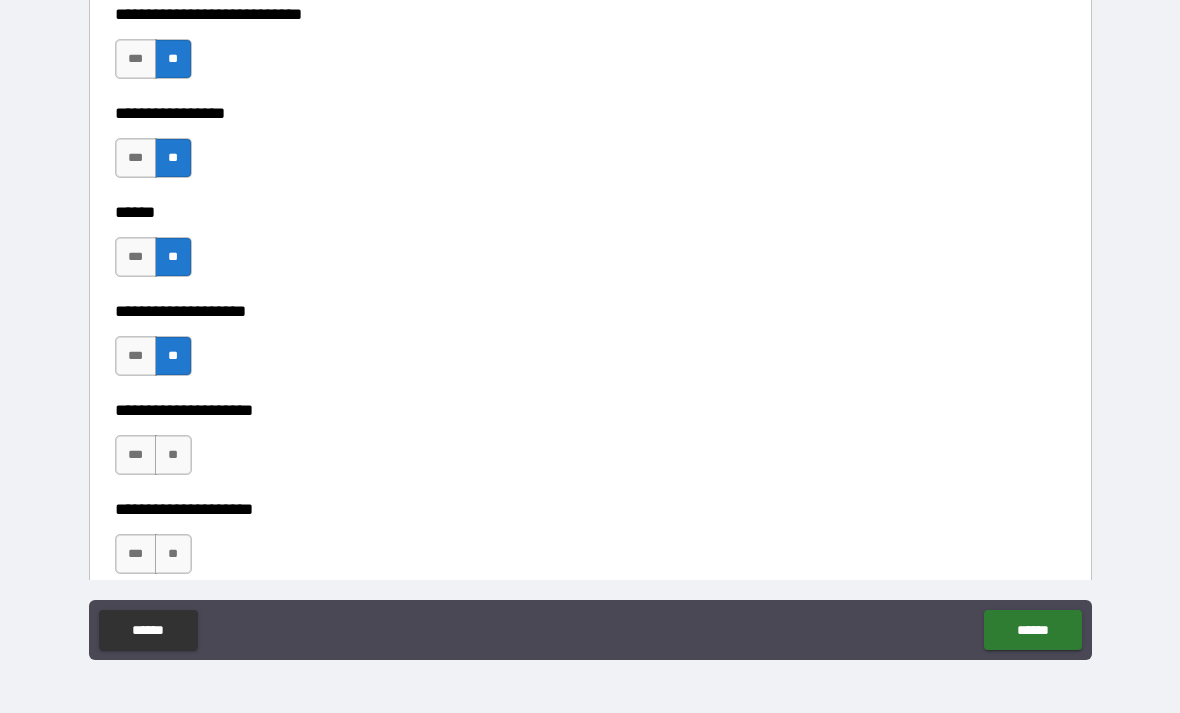 scroll, scrollTop: 9938, scrollLeft: 0, axis: vertical 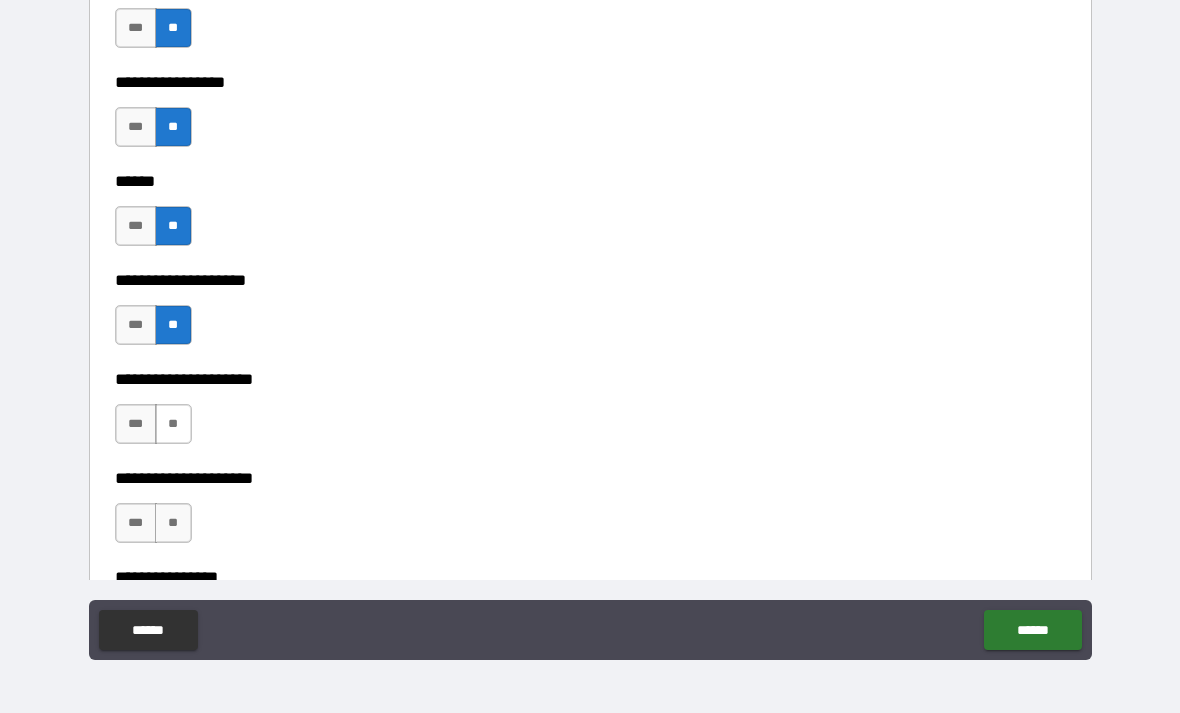 click on "**" at bounding box center [173, 424] 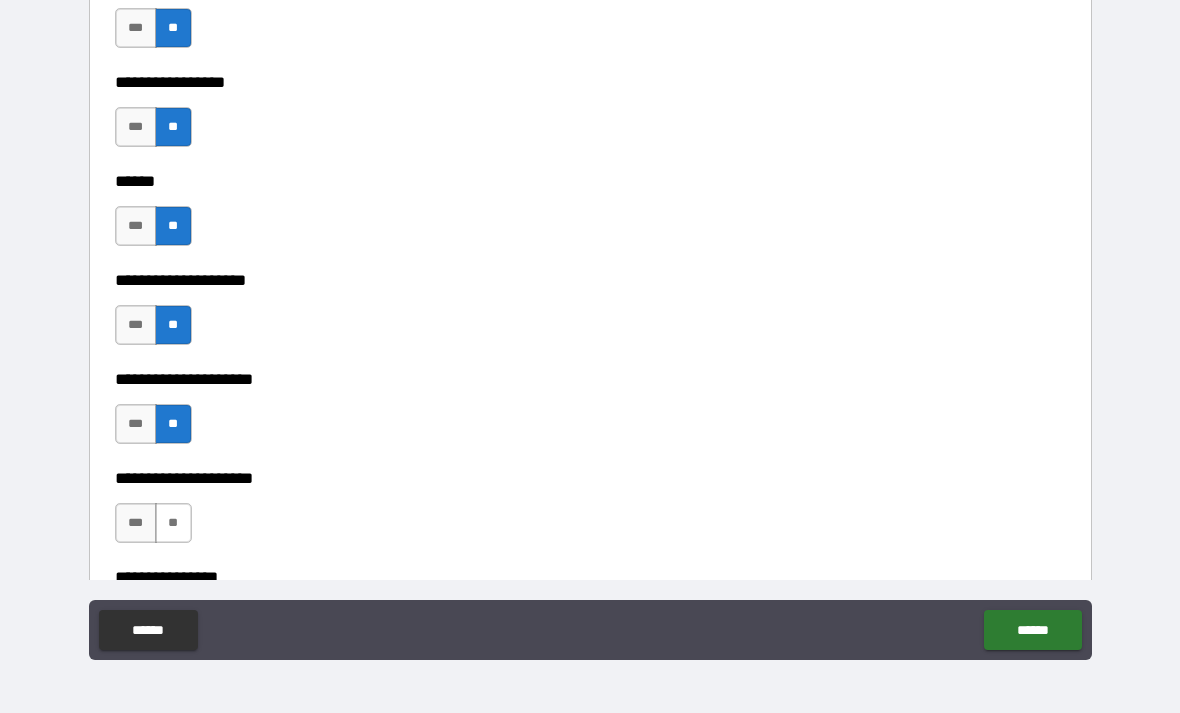 click on "**" at bounding box center [173, 523] 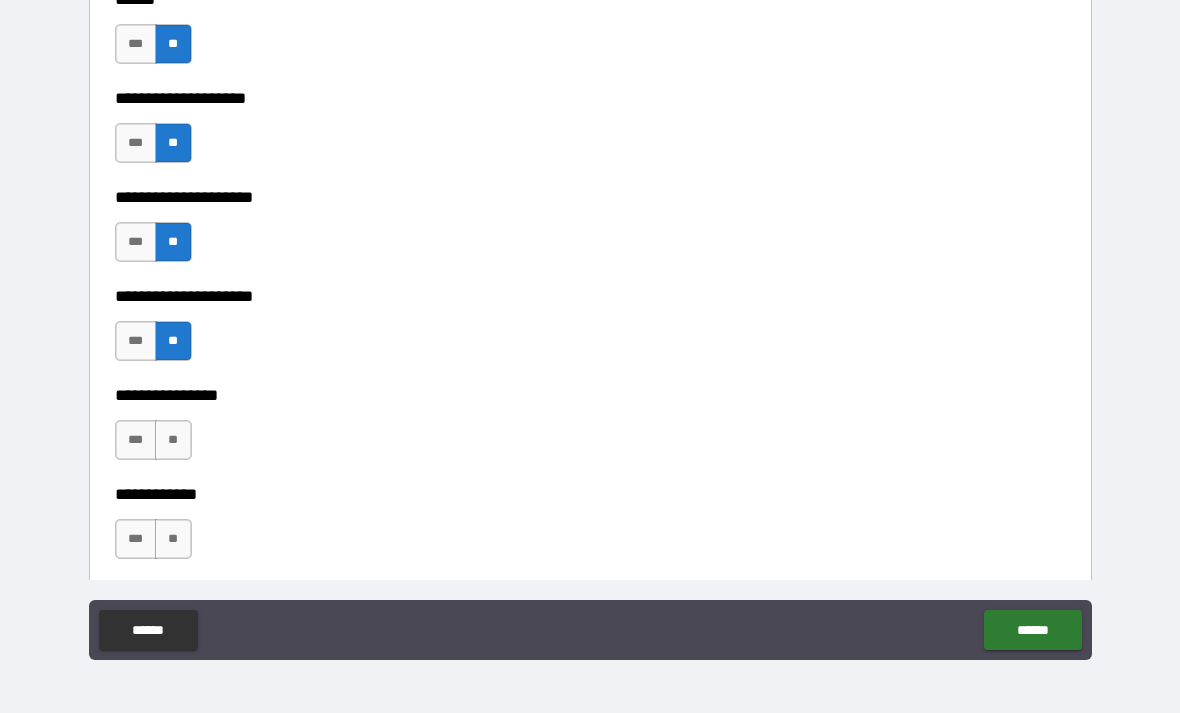 scroll, scrollTop: 10139, scrollLeft: 0, axis: vertical 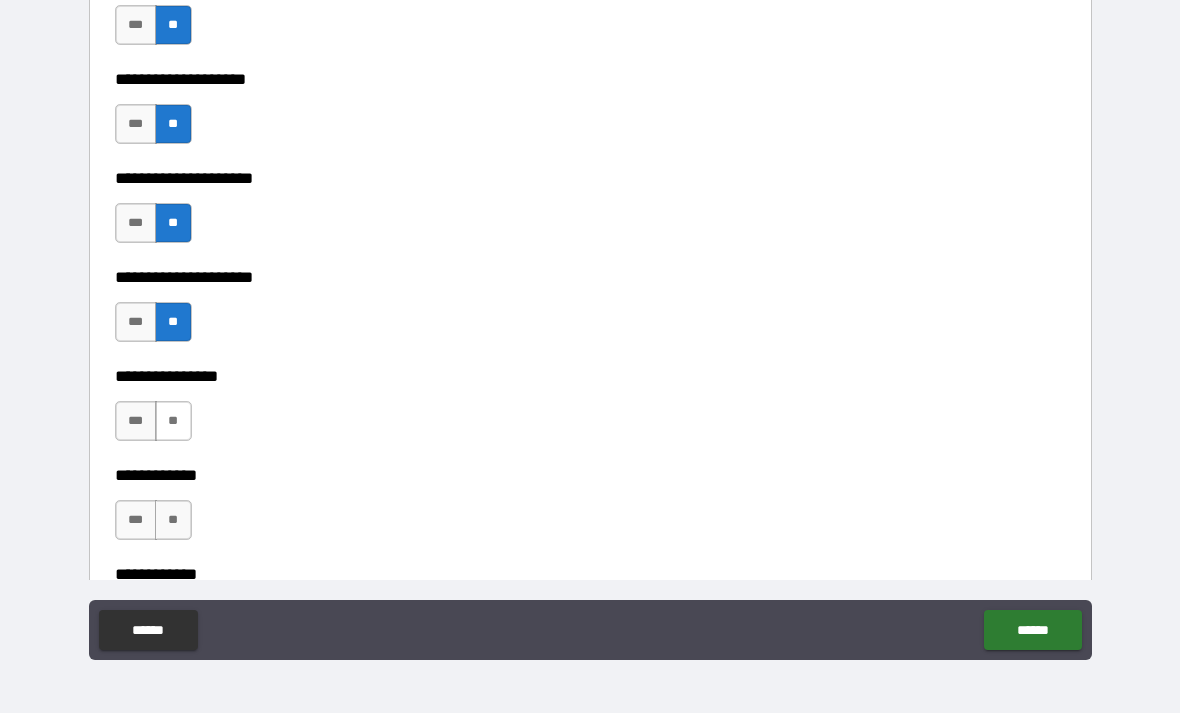 click on "**" at bounding box center [173, 421] 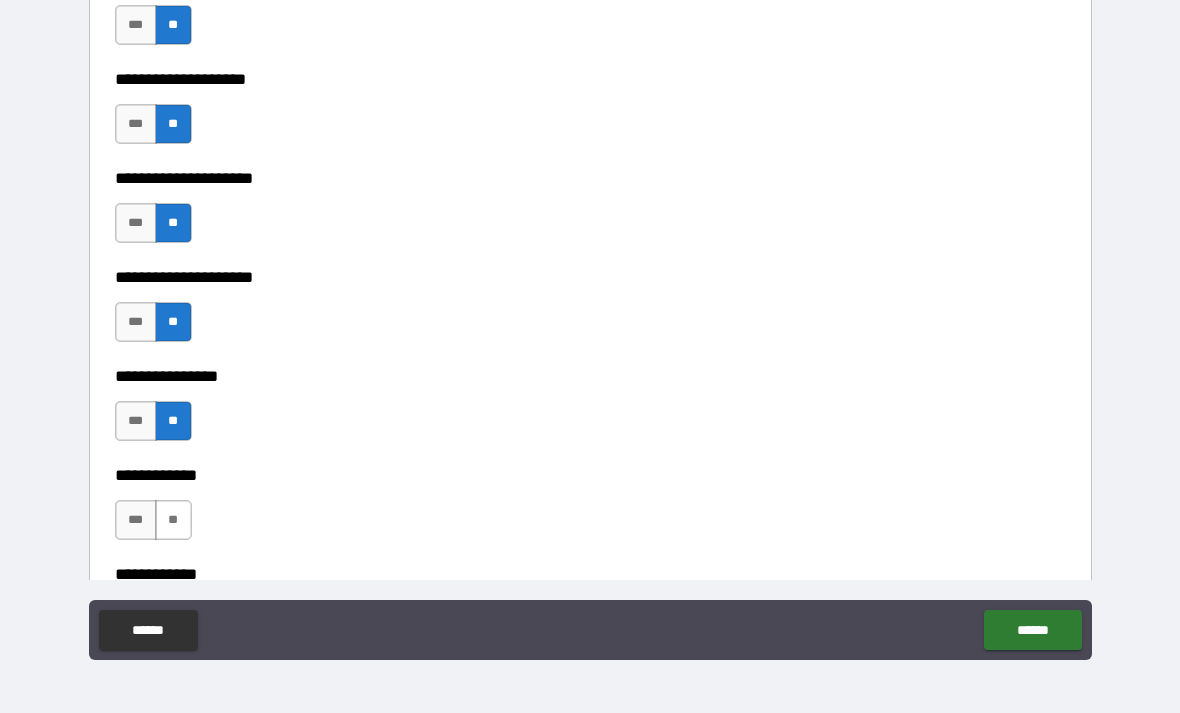 click on "**" at bounding box center (173, 520) 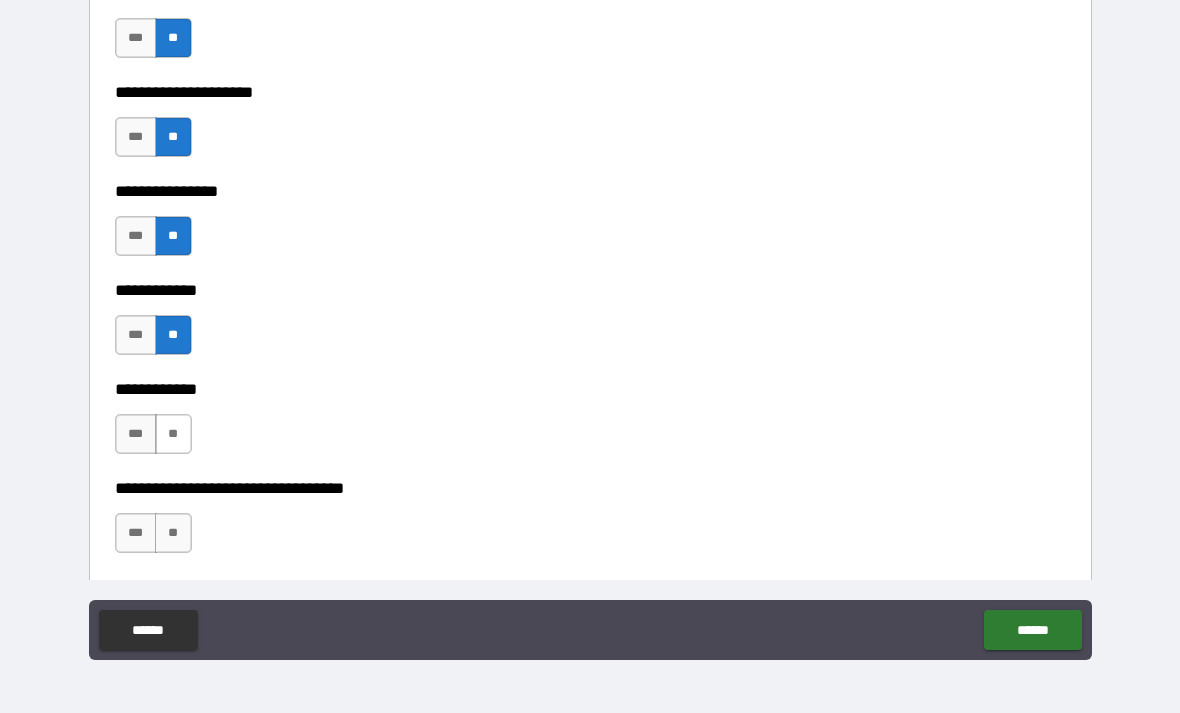 click on "**" at bounding box center (173, 434) 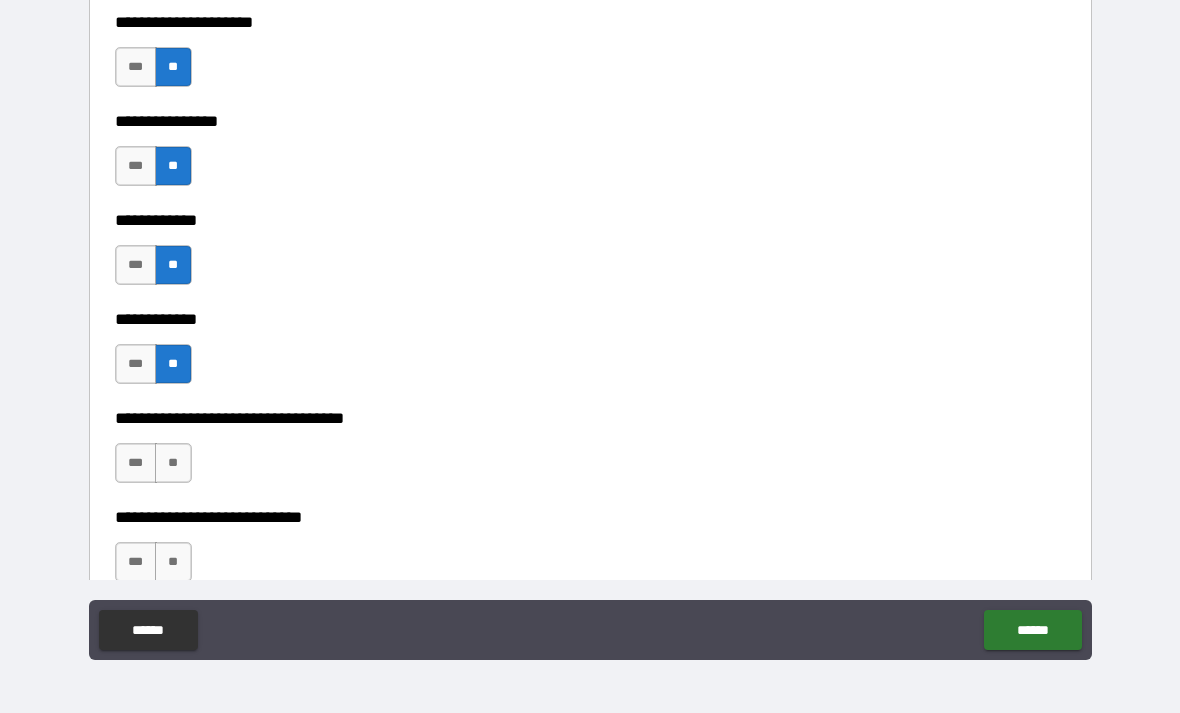 scroll, scrollTop: 10459, scrollLeft: 0, axis: vertical 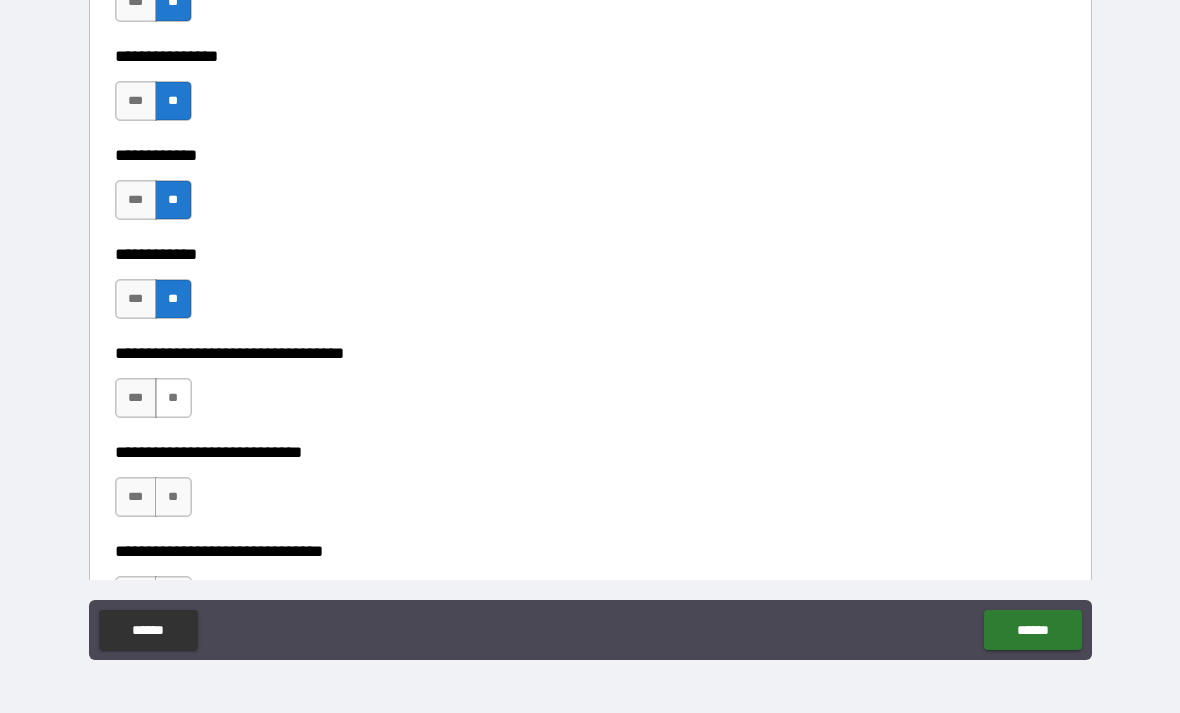click on "**" at bounding box center [173, 398] 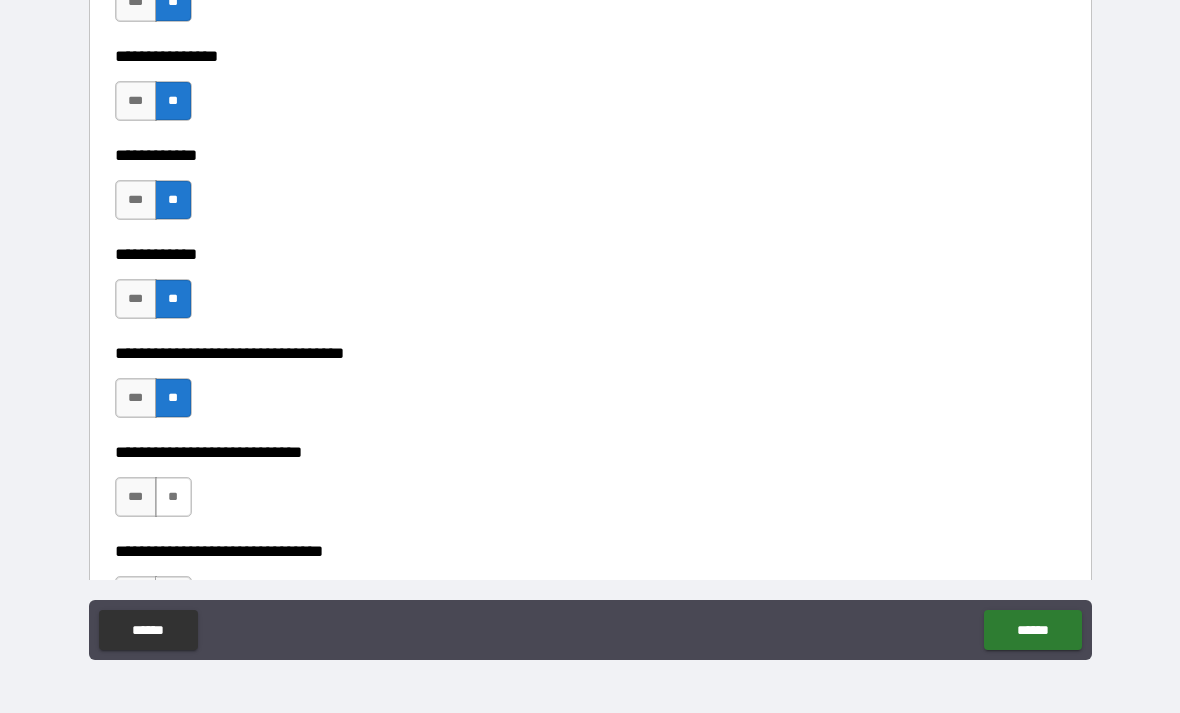 click on "**" at bounding box center [173, 497] 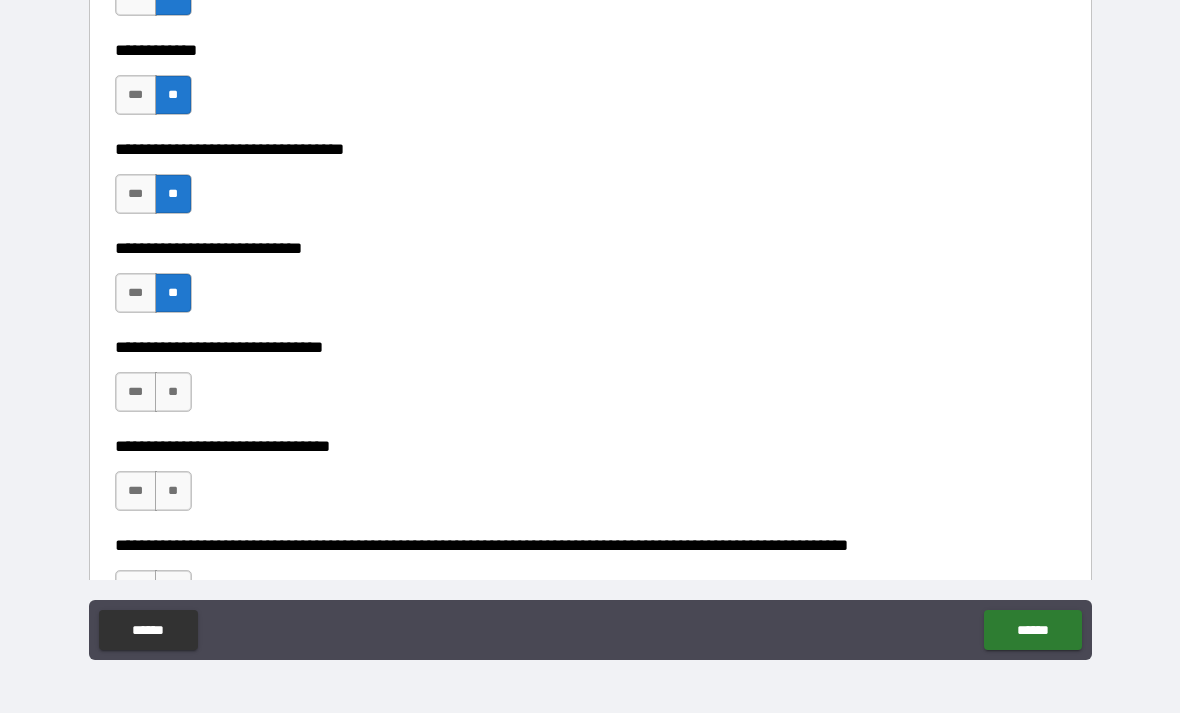 scroll, scrollTop: 10666, scrollLeft: 0, axis: vertical 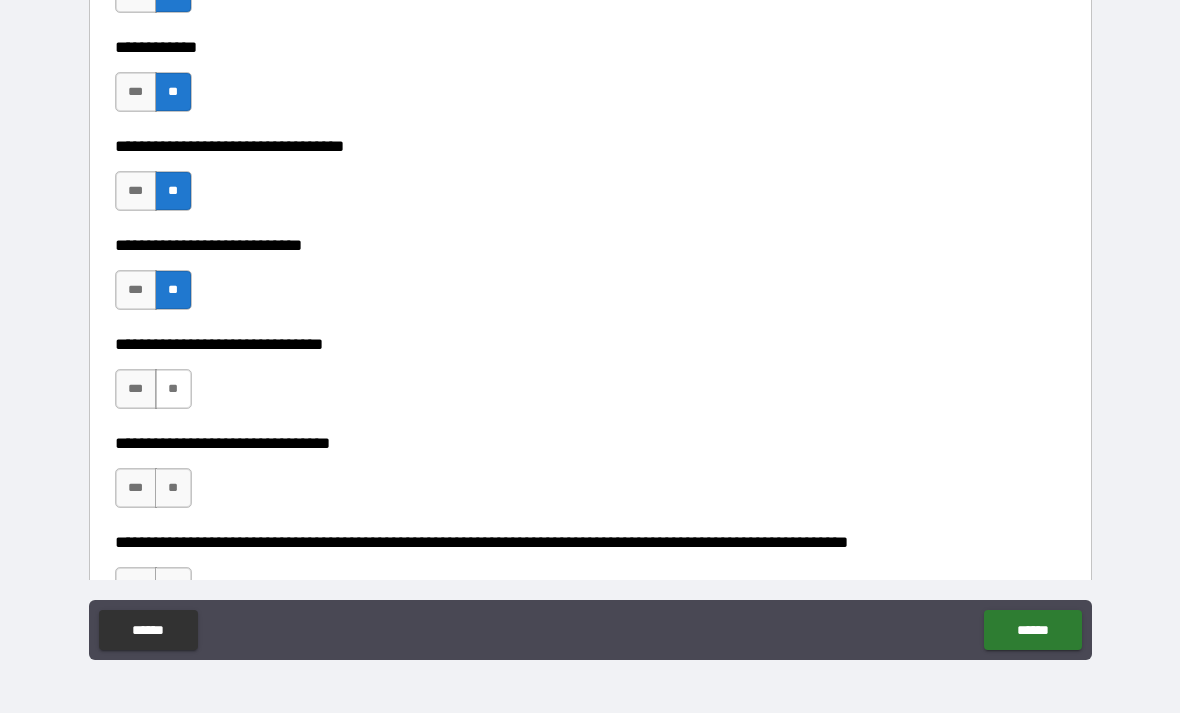 click on "**" at bounding box center [173, 389] 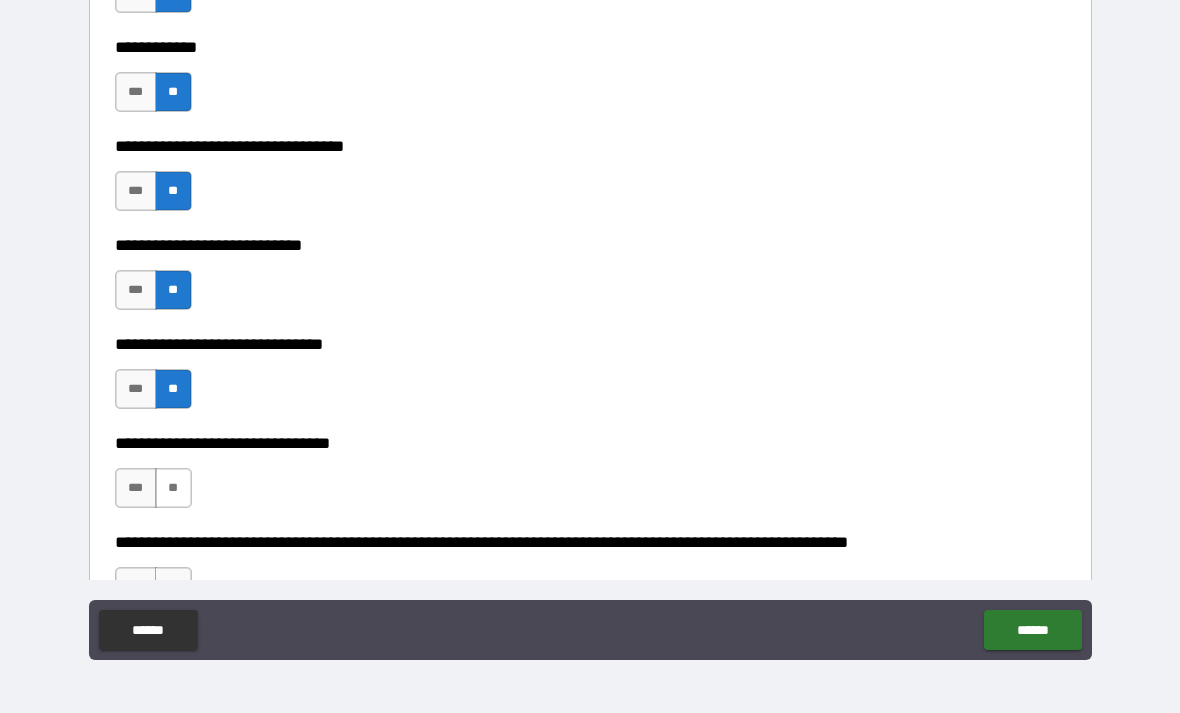 click on "**" at bounding box center [173, 488] 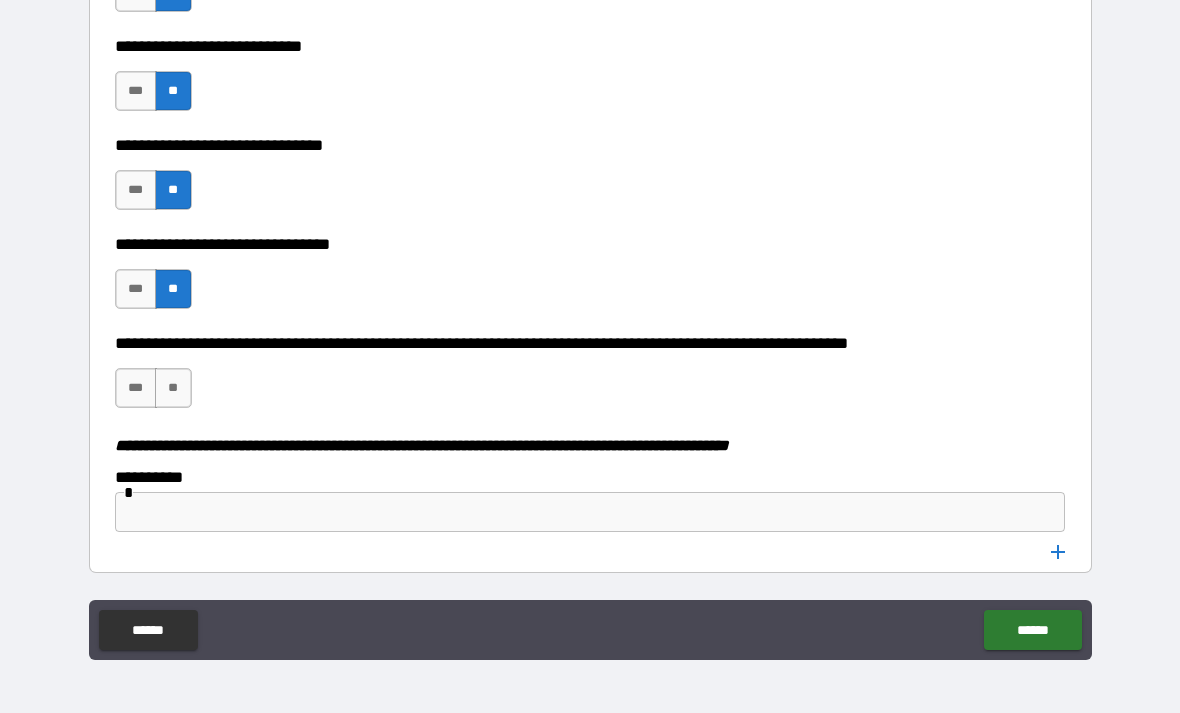 scroll, scrollTop: 10868, scrollLeft: 0, axis: vertical 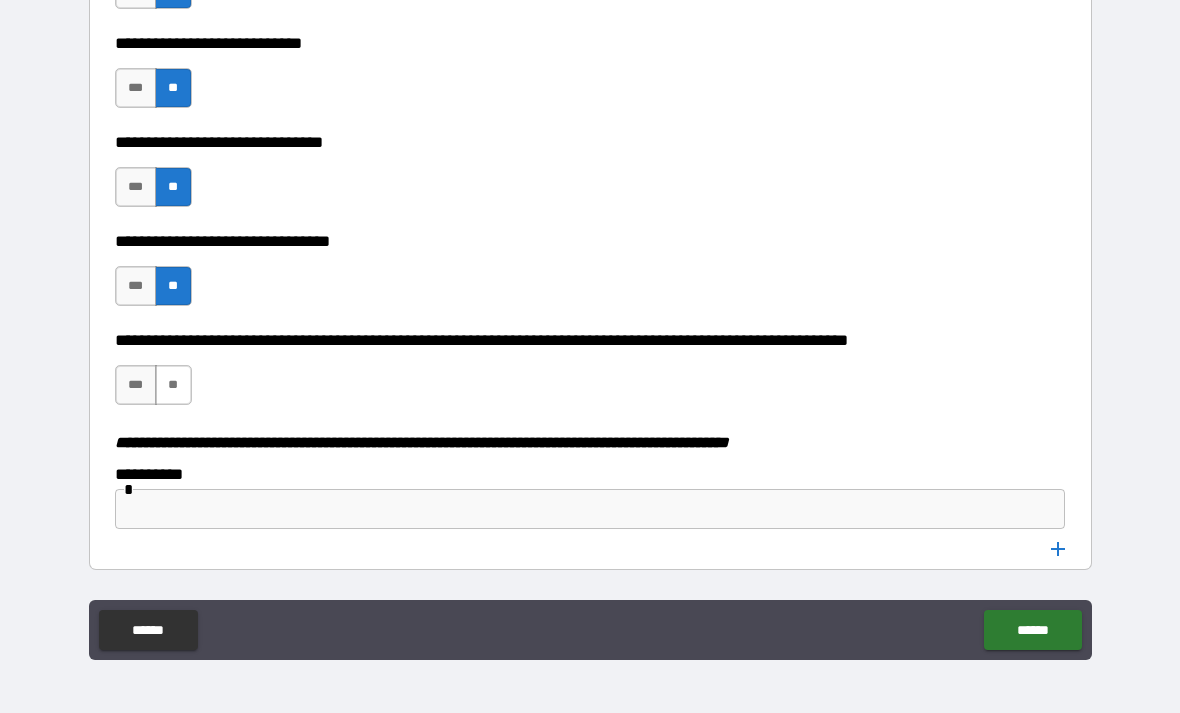click on "**" at bounding box center [173, 385] 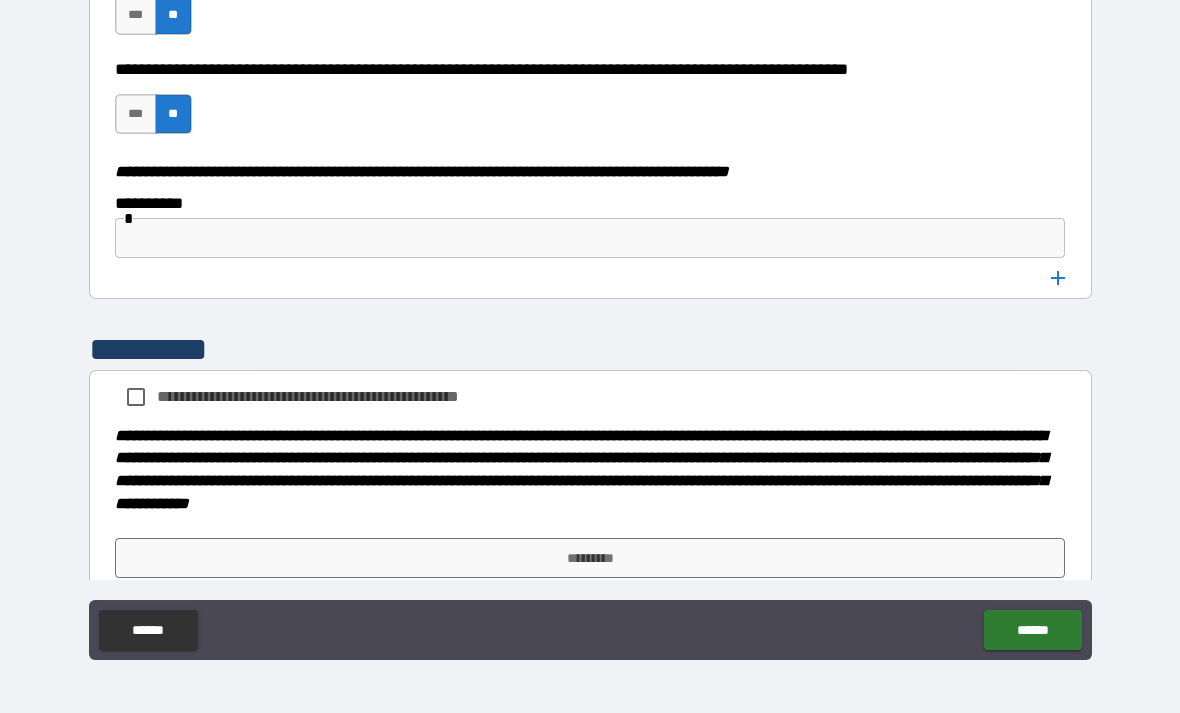 scroll, scrollTop: 11179, scrollLeft: 0, axis: vertical 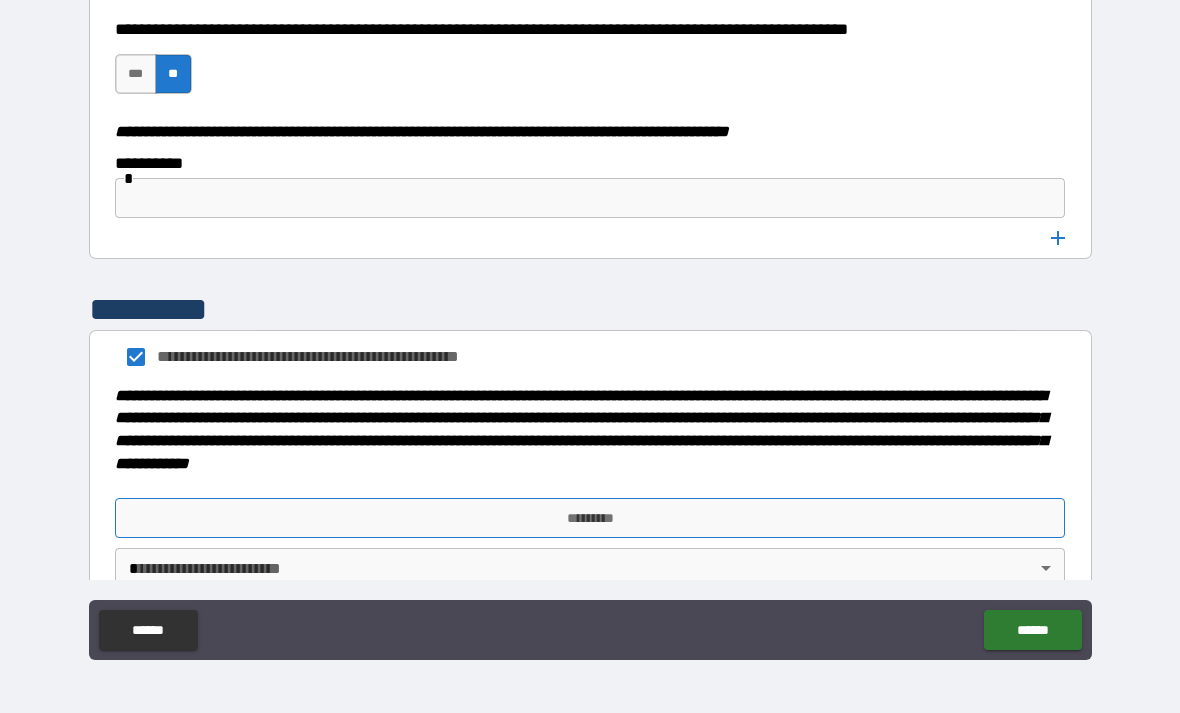 click on "*********" at bounding box center [590, 518] 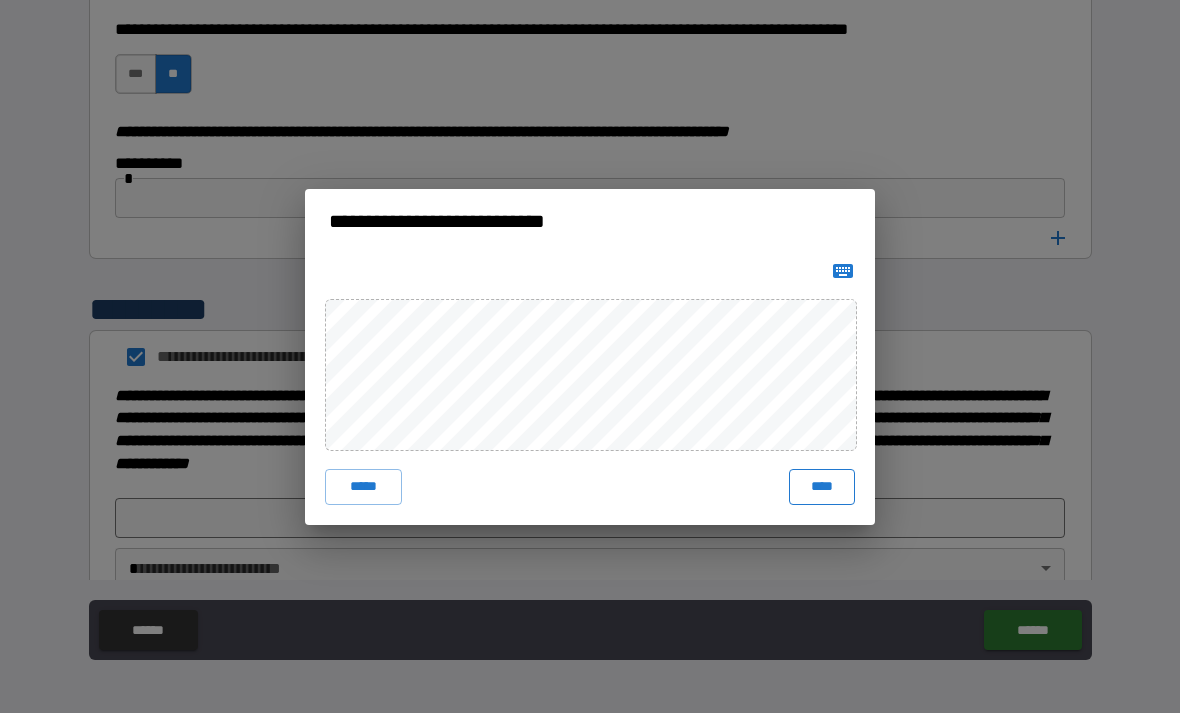 click on "****" at bounding box center [822, 487] 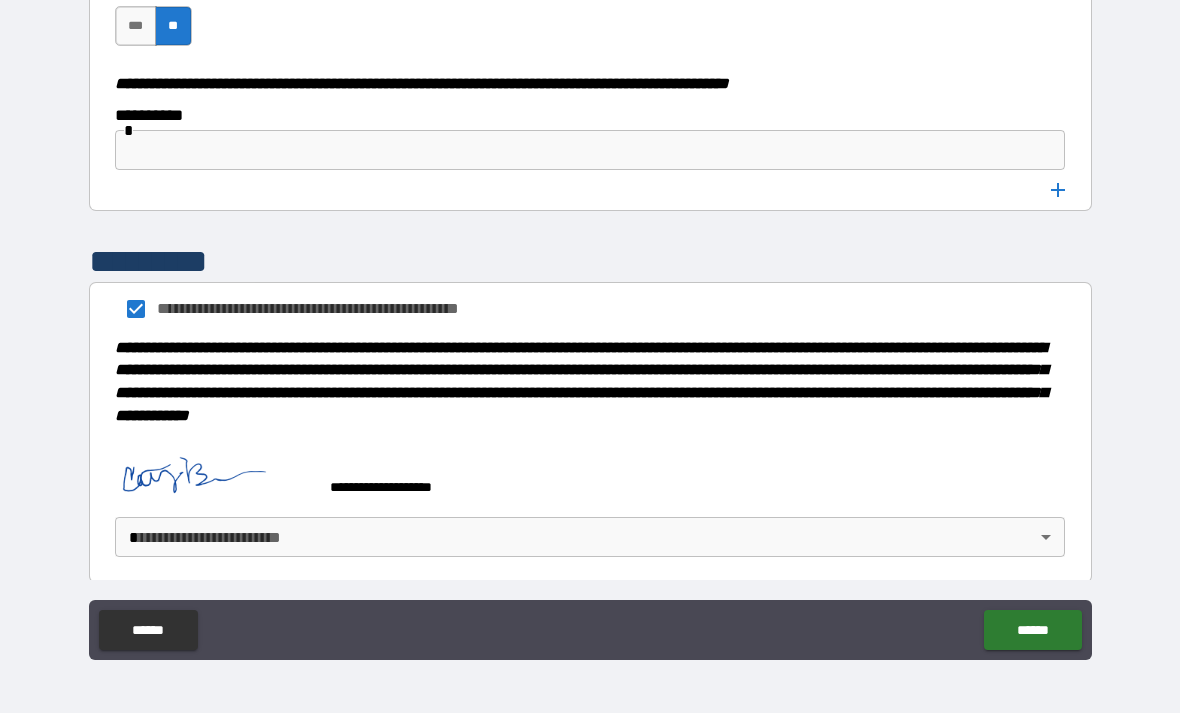 scroll, scrollTop: 11226, scrollLeft: 0, axis: vertical 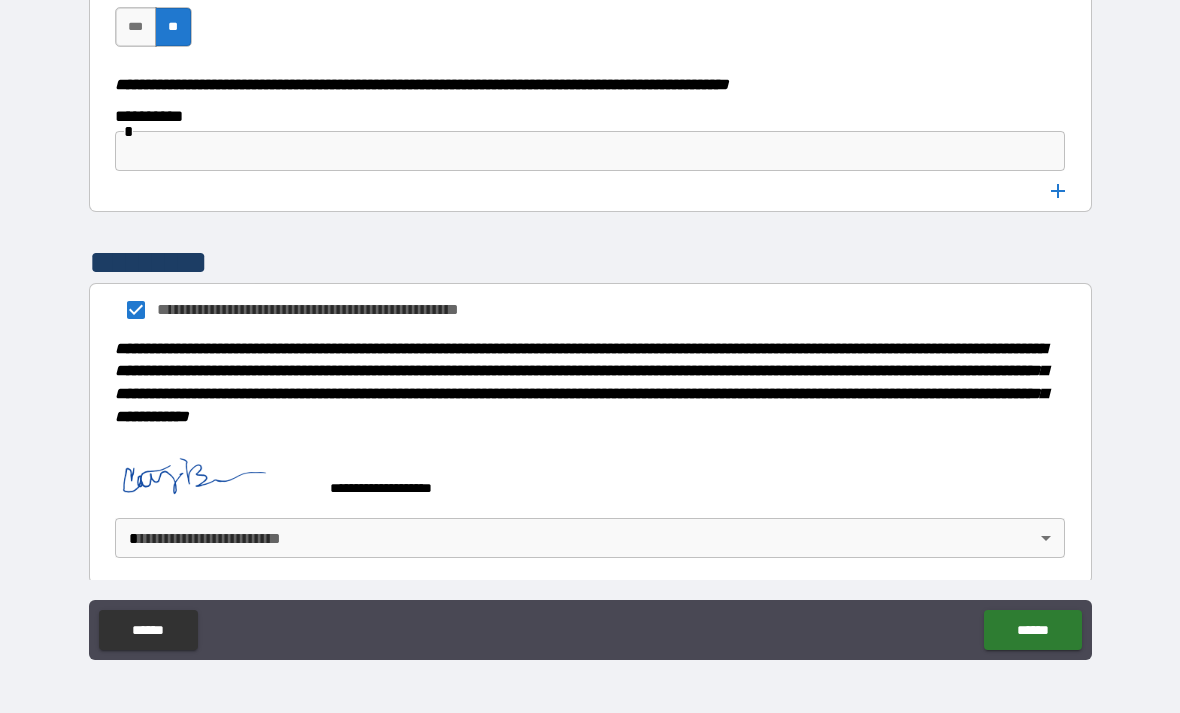 click on "**********" at bounding box center [590, 324] 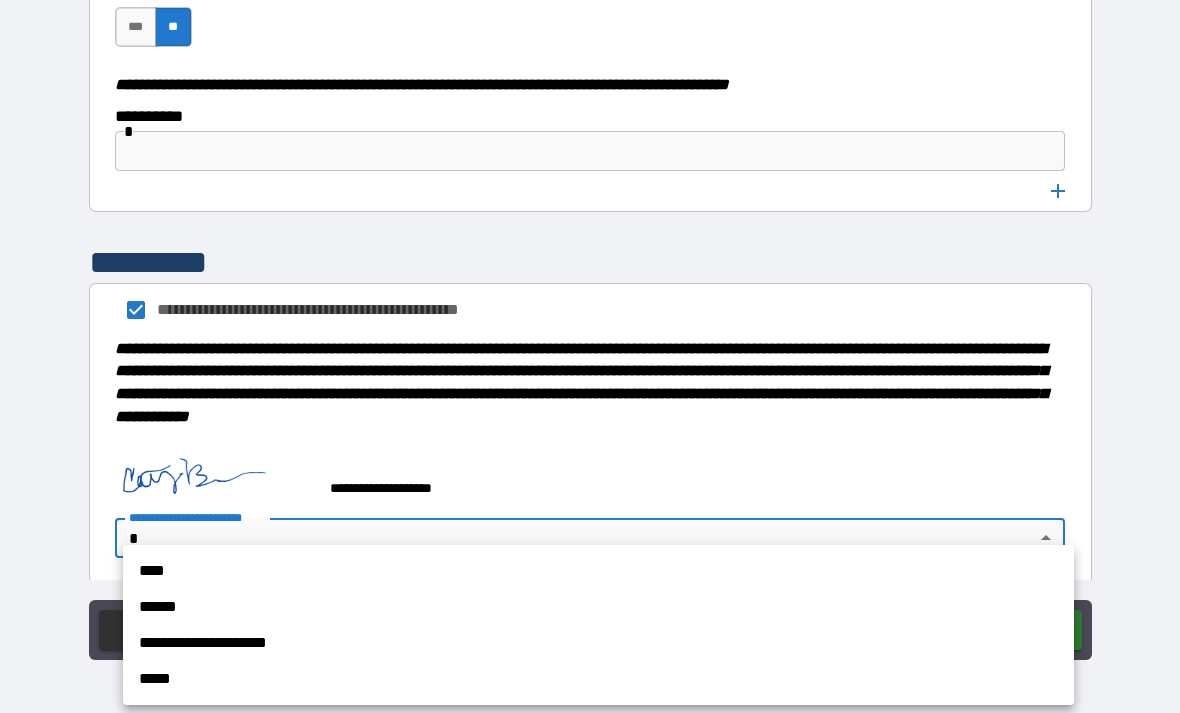 click on "****" at bounding box center [598, 571] 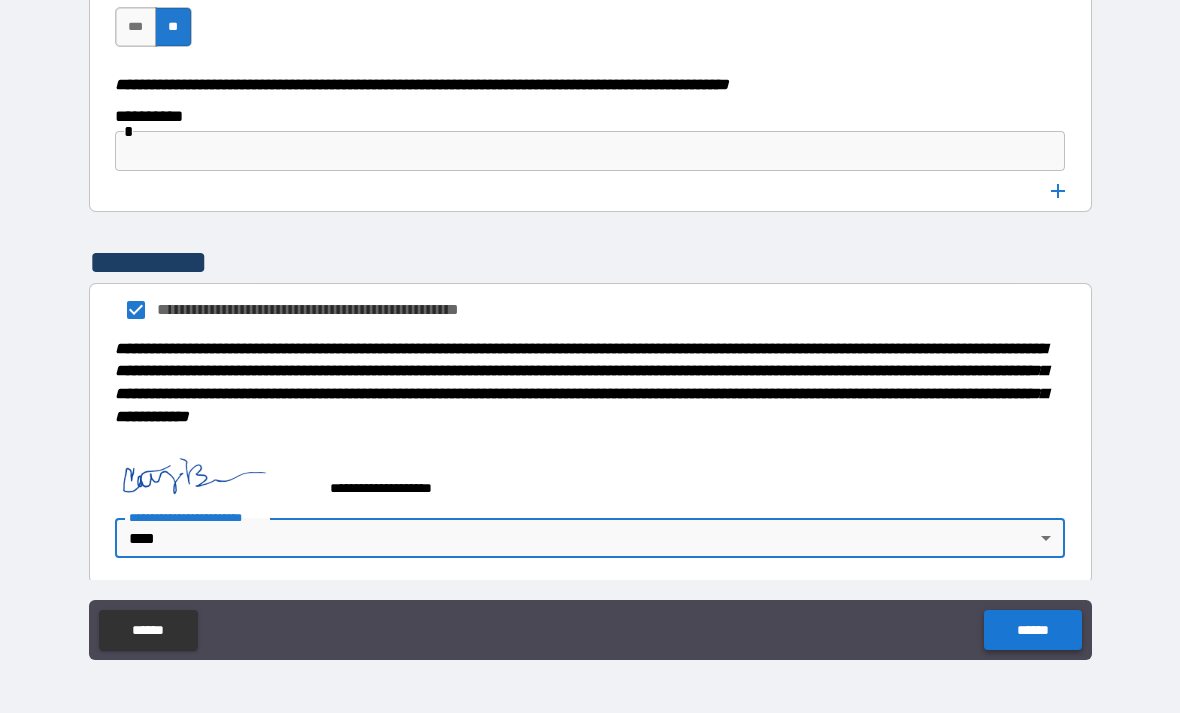click on "******" at bounding box center (1032, 630) 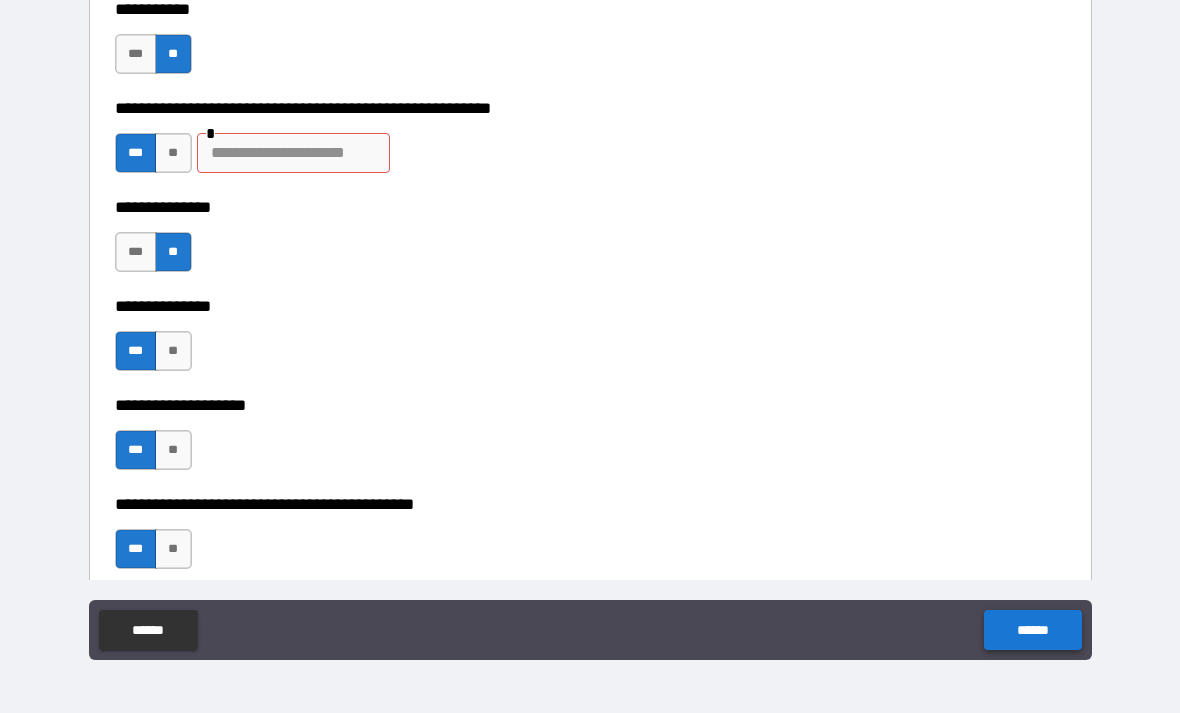 scroll, scrollTop: 4525, scrollLeft: 0, axis: vertical 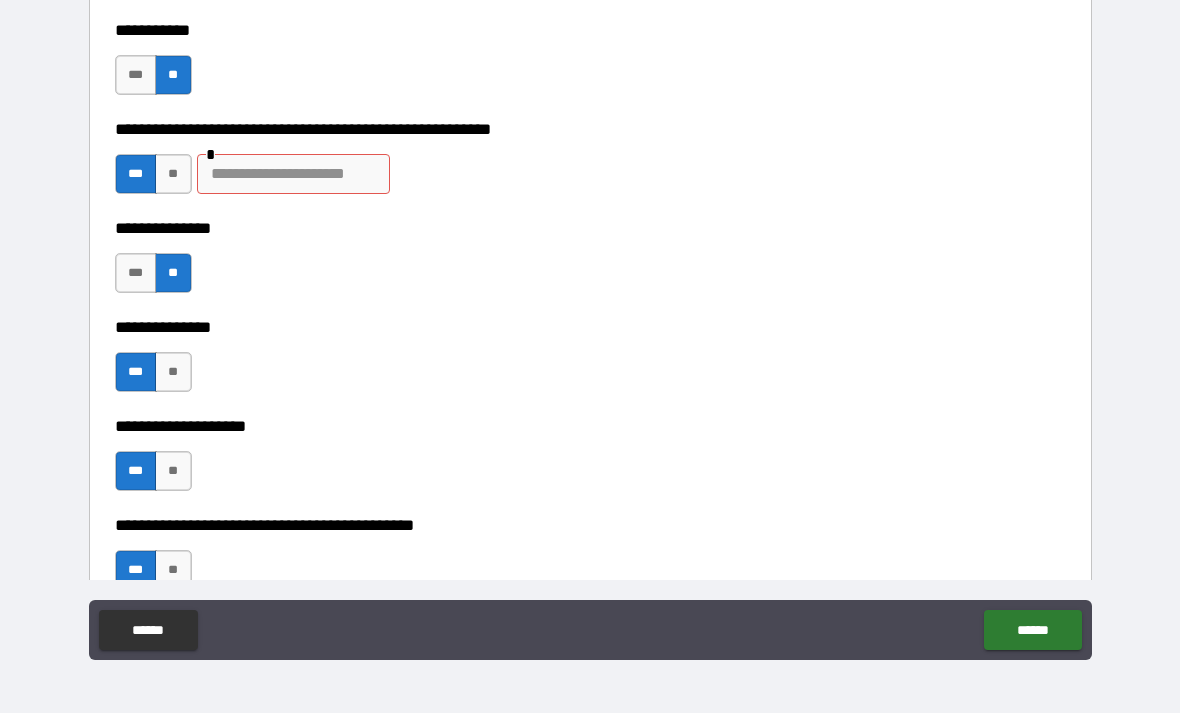 click at bounding box center (293, 174) 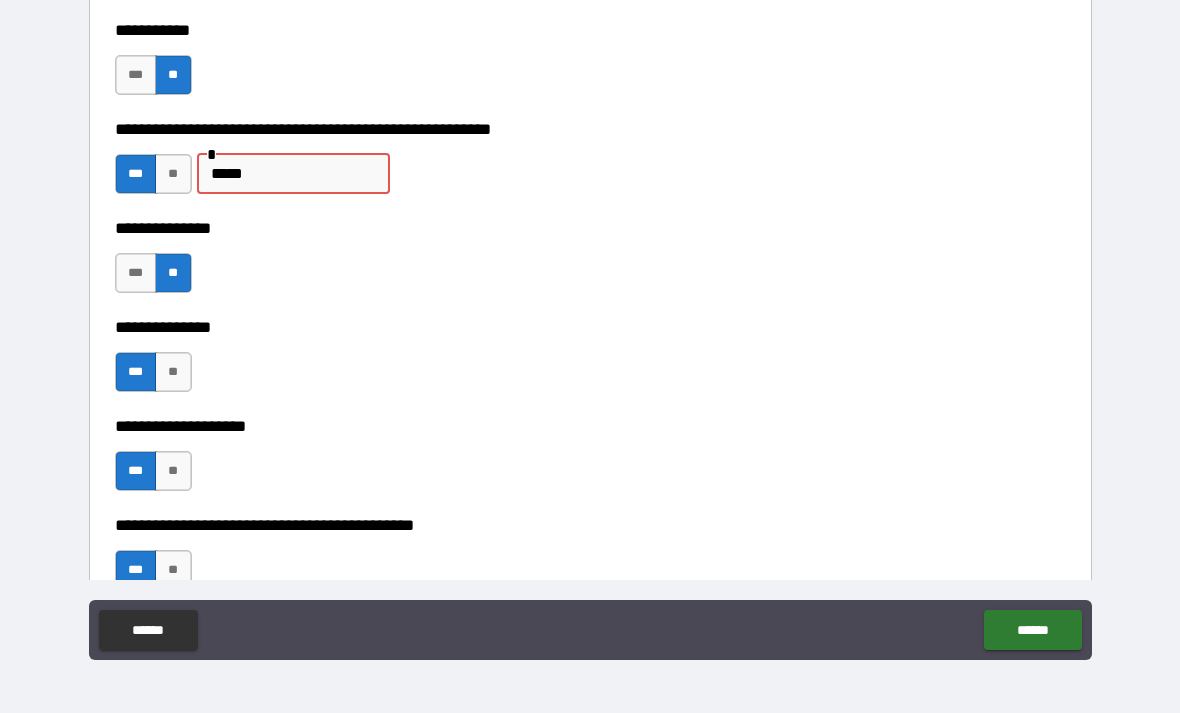 type on "******" 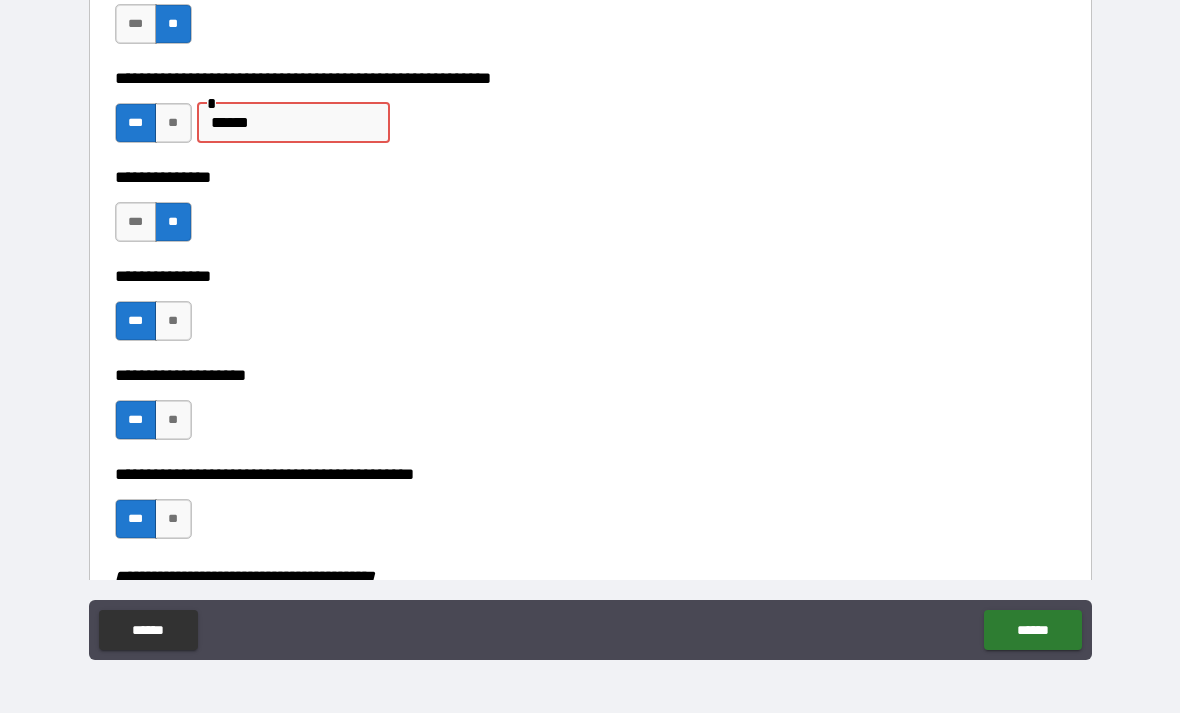 scroll, scrollTop: 4577, scrollLeft: 0, axis: vertical 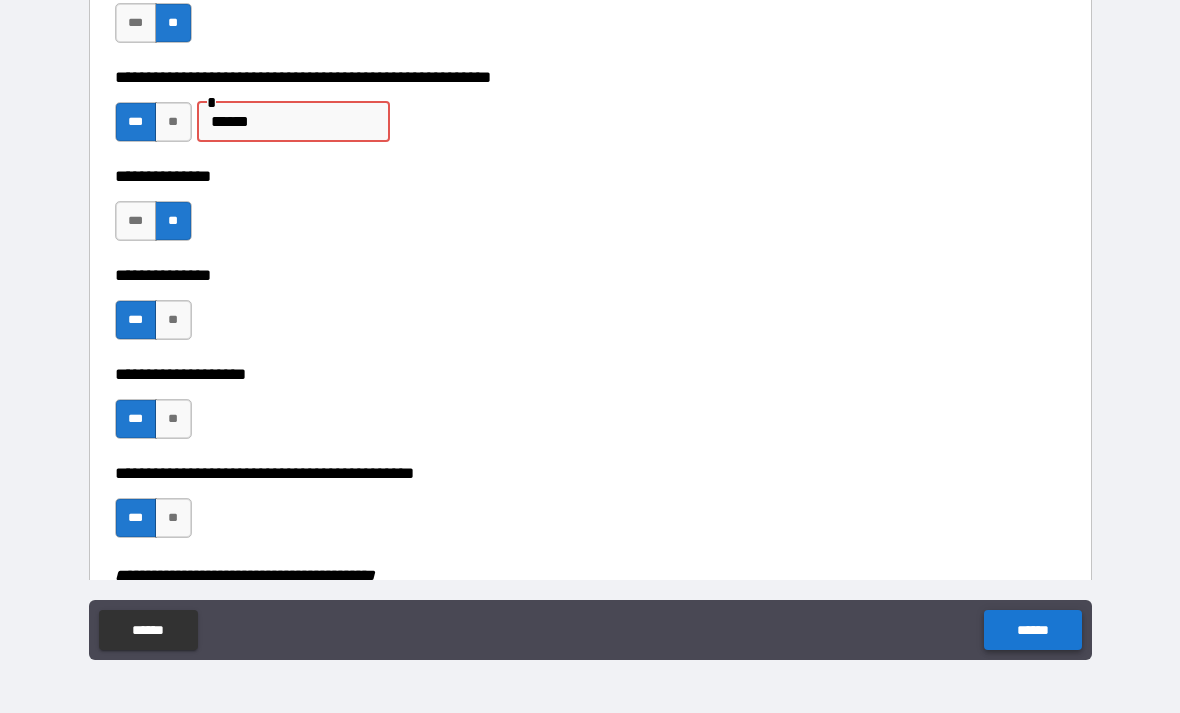 click on "******" at bounding box center [1032, 630] 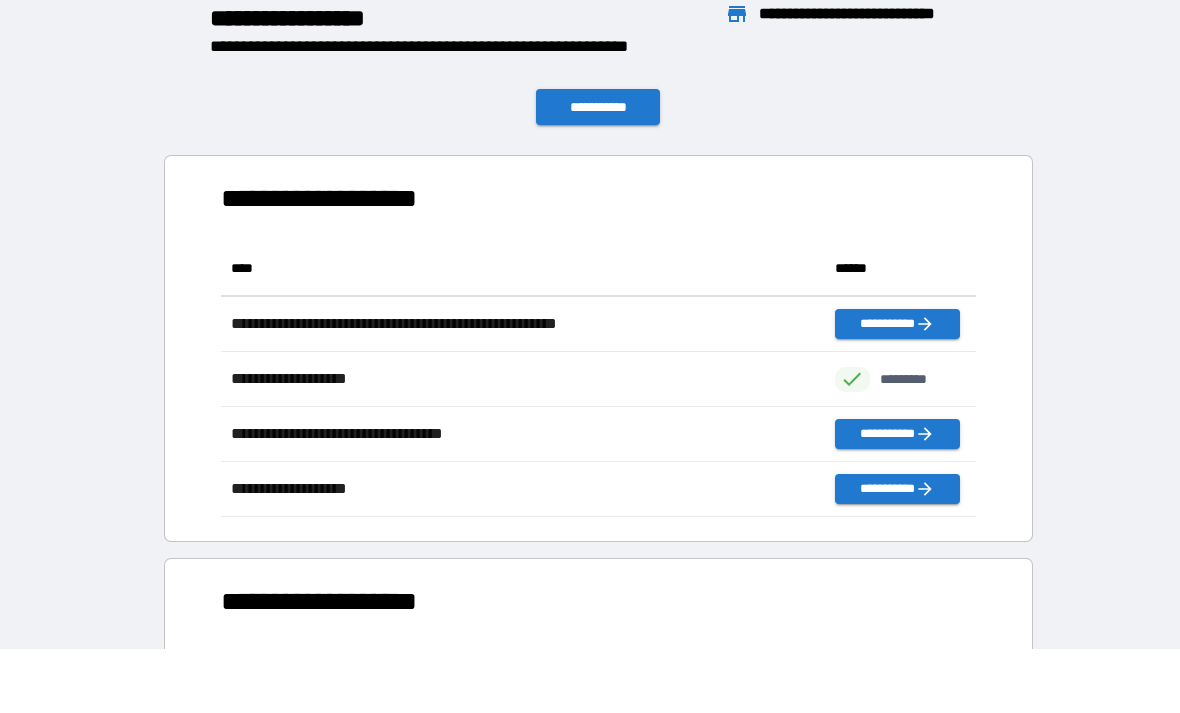 scroll, scrollTop: 276, scrollLeft: 755, axis: both 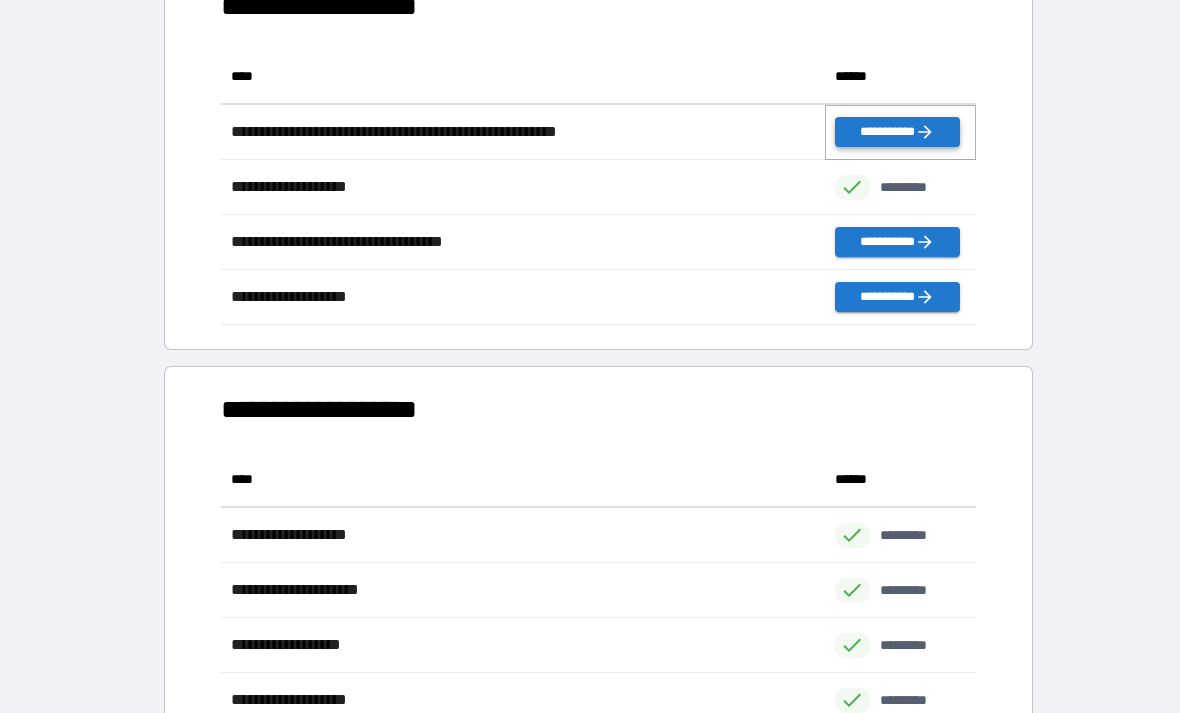 click on "**********" at bounding box center [897, 132] 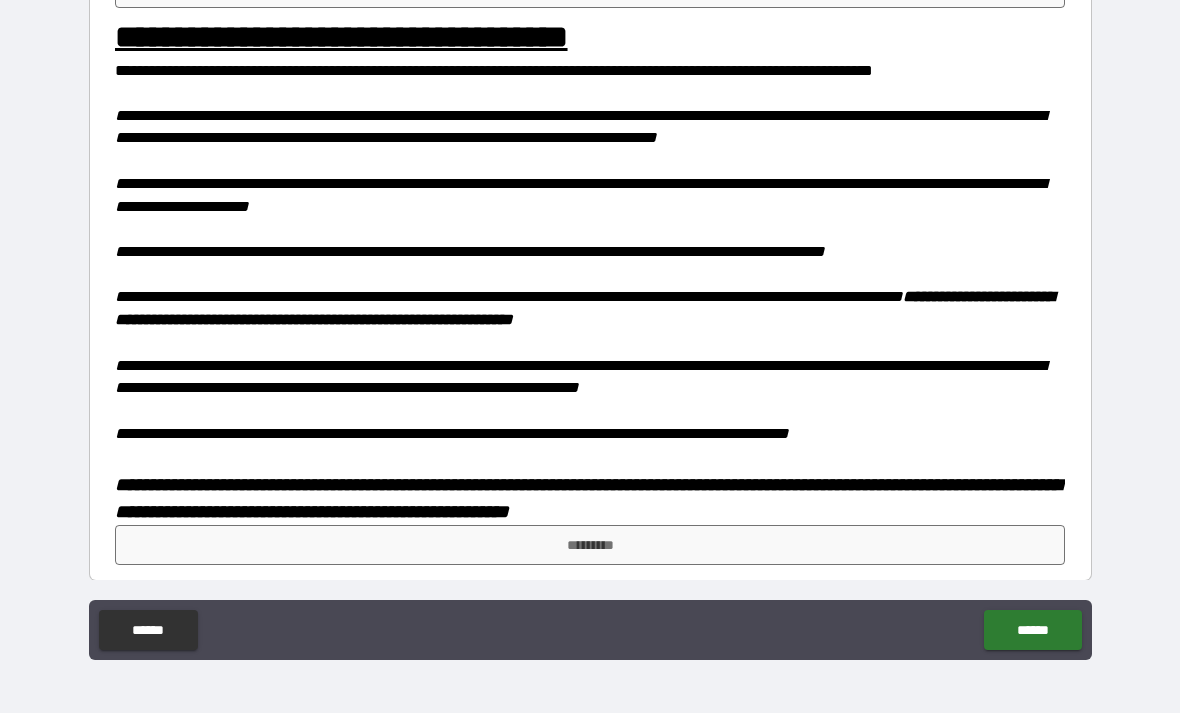 scroll, scrollTop: 1432, scrollLeft: 0, axis: vertical 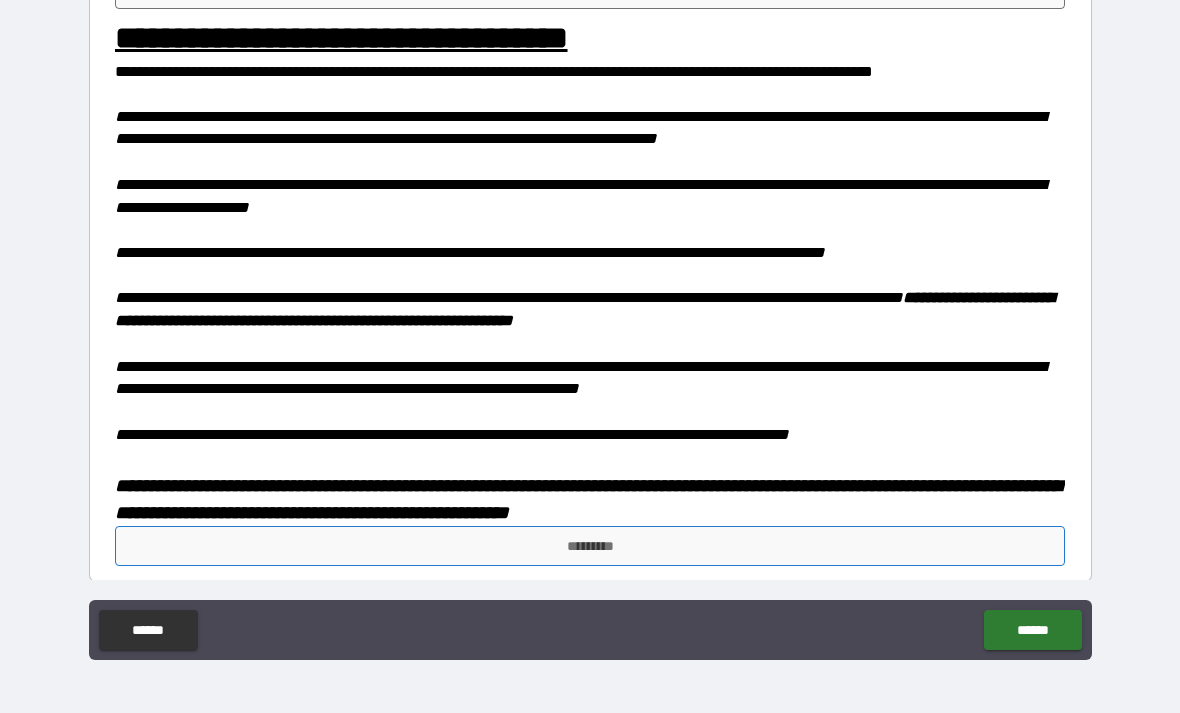click on "*********" at bounding box center (590, 546) 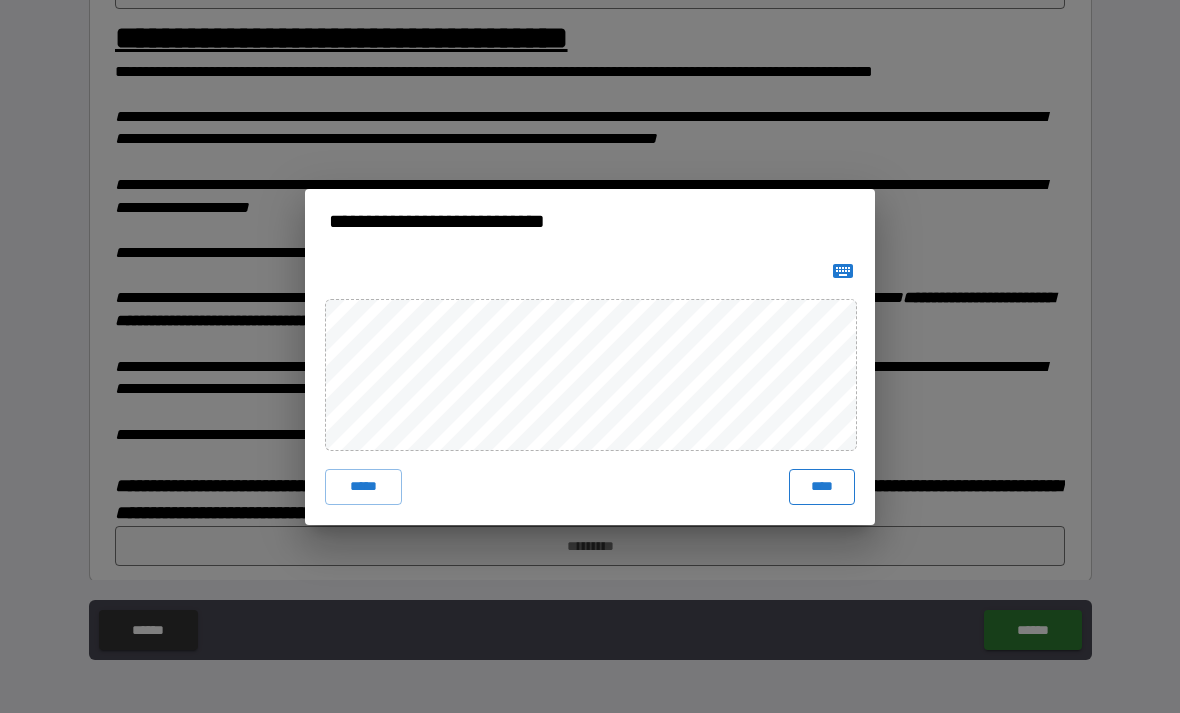 click on "****" at bounding box center (822, 487) 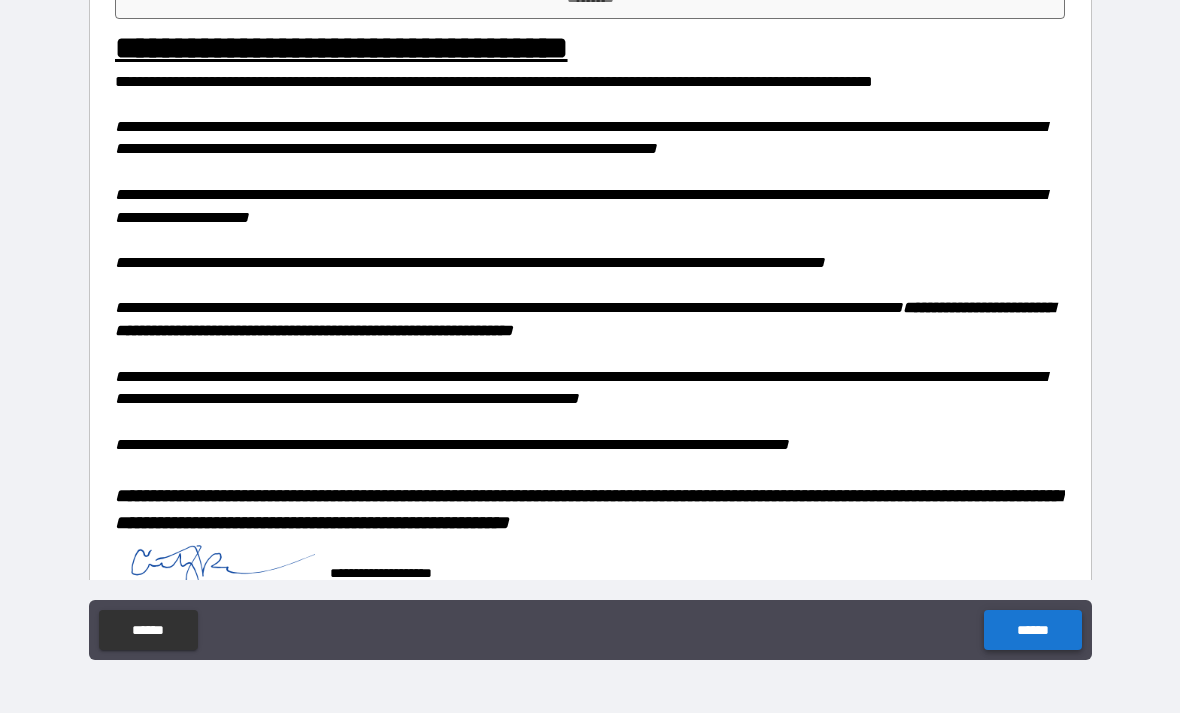 click on "******" at bounding box center (1032, 630) 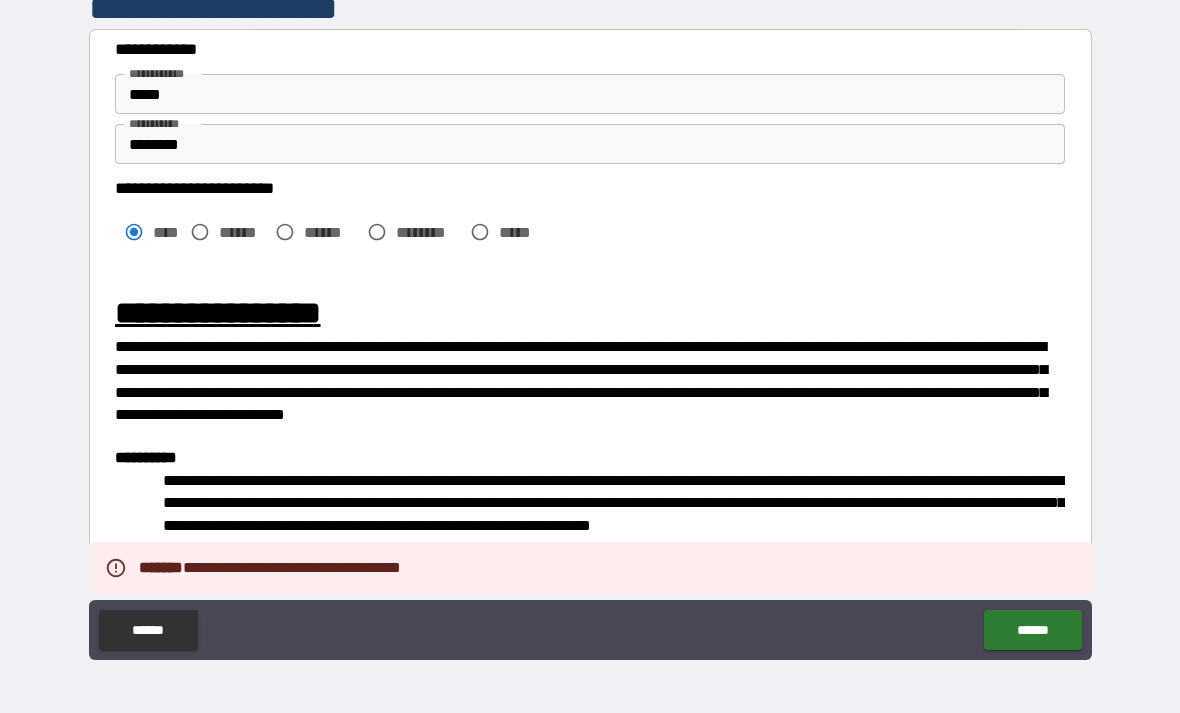 scroll, scrollTop: 0, scrollLeft: 0, axis: both 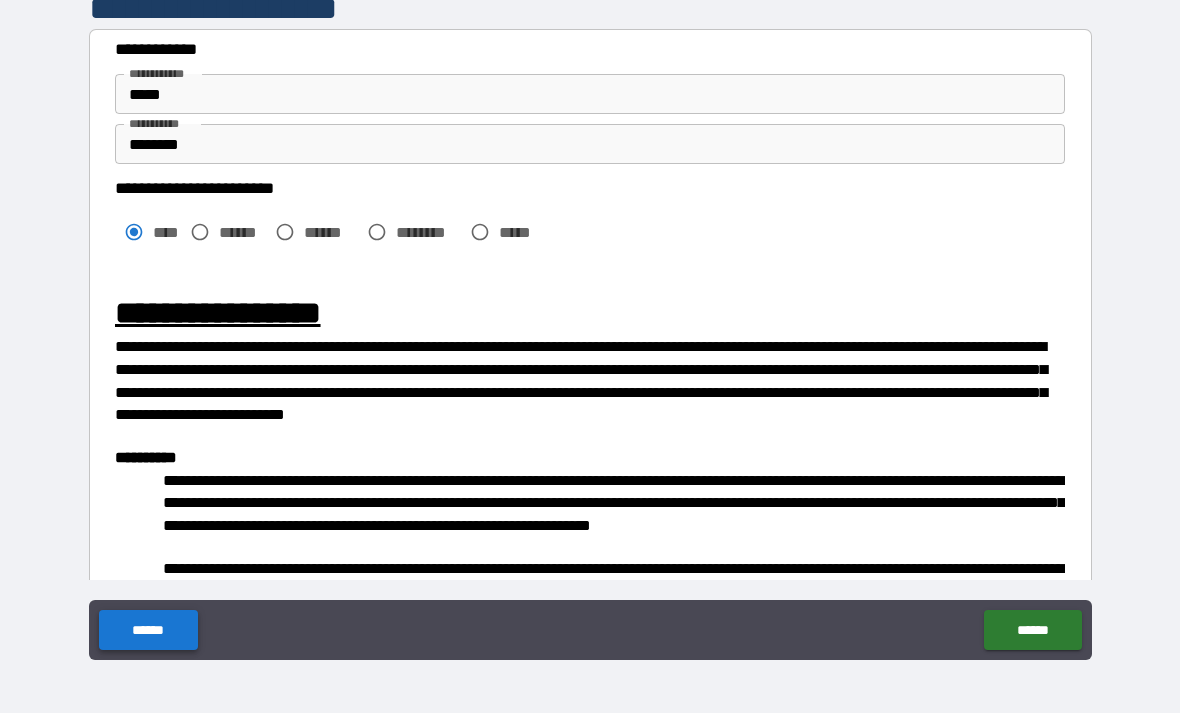 click on "******" at bounding box center [148, 630] 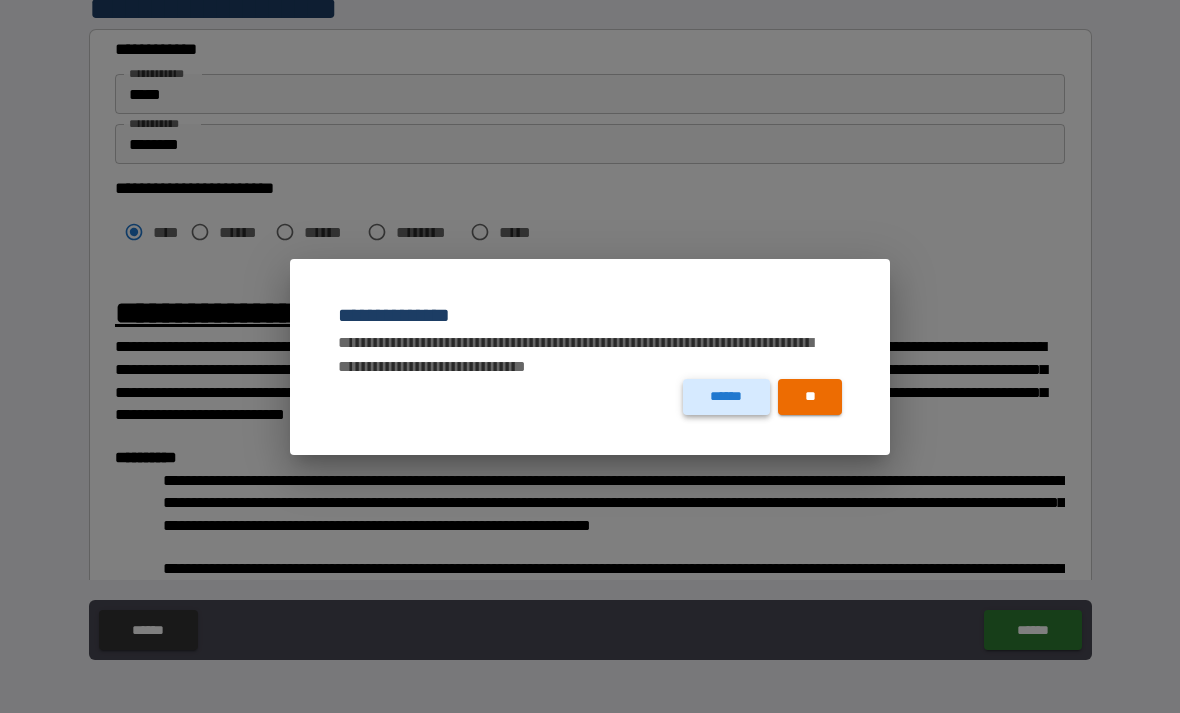 click on "******" at bounding box center (726, 397) 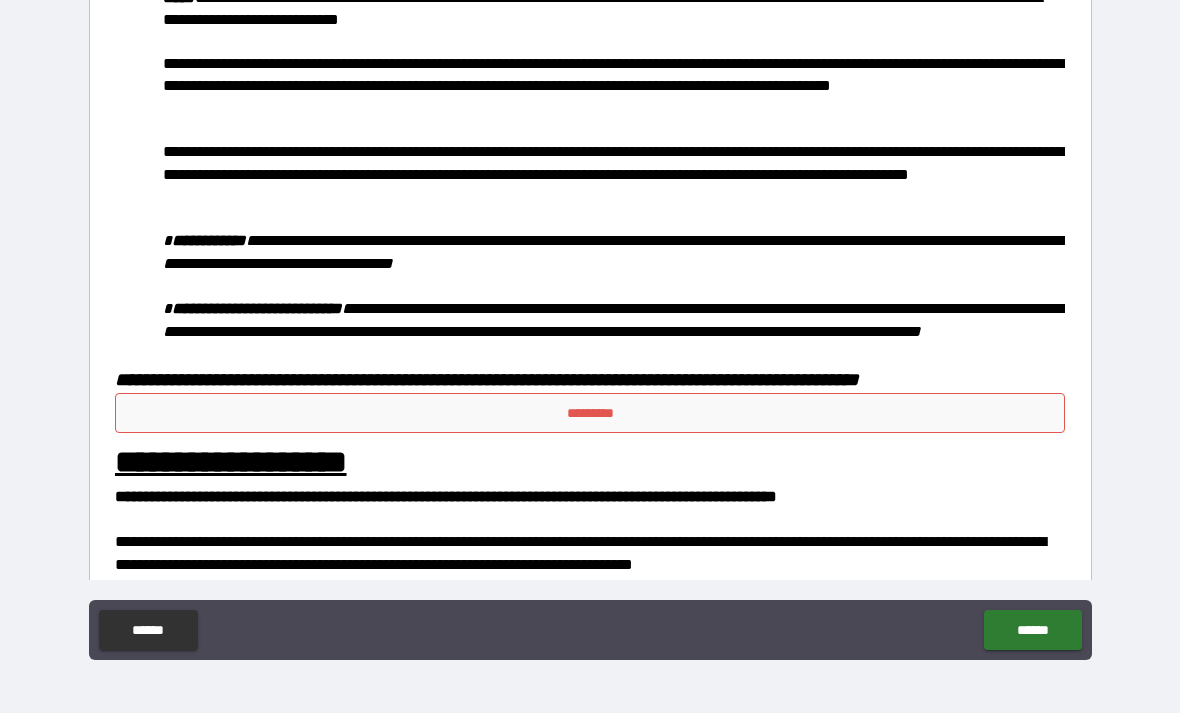 scroll, scrollTop: 726, scrollLeft: 0, axis: vertical 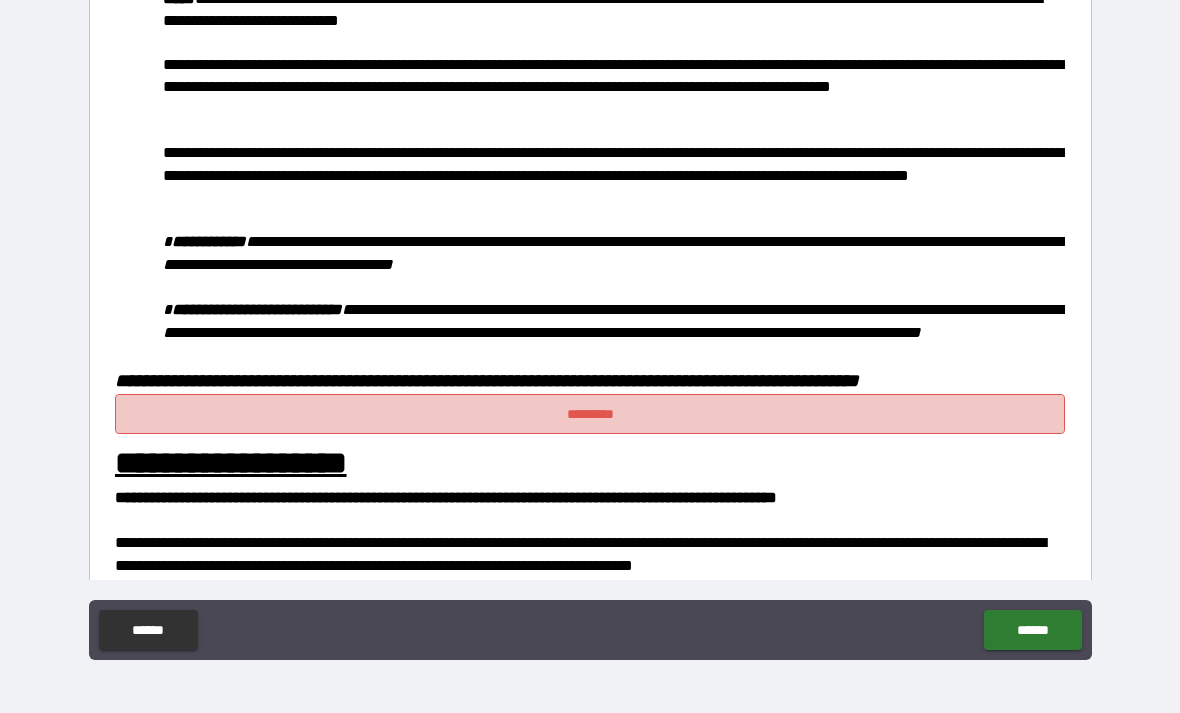 click on "*********" at bounding box center (590, 414) 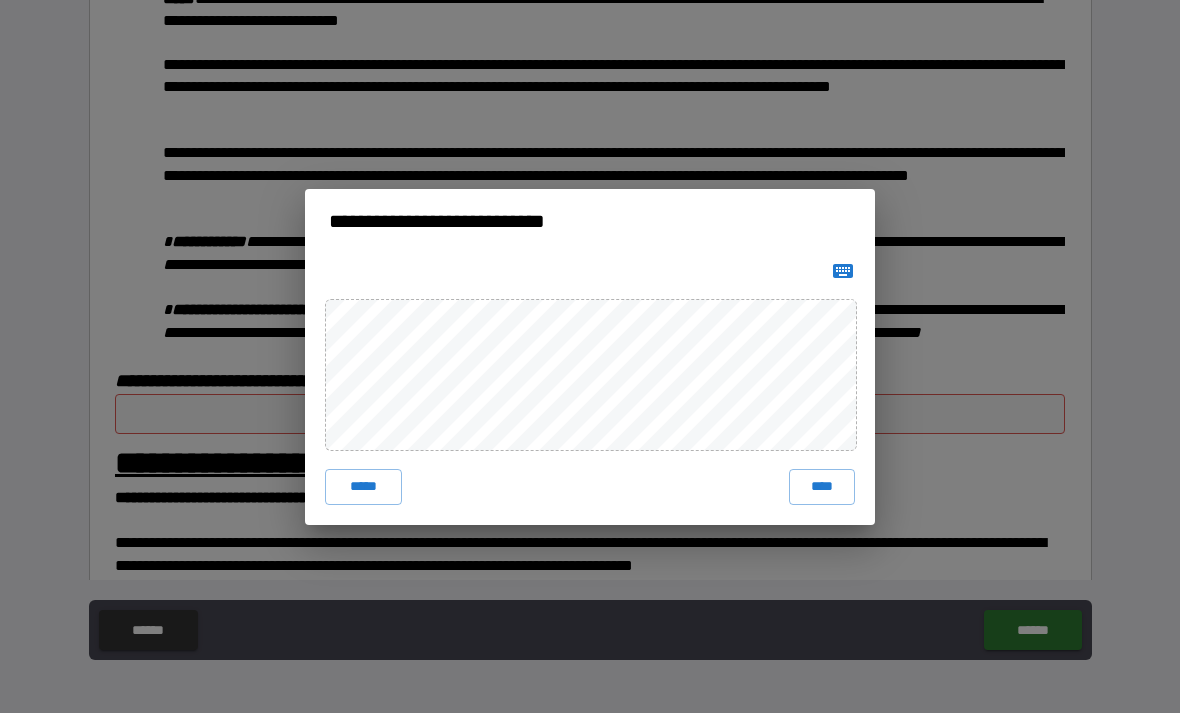 click on "***** ****" at bounding box center (590, 389) 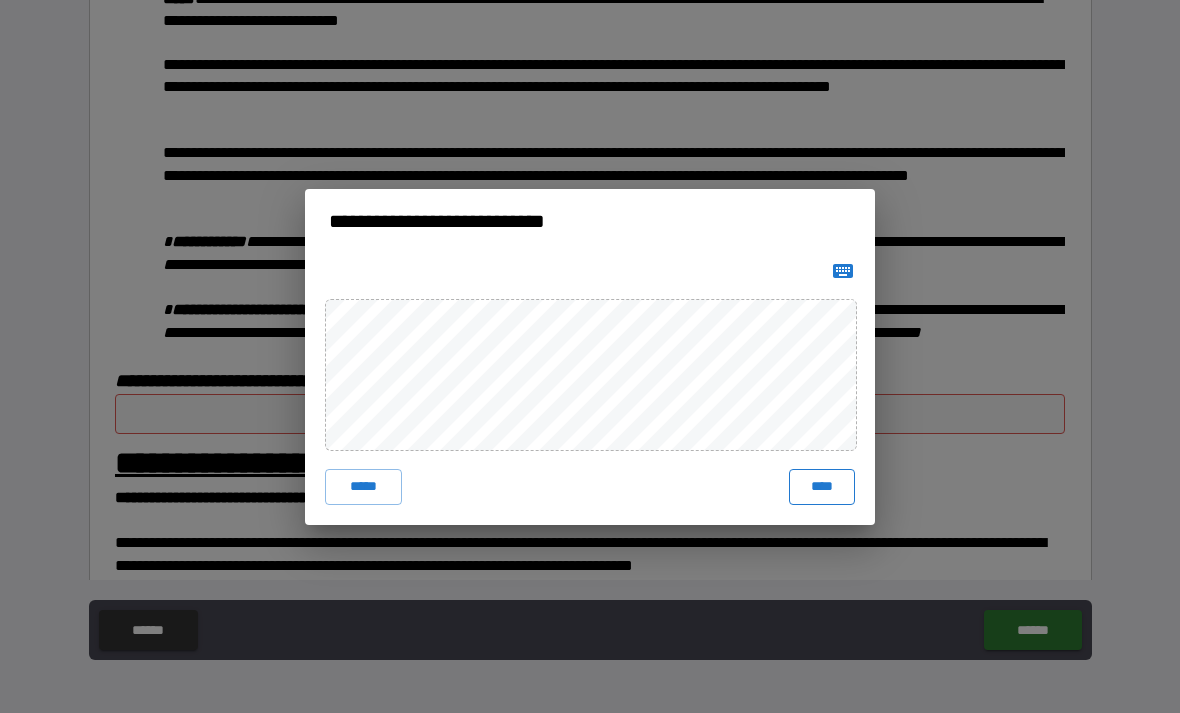 click on "****" at bounding box center [822, 487] 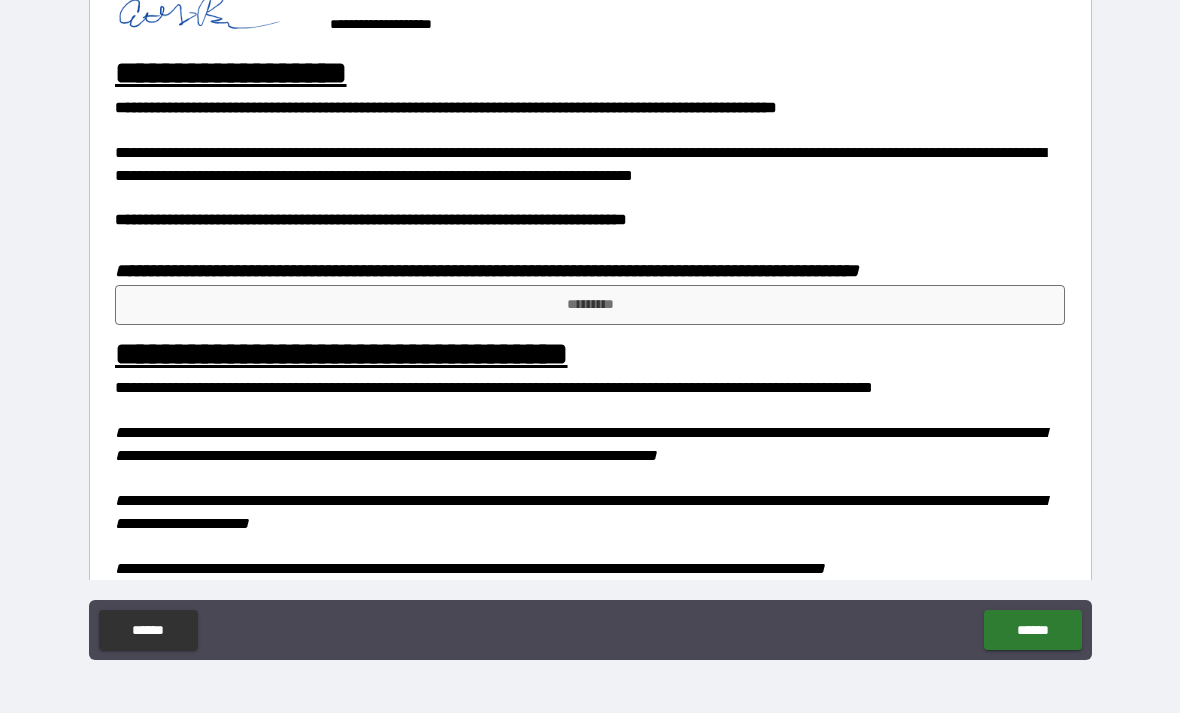 scroll, scrollTop: 1131, scrollLeft: 0, axis: vertical 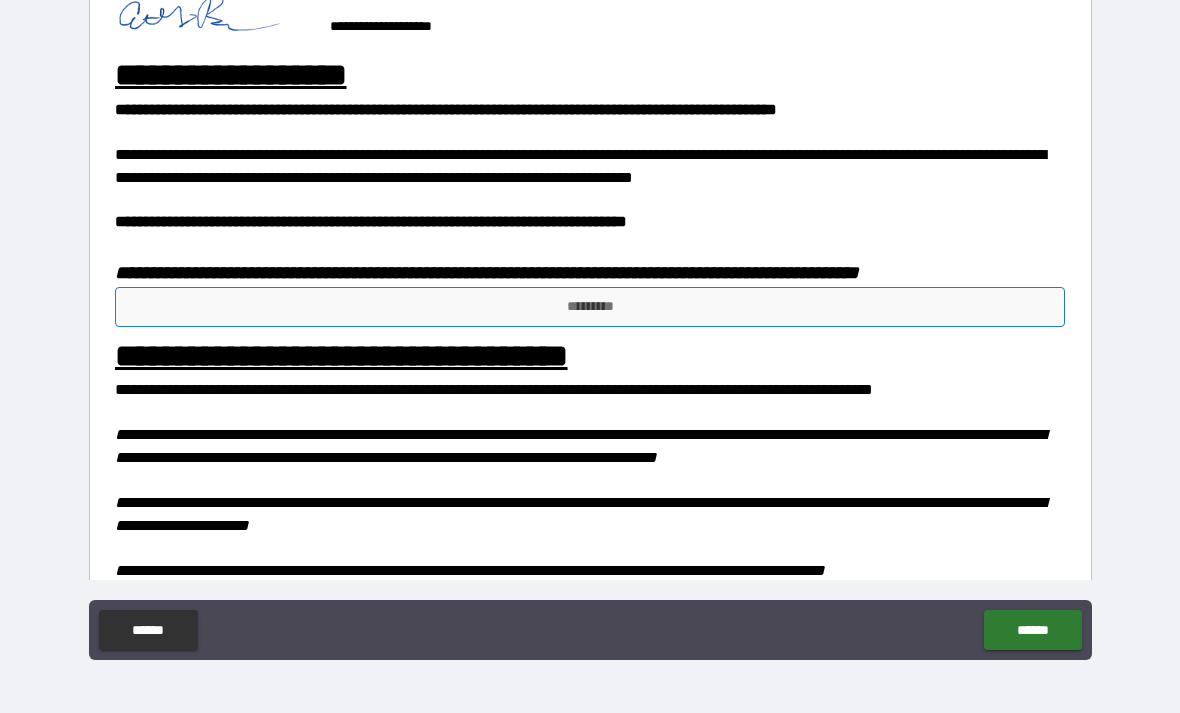 click on "*********" at bounding box center [590, 307] 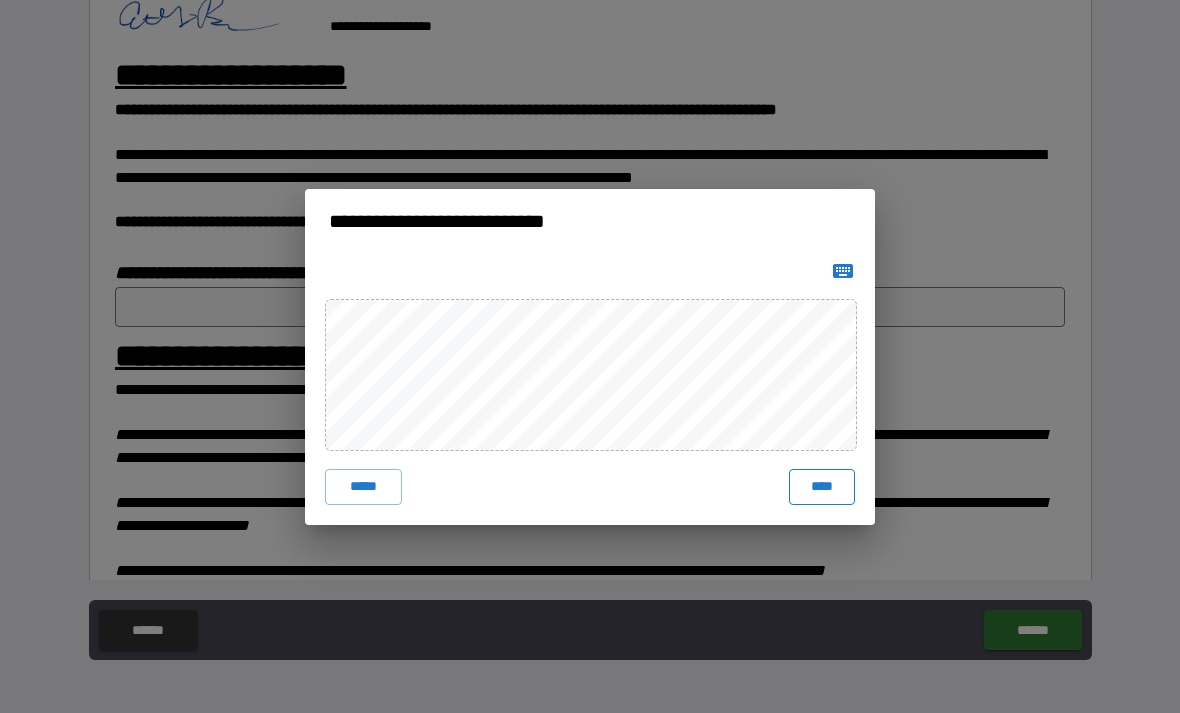 click on "****" at bounding box center (822, 487) 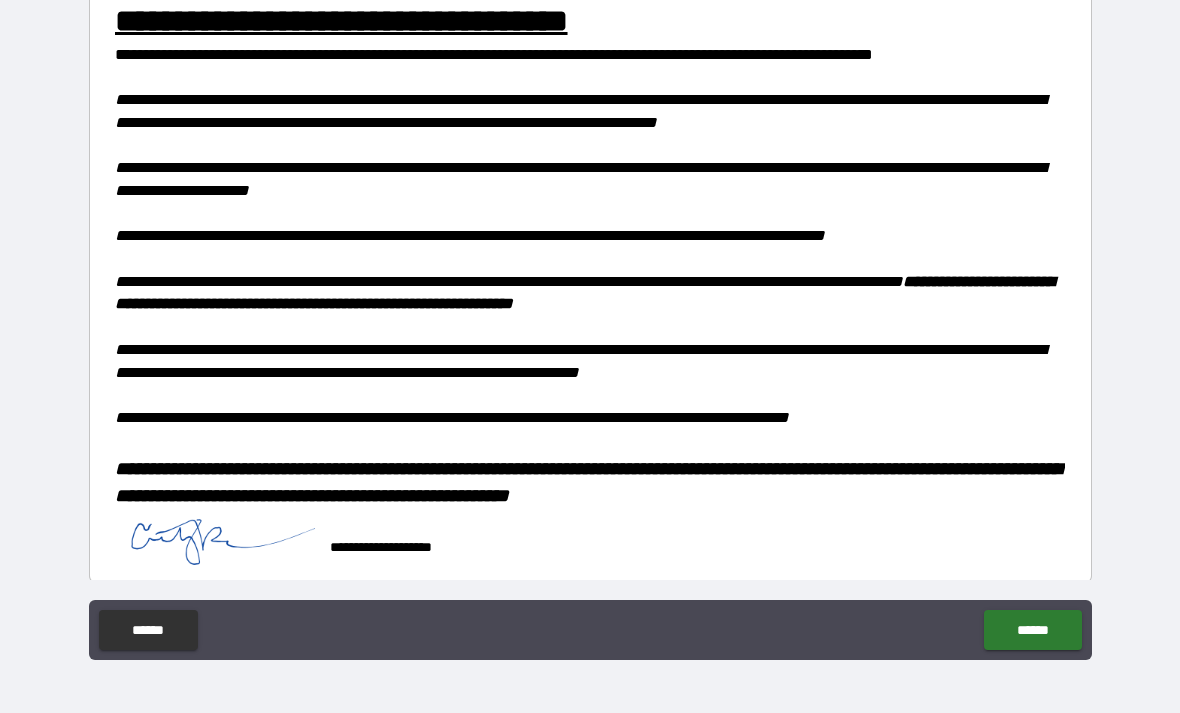 scroll, scrollTop: 1483, scrollLeft: 0, axis: vertical 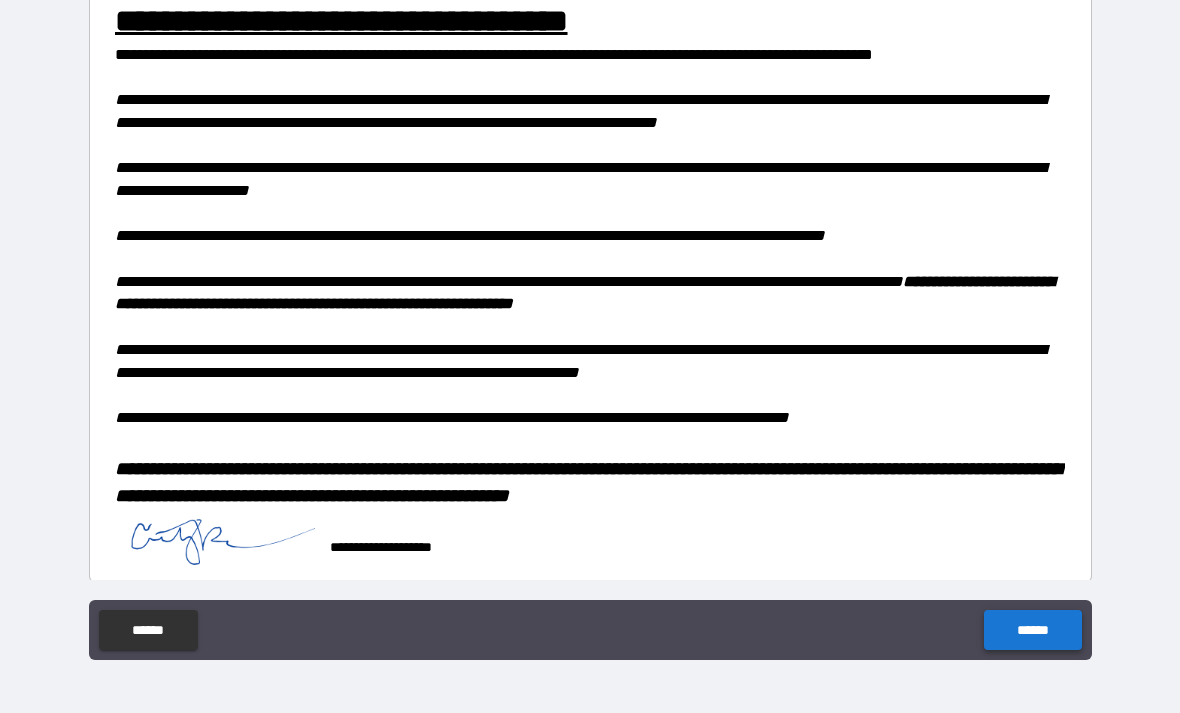 click on "******" at bounding box center [1032, 630] 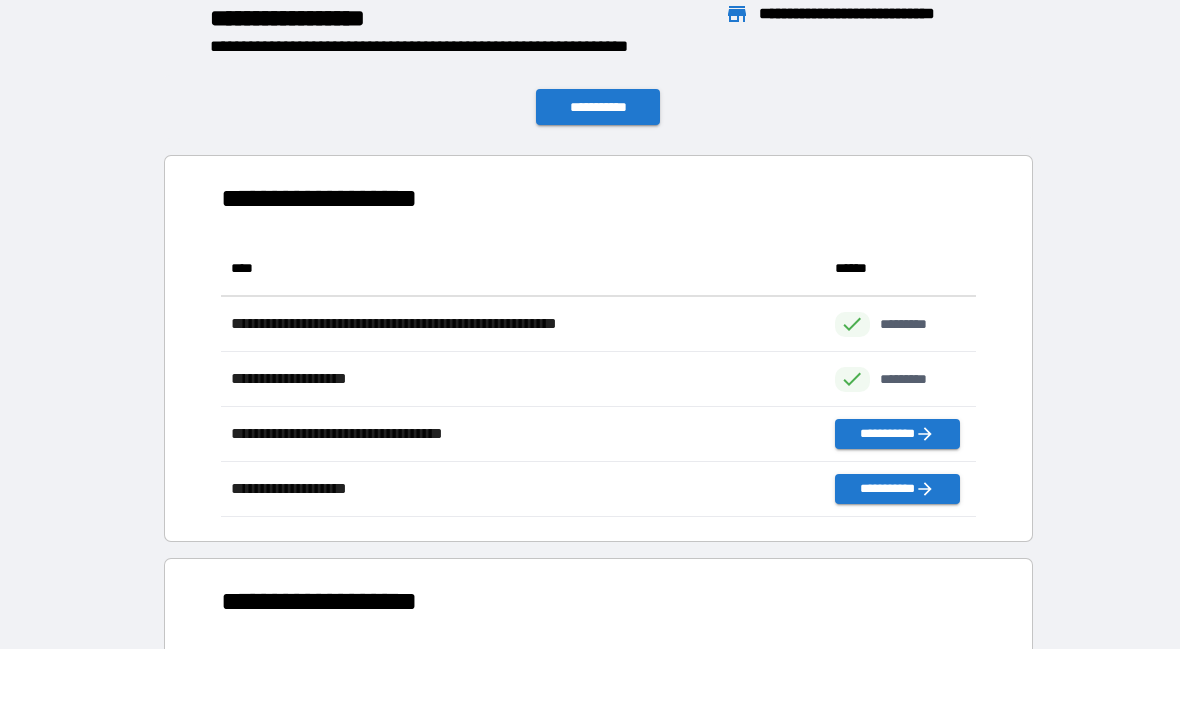 scroll, scrollTop: 1, scrollLeft: 1, axis: both 